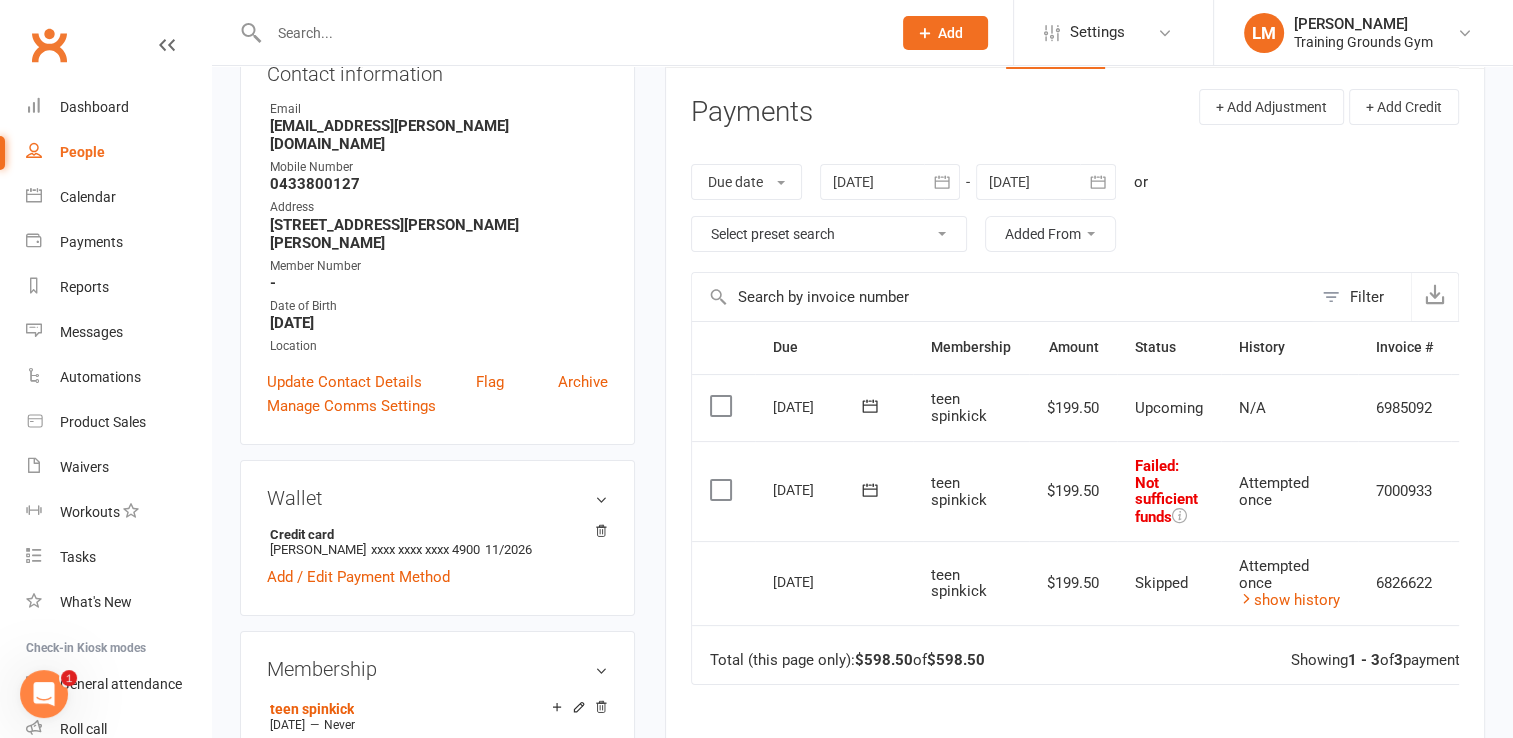 scroll, scrollTop: 0, scrollLeft: 0, axis: both 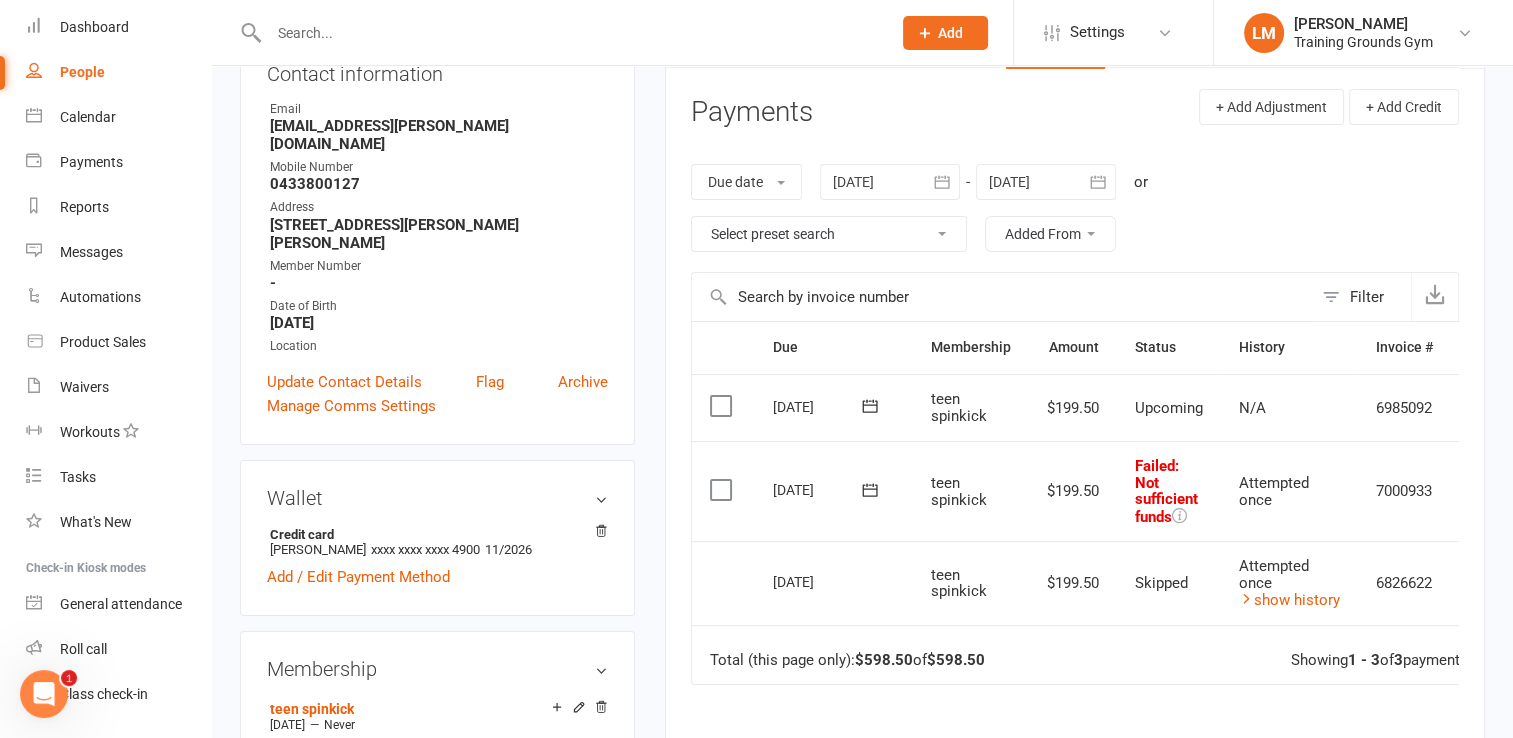 click at bounding box center (570, 33) 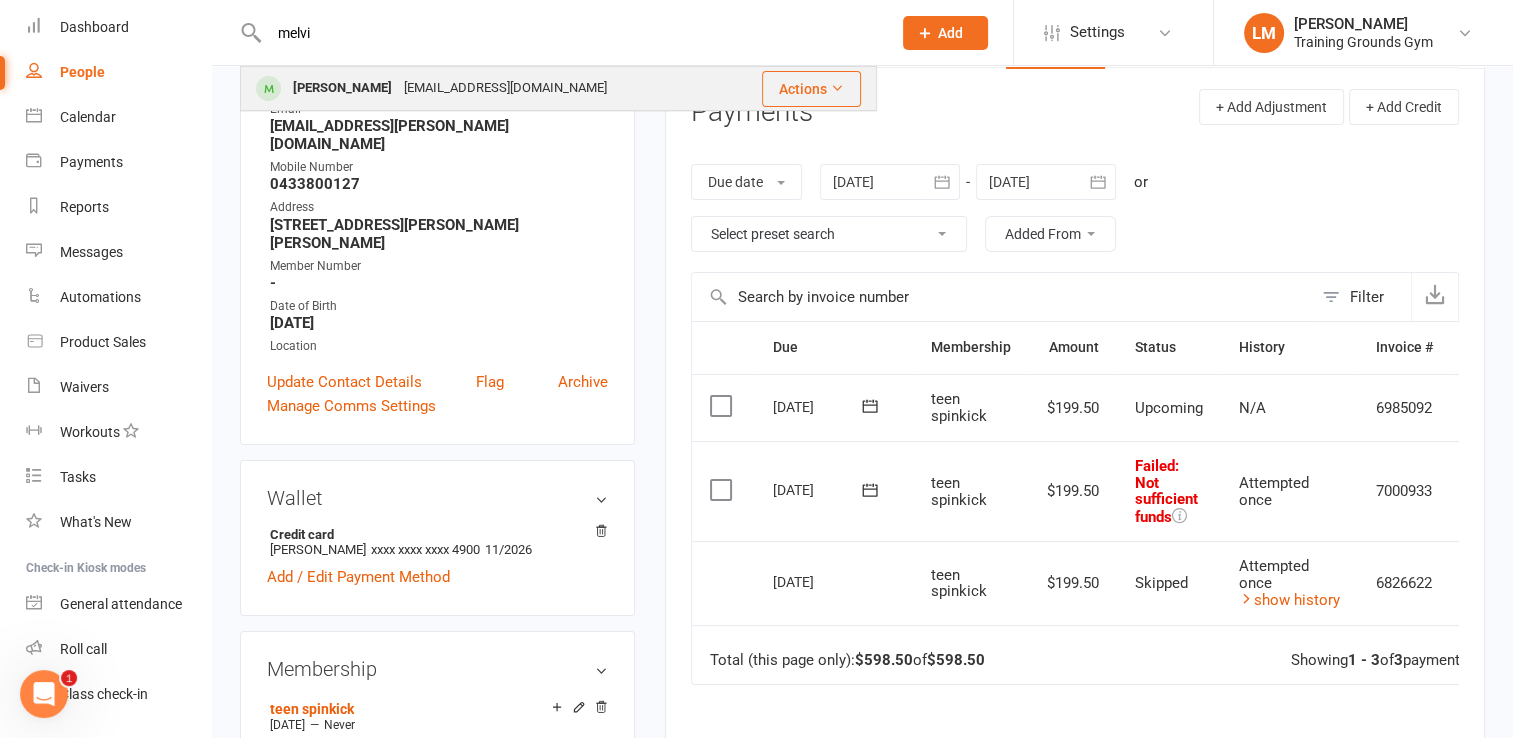 type on "melvi" 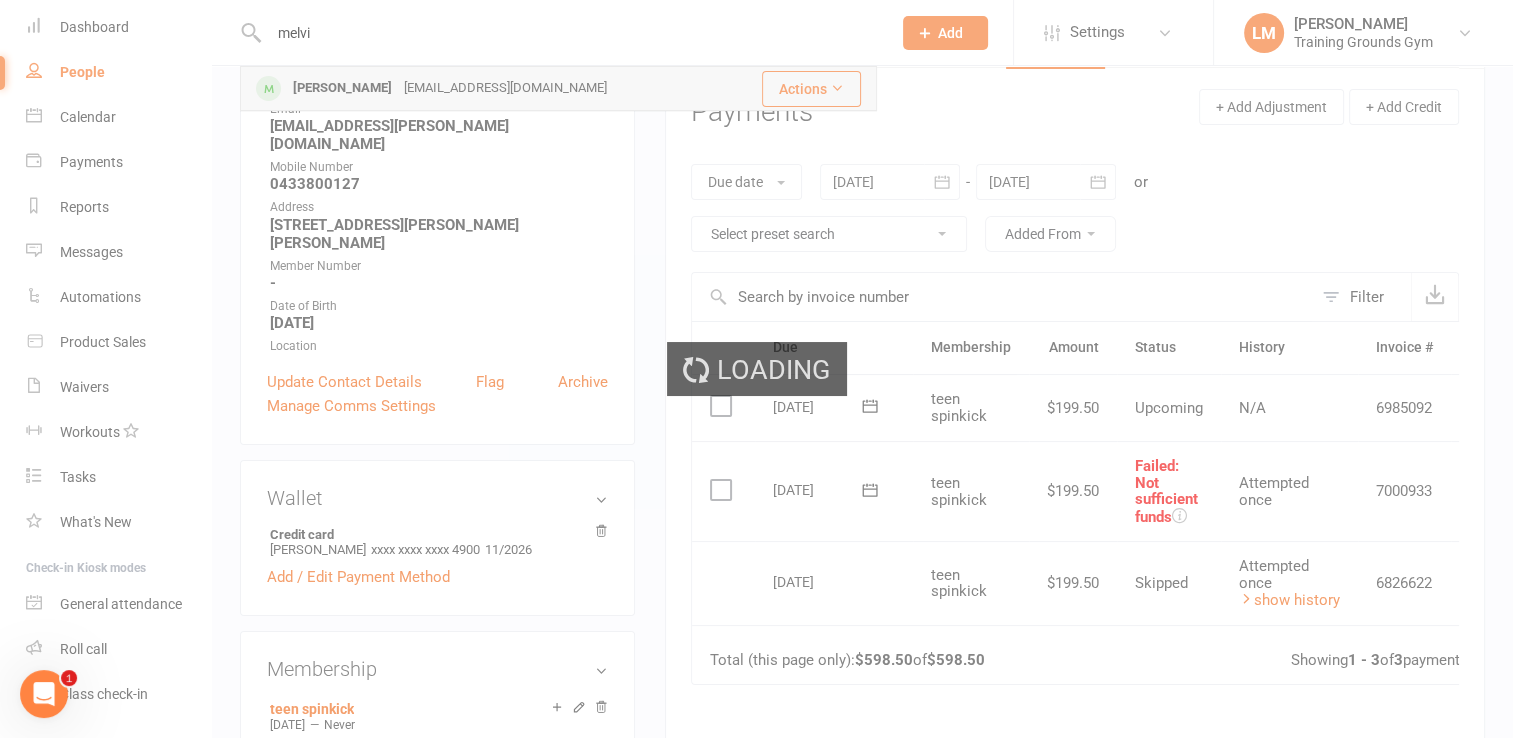 type 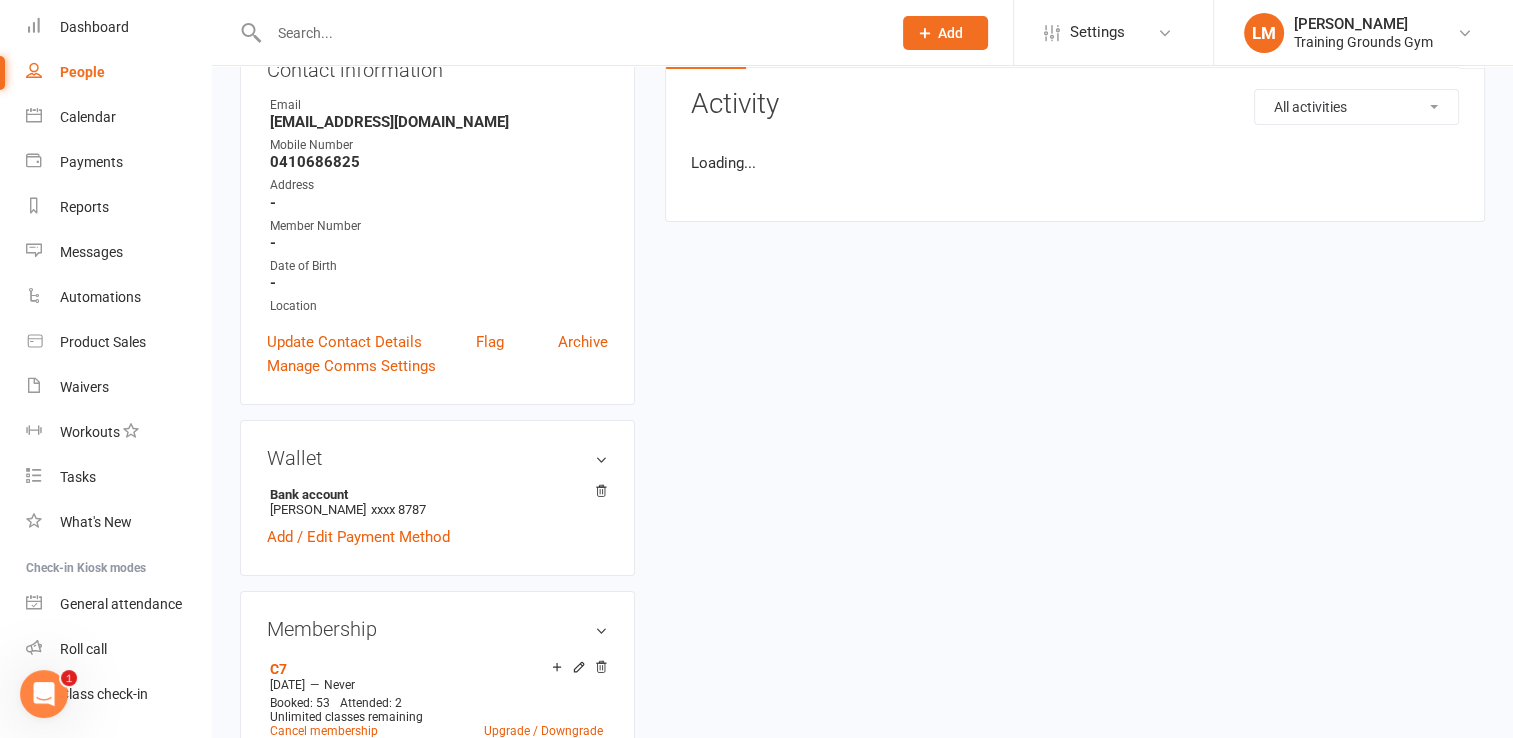 scroll, scrollTop: 0, scrollLeft: 0, axis: both 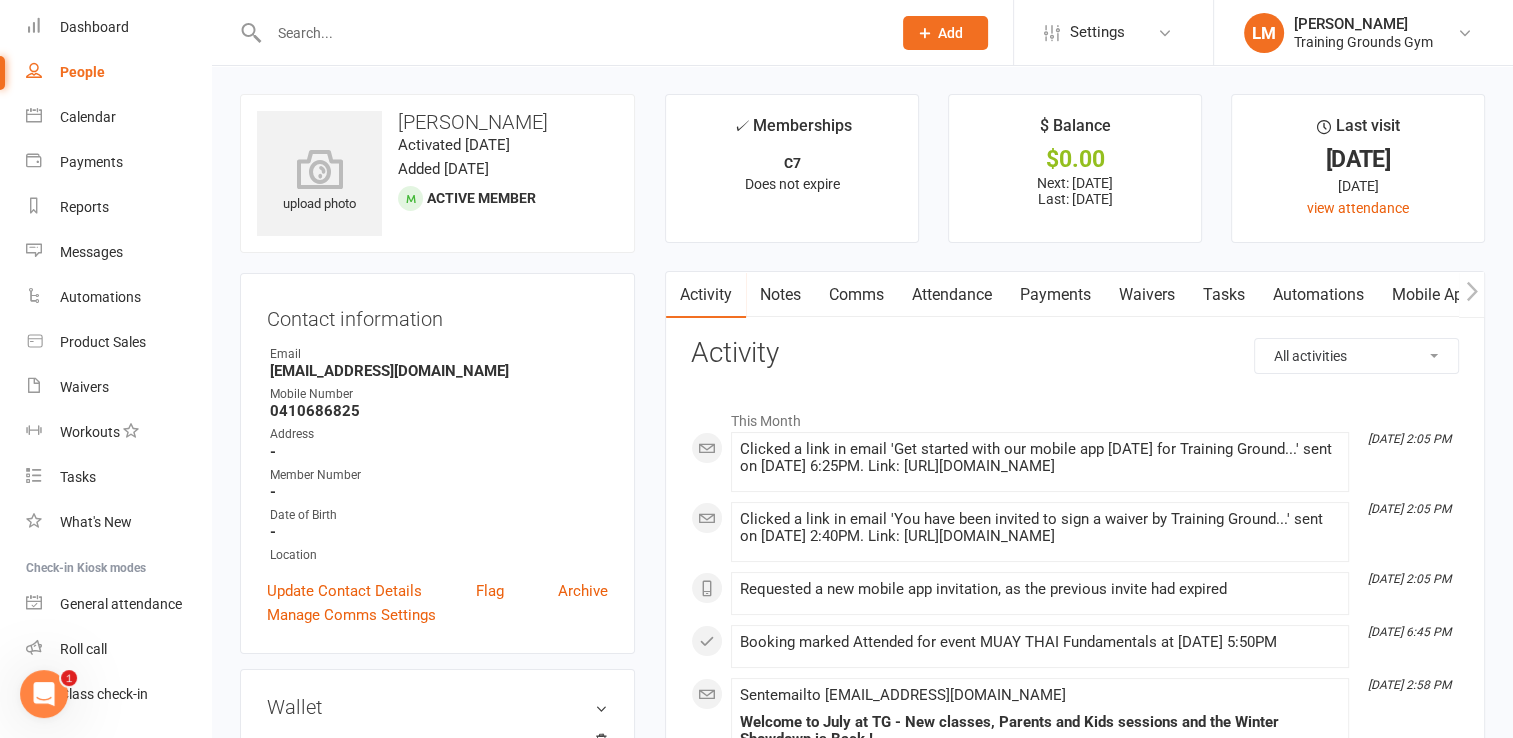 click on "Mobile App" at bounding box center (1432, 295) 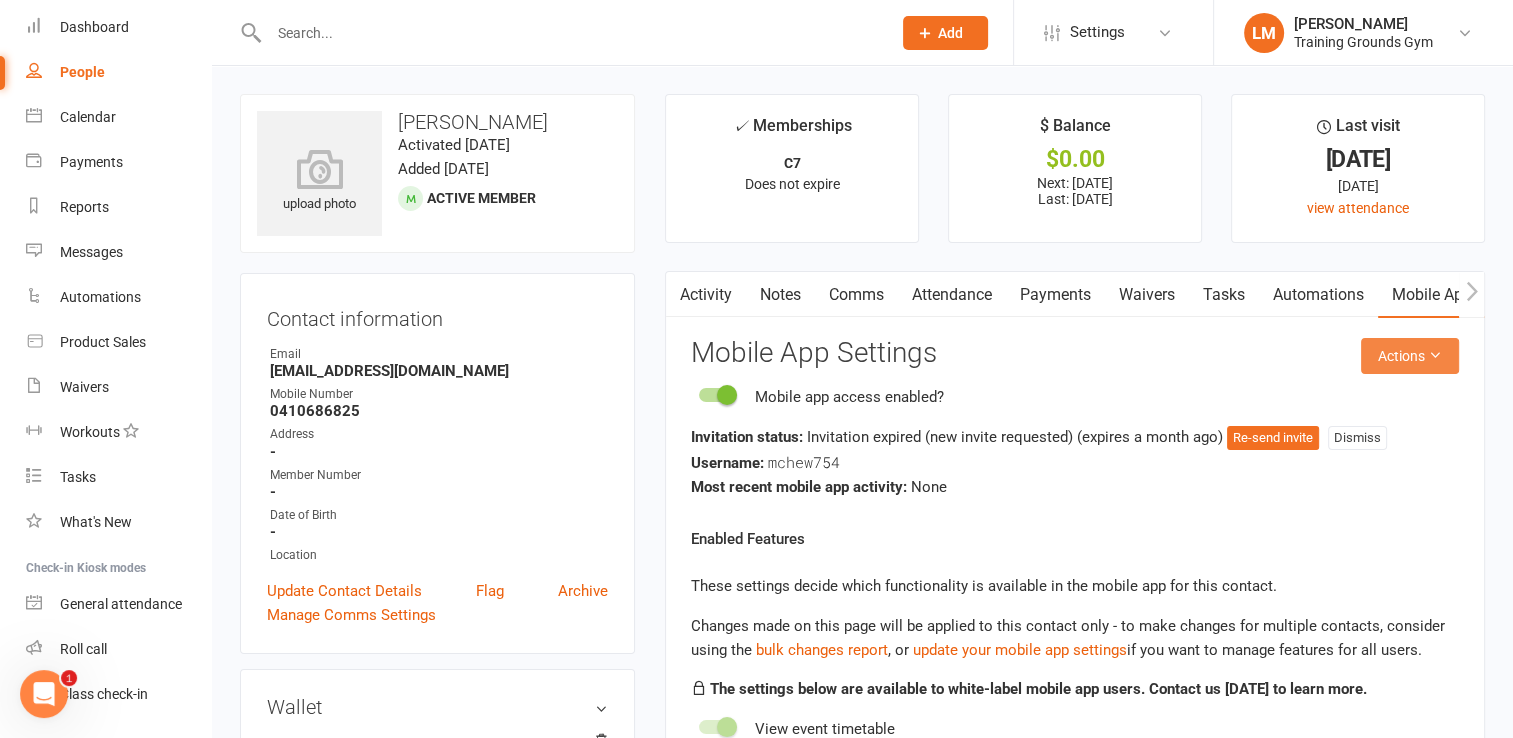 click at bounding box center [1435, 355] 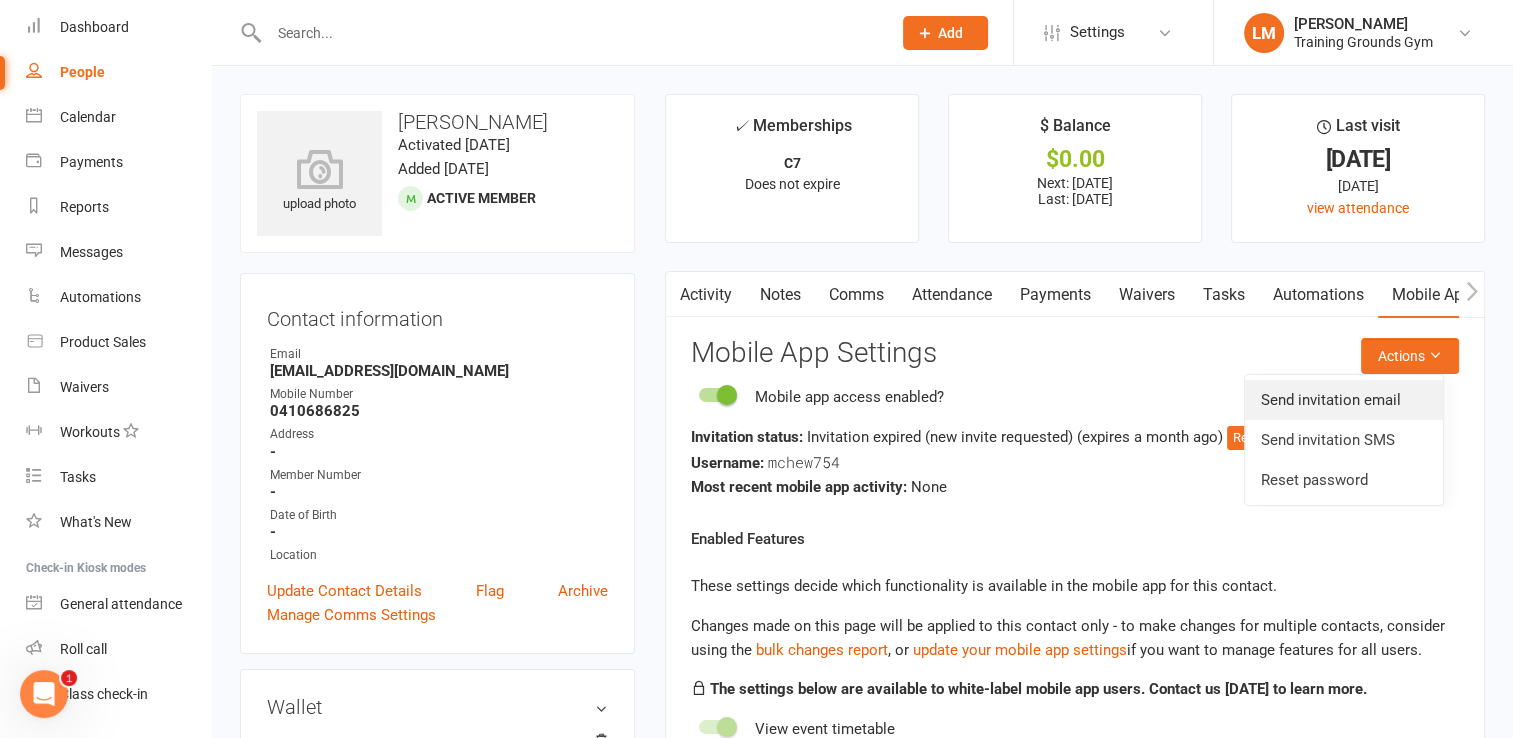 click on "Send invitation email" at bounding box center (1344, 400) 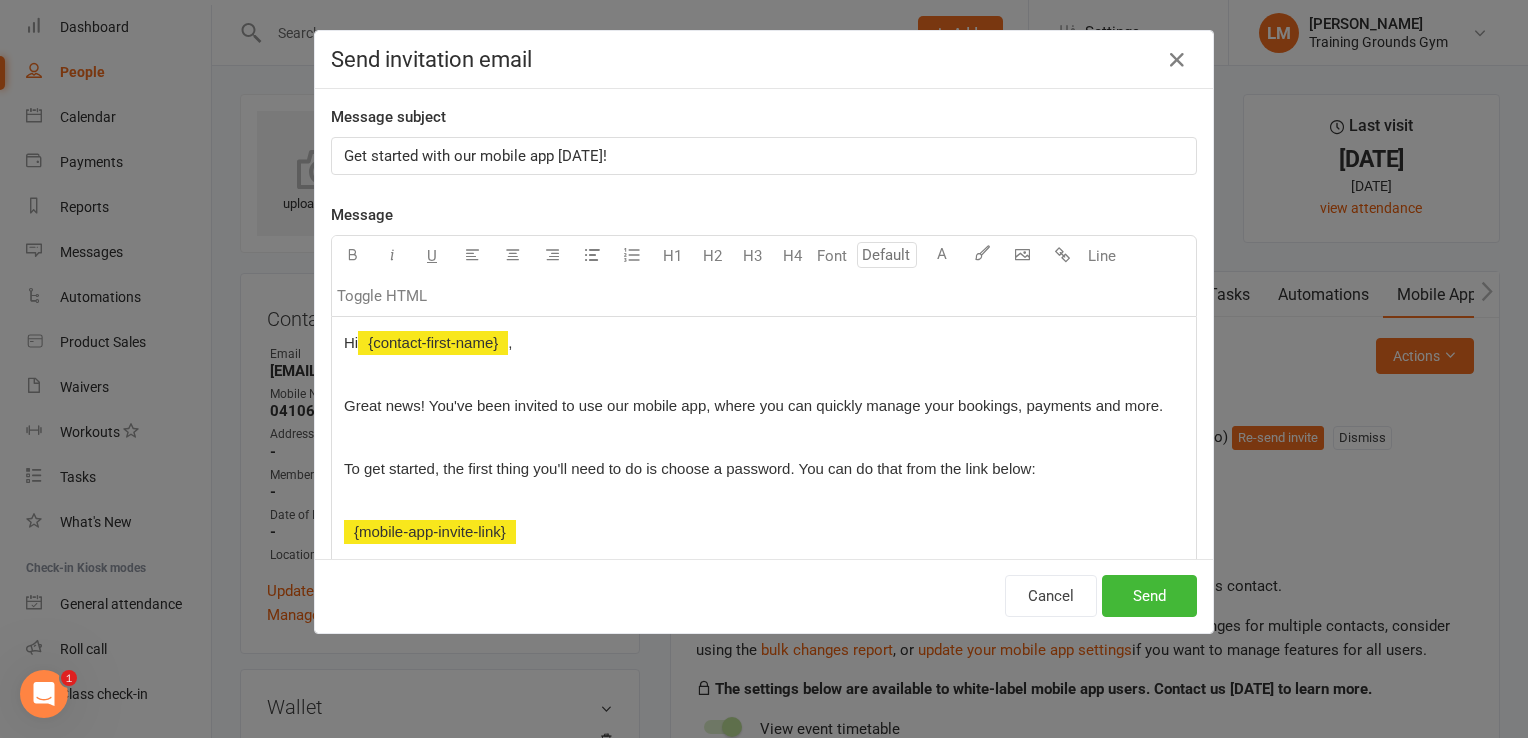 click on "Get started with our mobile app [DATE]!" at bounding box center [764, 156] 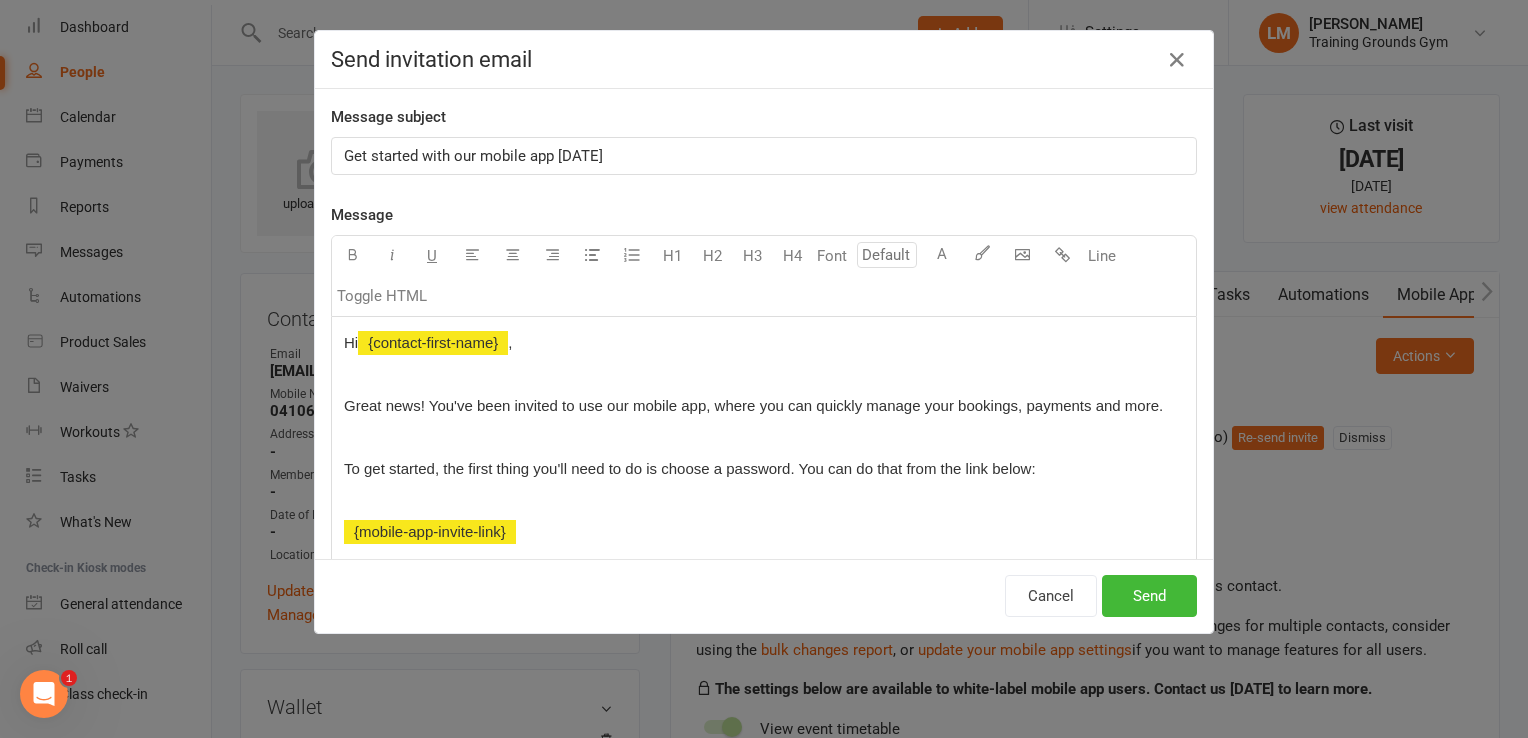 type 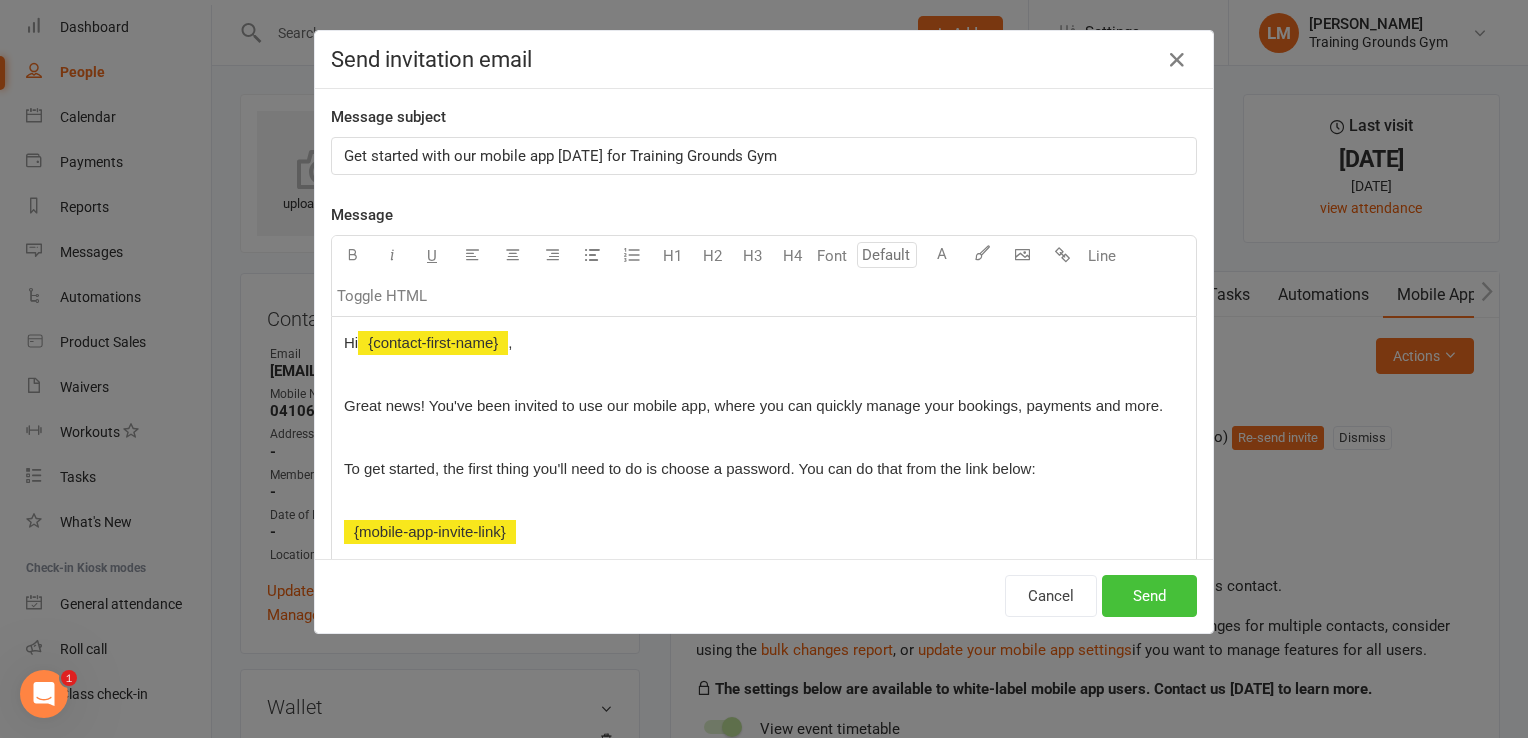 click on "Send" at bounding box center (1149, 596) 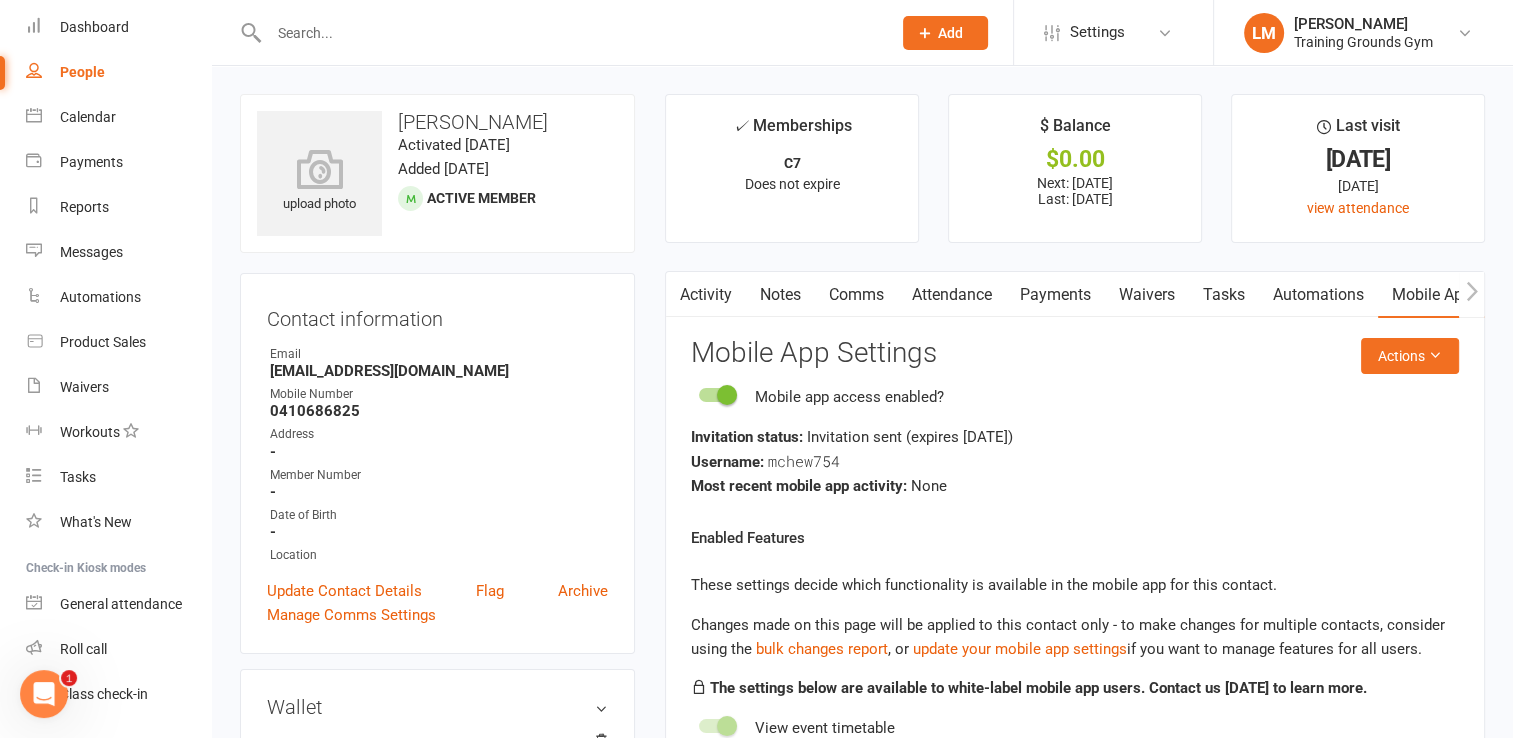click at bounding box center (558, 32) 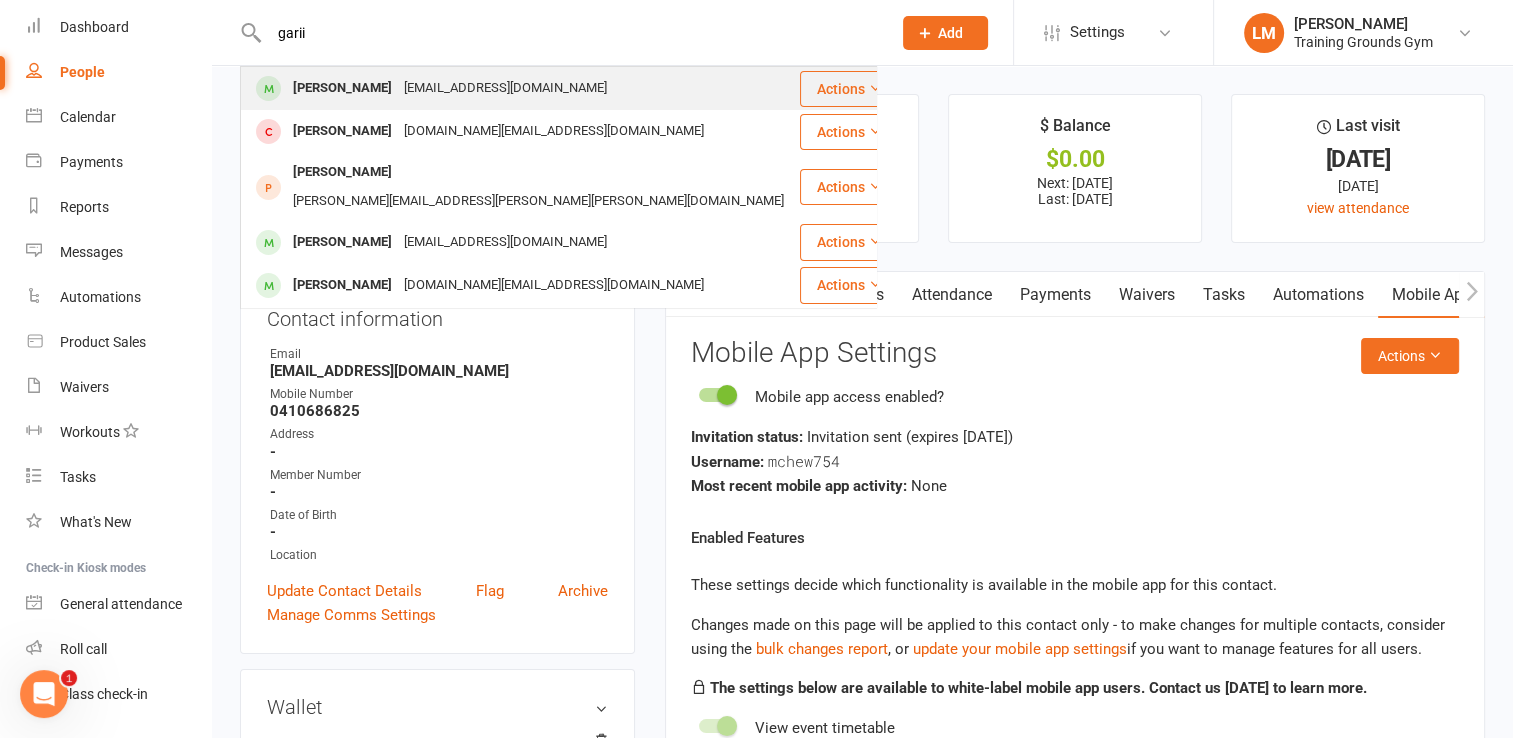 type on "garii" 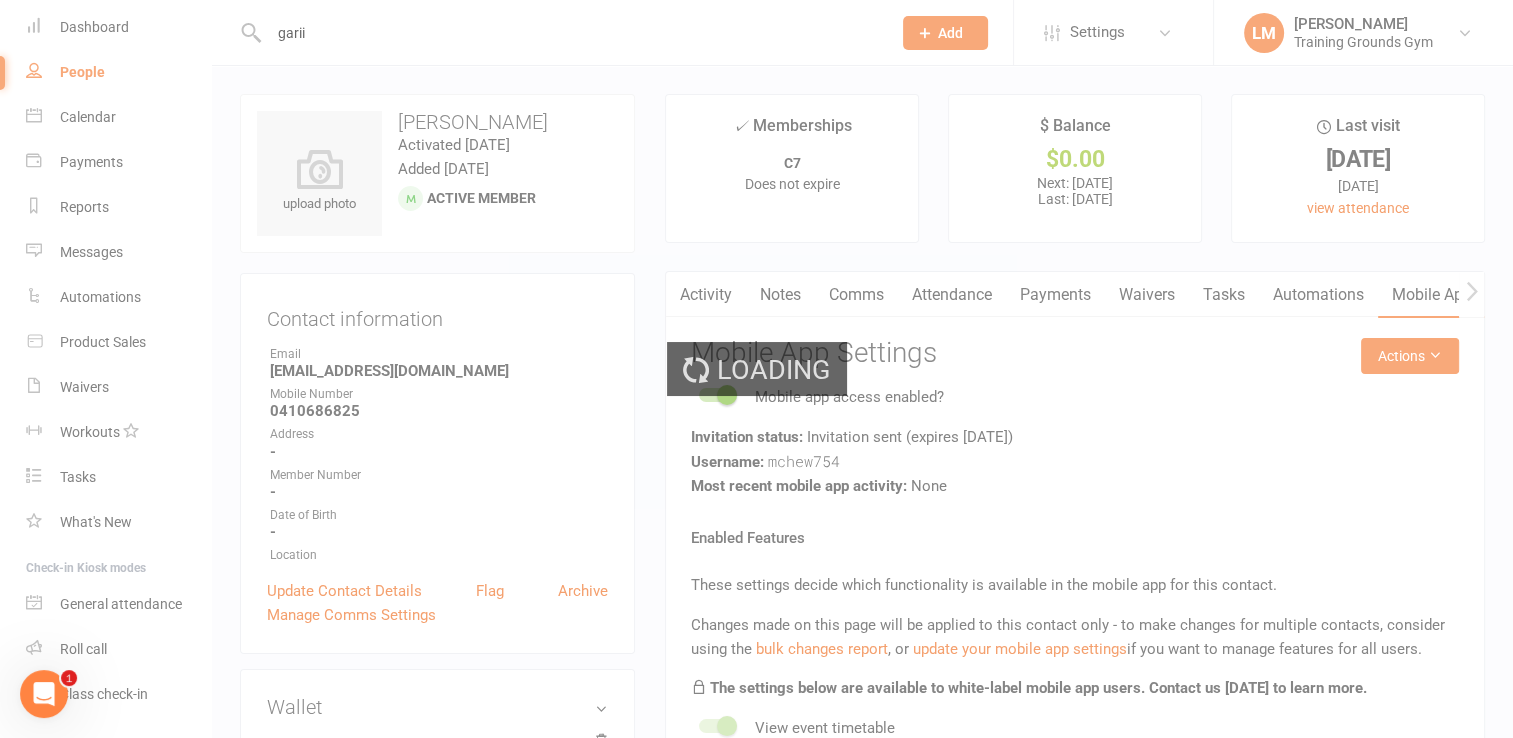 type 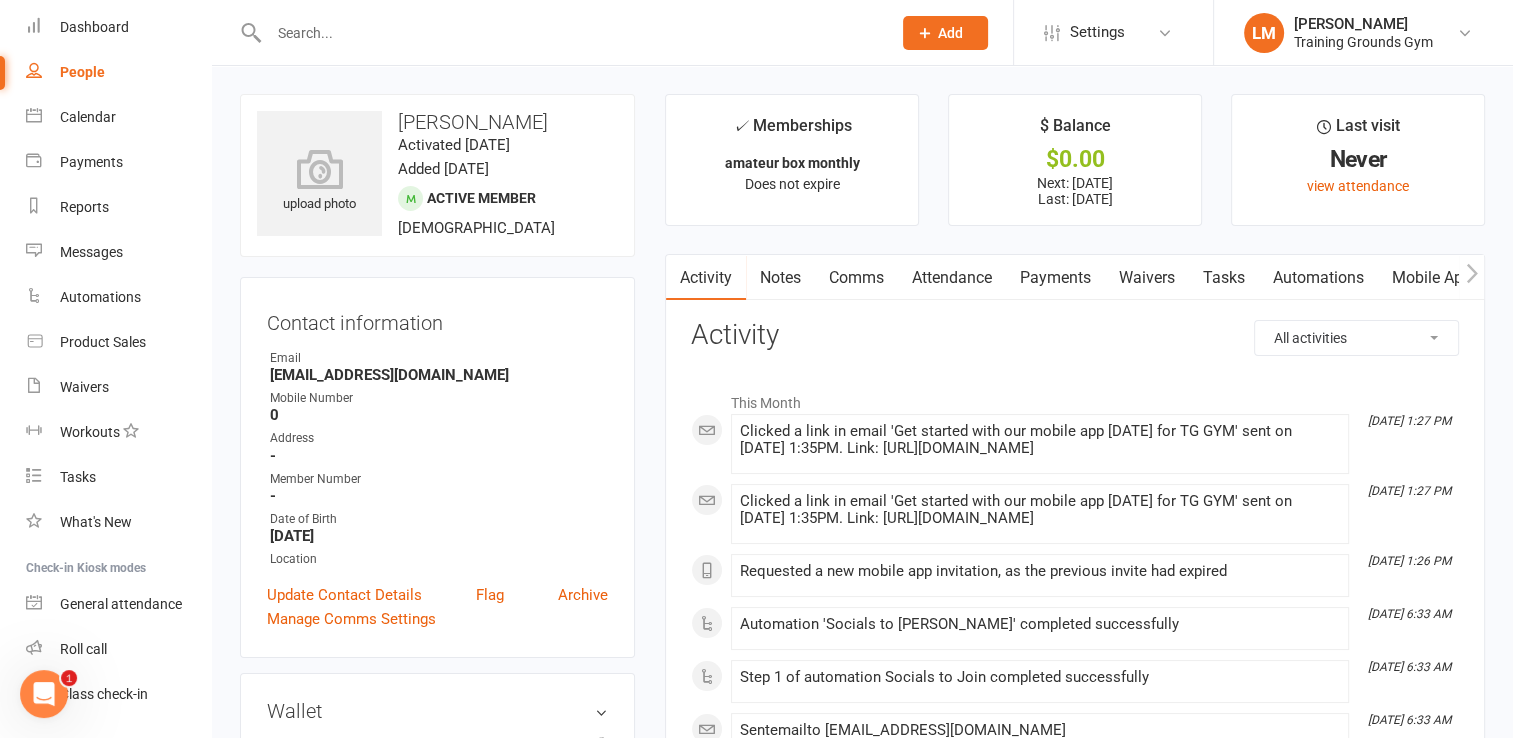 click on "Mobile App" at bounding box center (1432, 278) 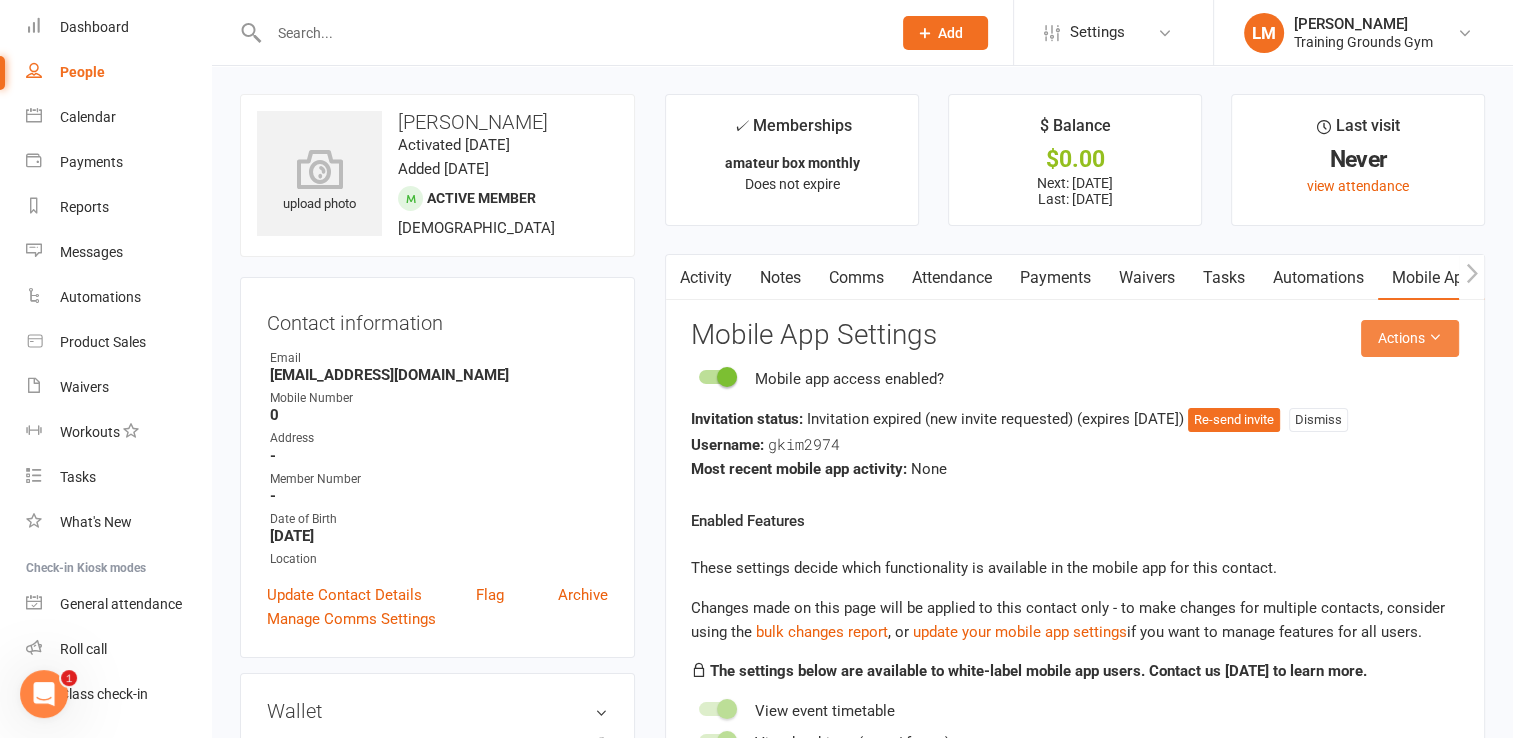 click at bounding box center (1435, 337) 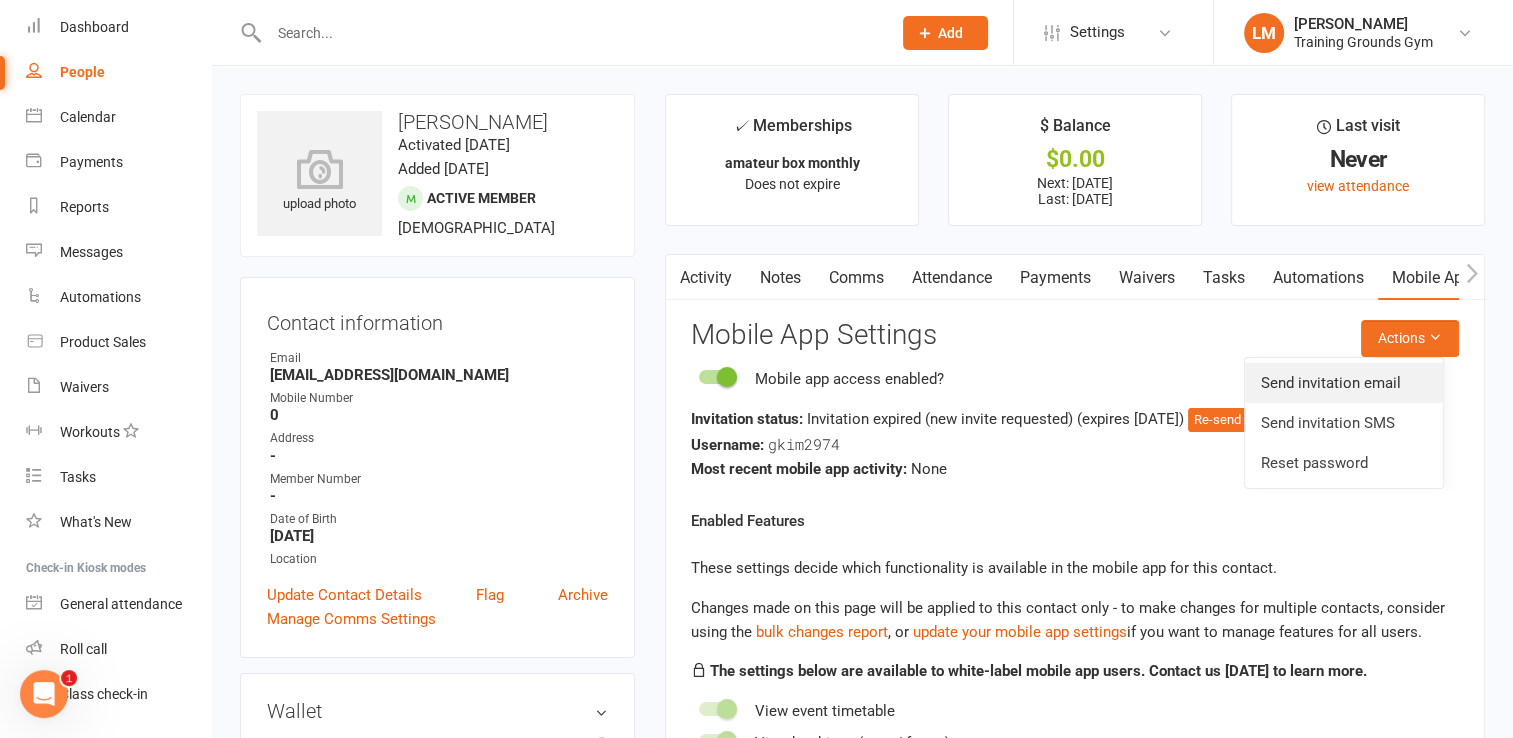 click on "Send invitation email" at bounding box center [1344, 383] 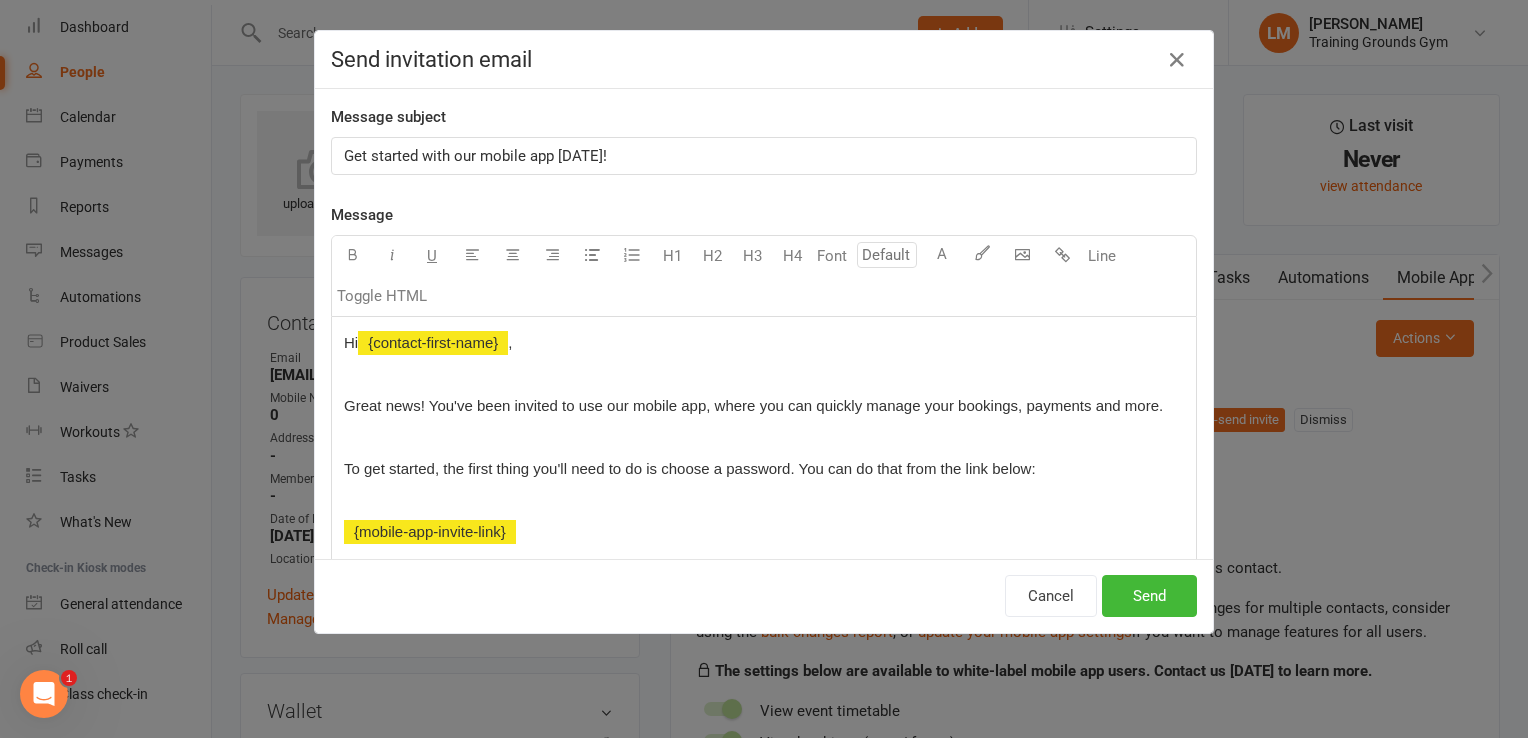 click on "Get started with our mobile app [DATE]!" at bounding box center (764, 156) 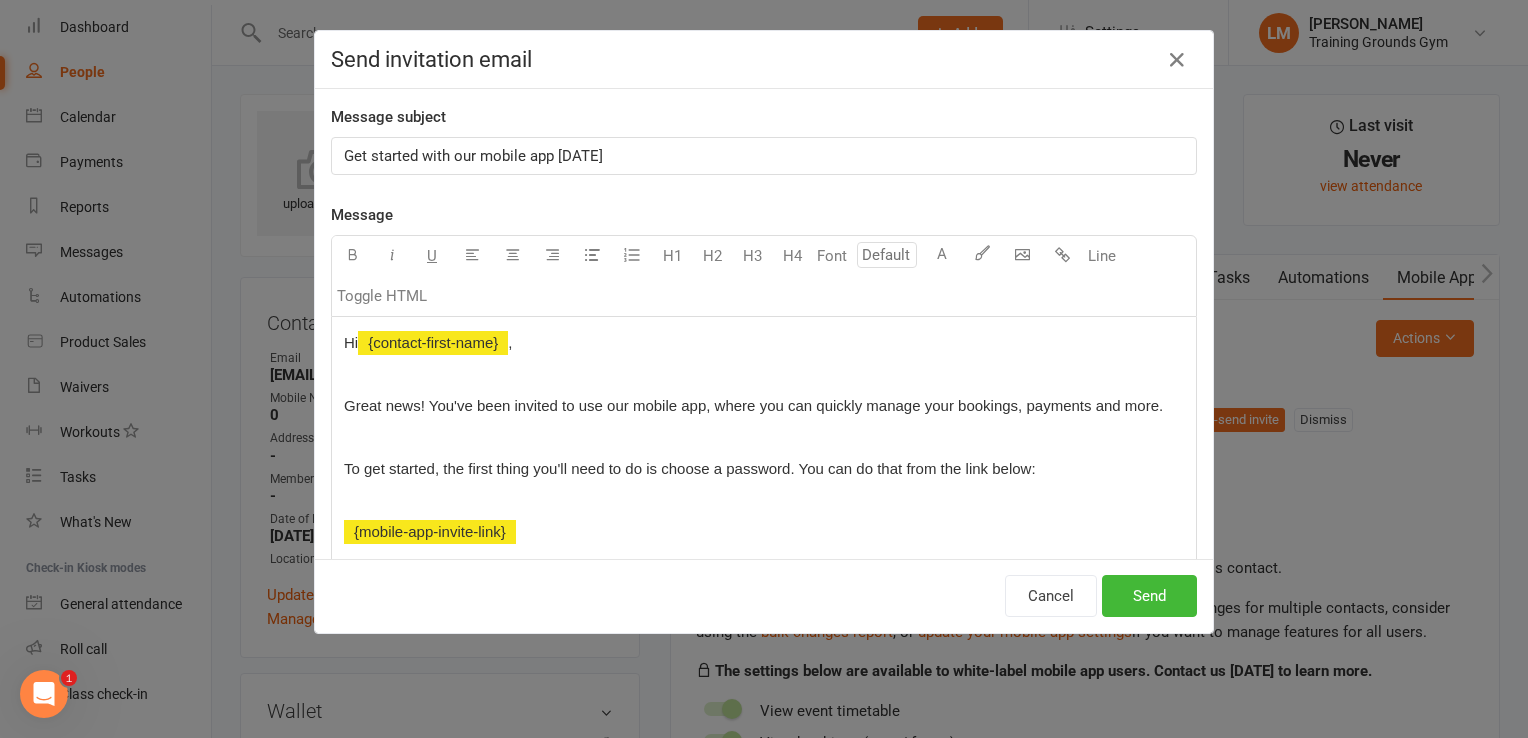 type 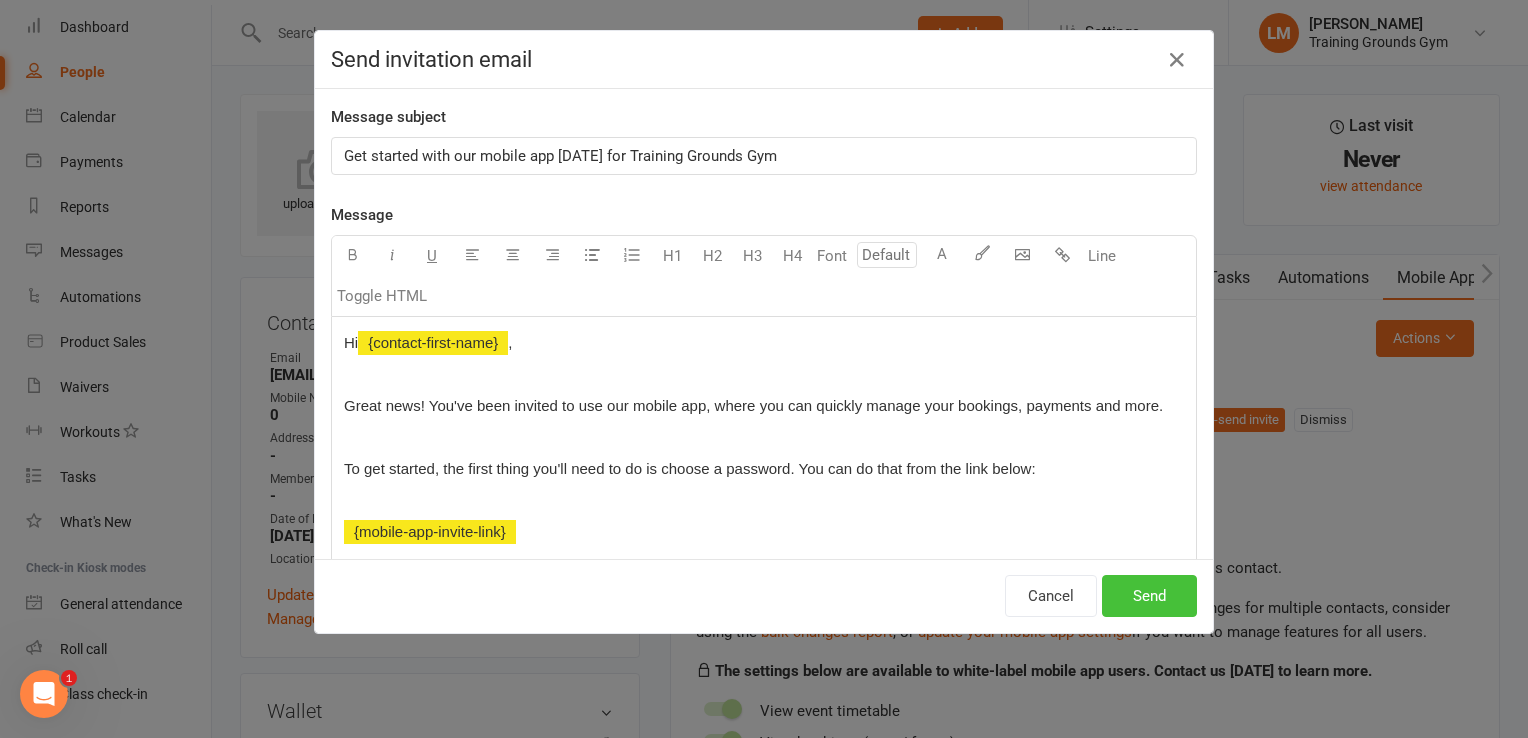 click on "Send" at bounding box center (1149, 596) 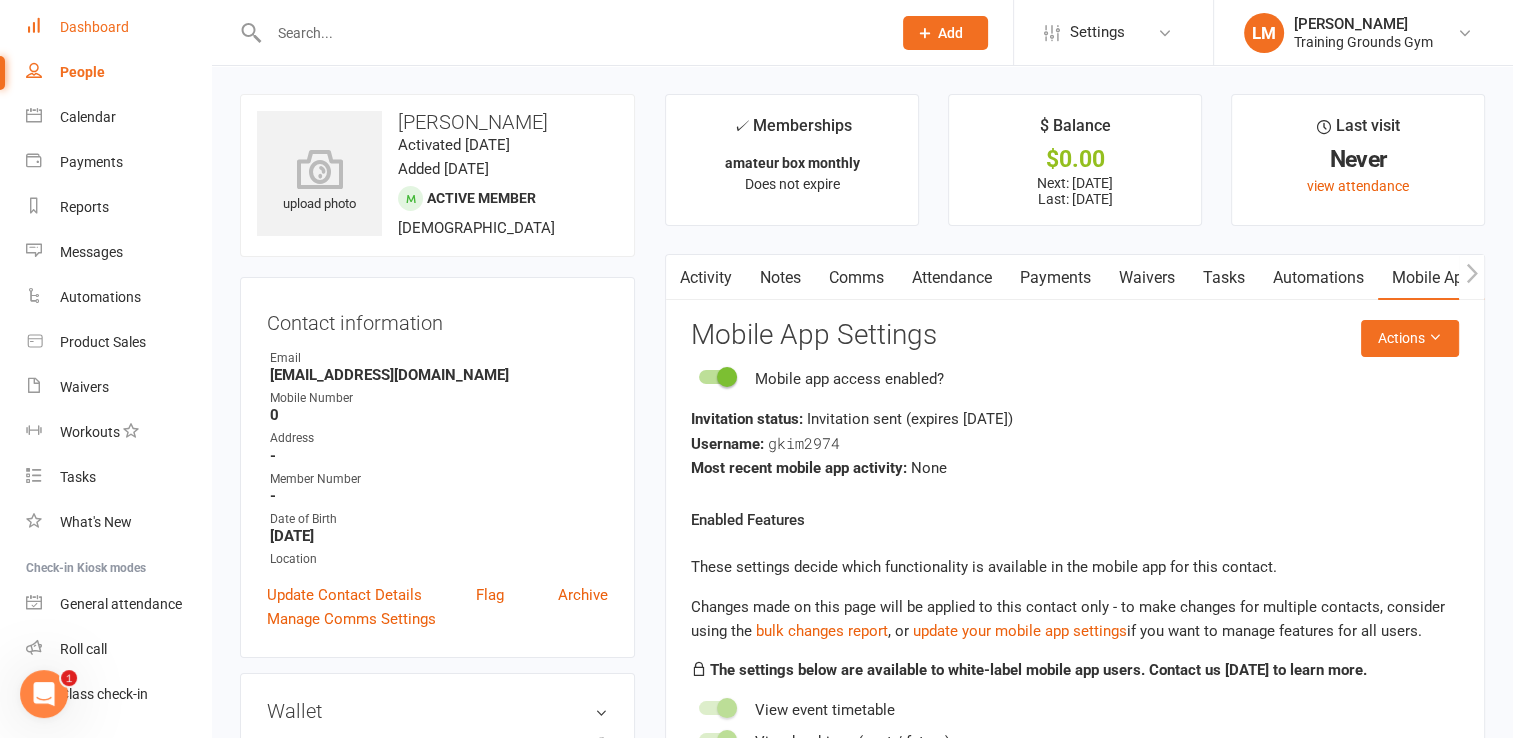 click on "Dashboard" at bounding box center [94, 27] 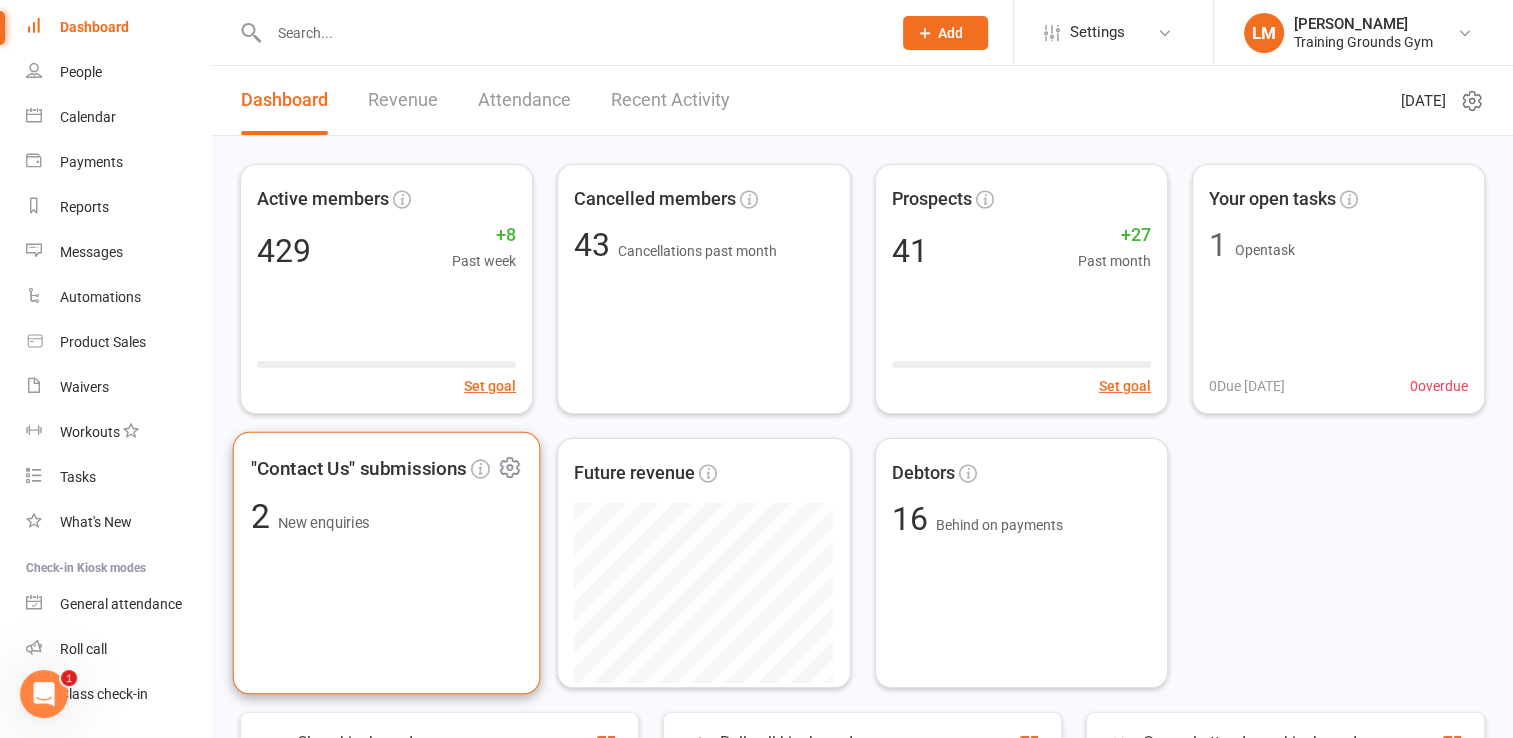 click on ""Contact Us" submissions   2   New enquiries" at bounding box center [387, 563] 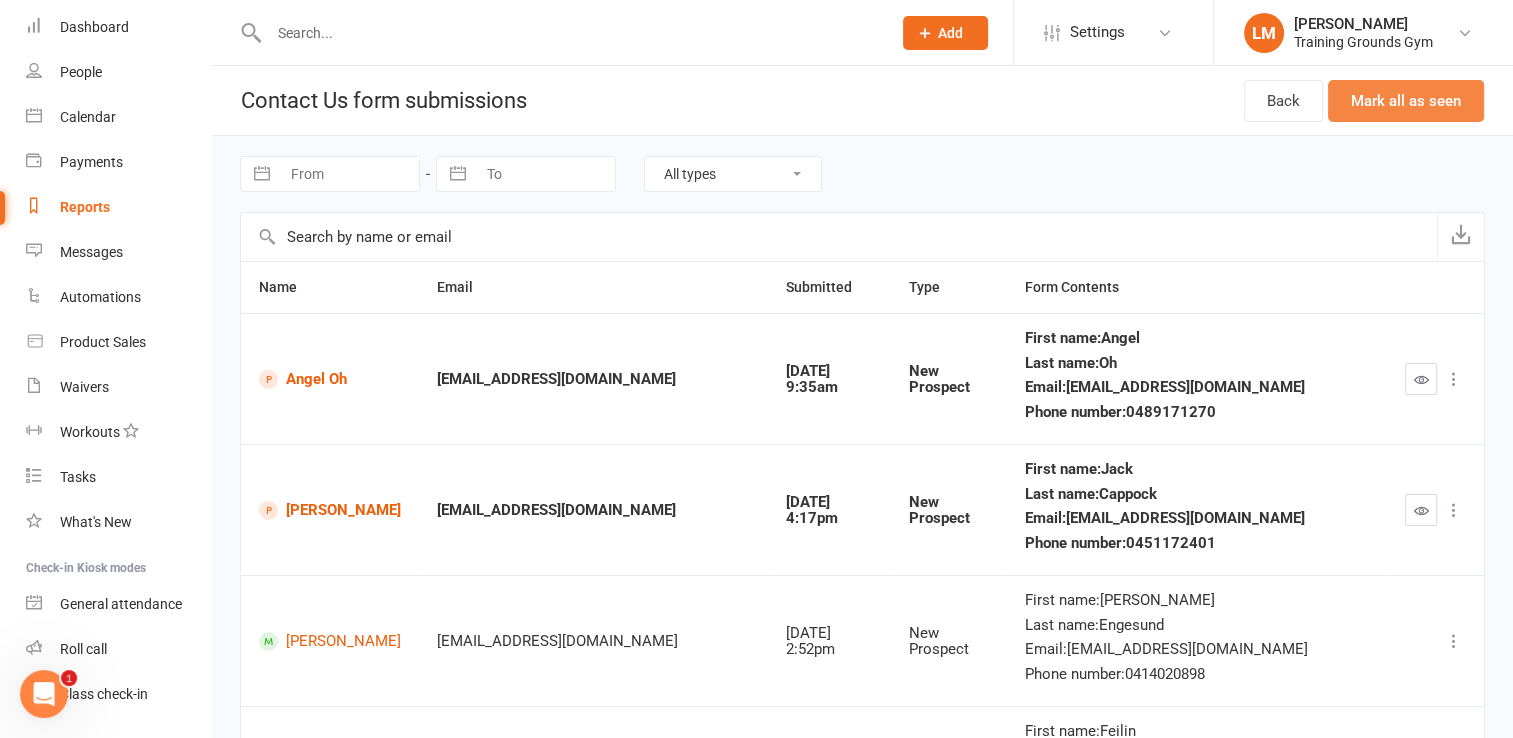 click on "Mark all as seen" at bounding box center (1406, 101) 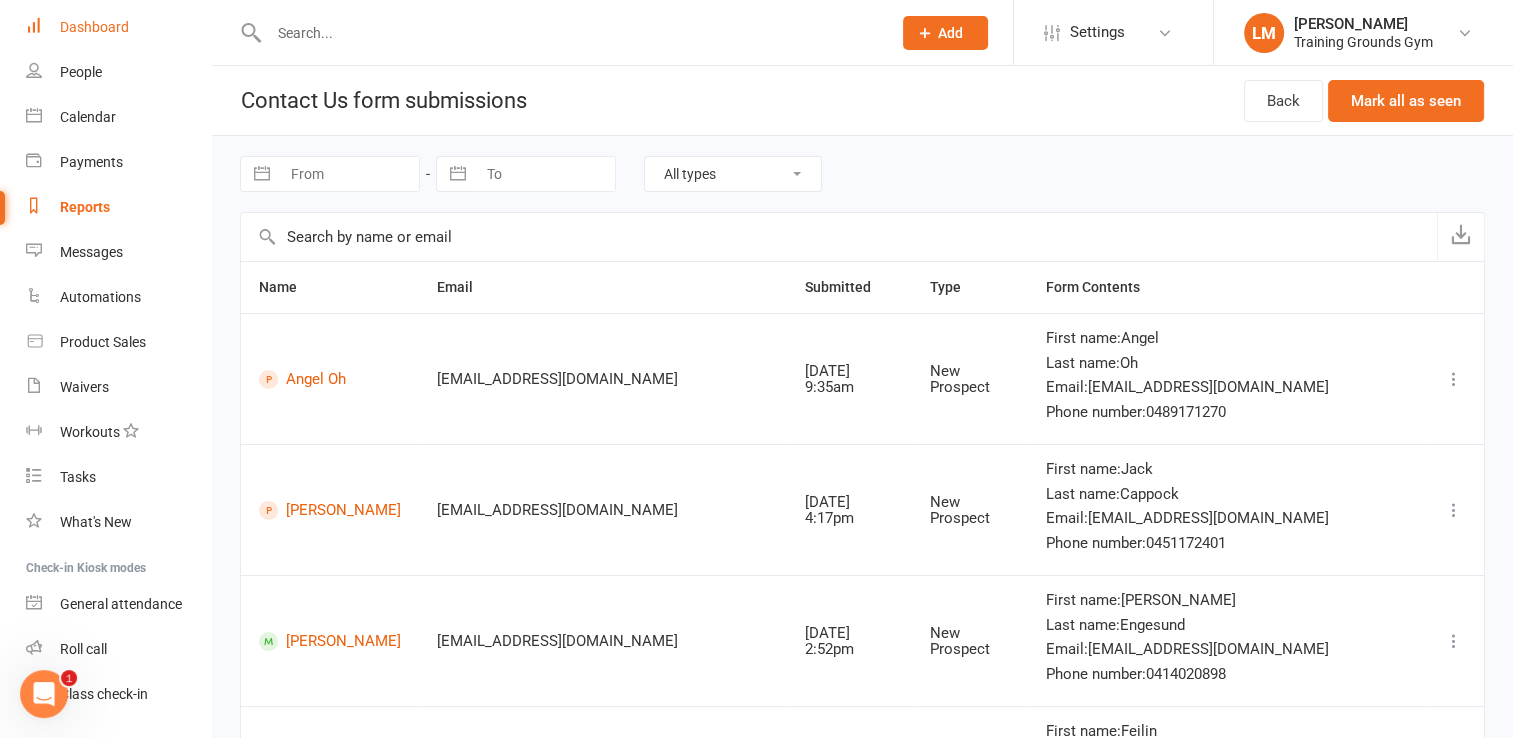 click on "Dashboard" at bounding box center (94, 27) 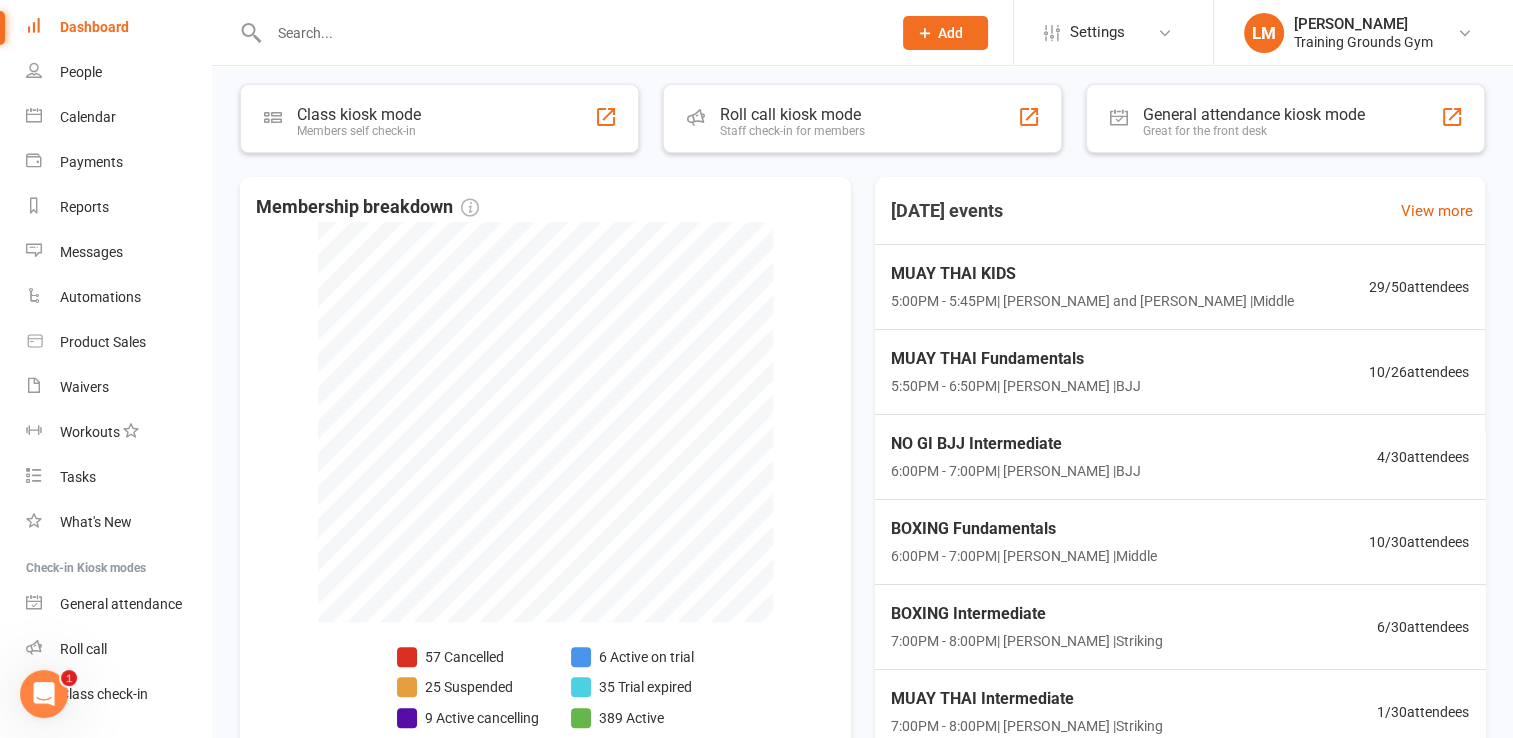 scroll, scrollTop: 690, scrollLeft: 0, axis: vertical 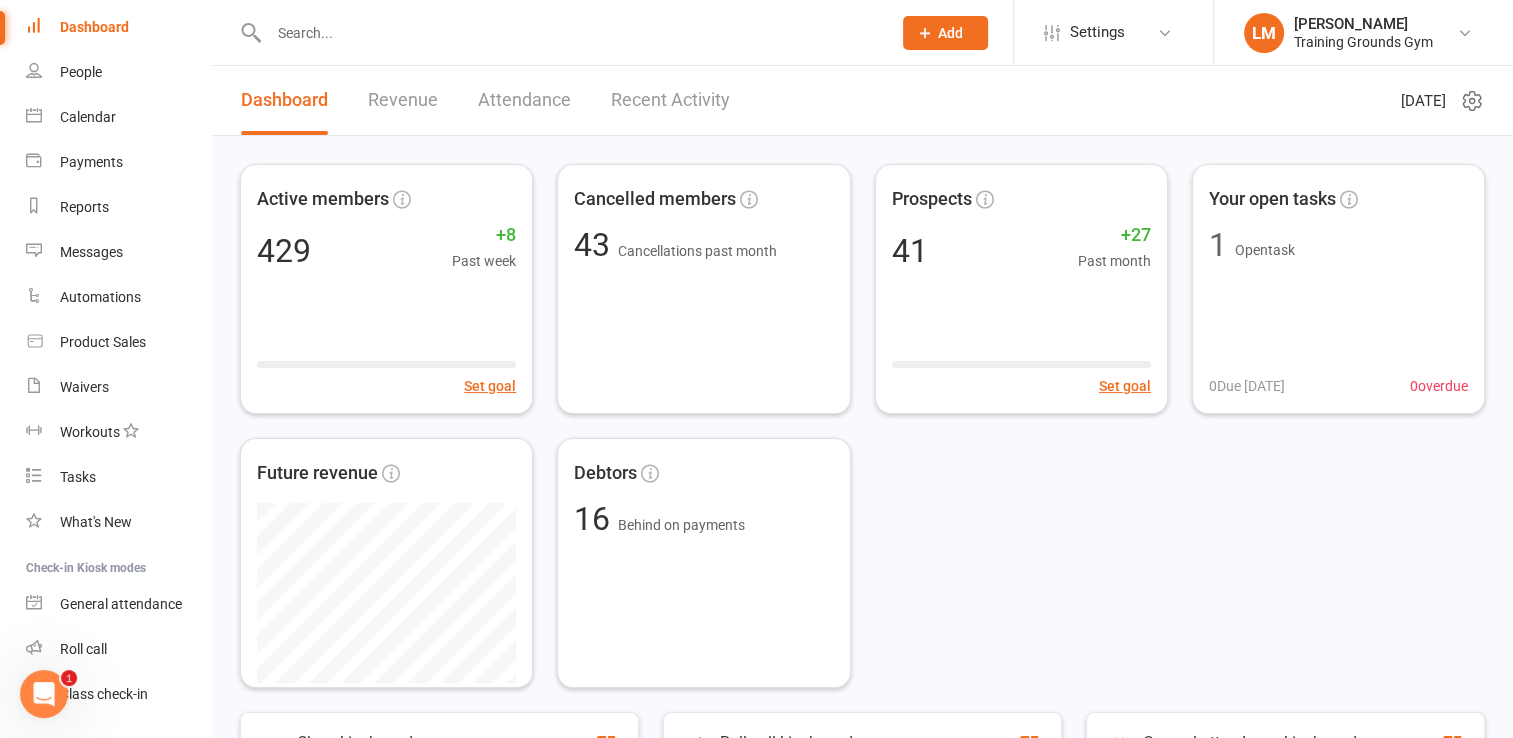 click on "Revenue" at bounding box center (403, 100) 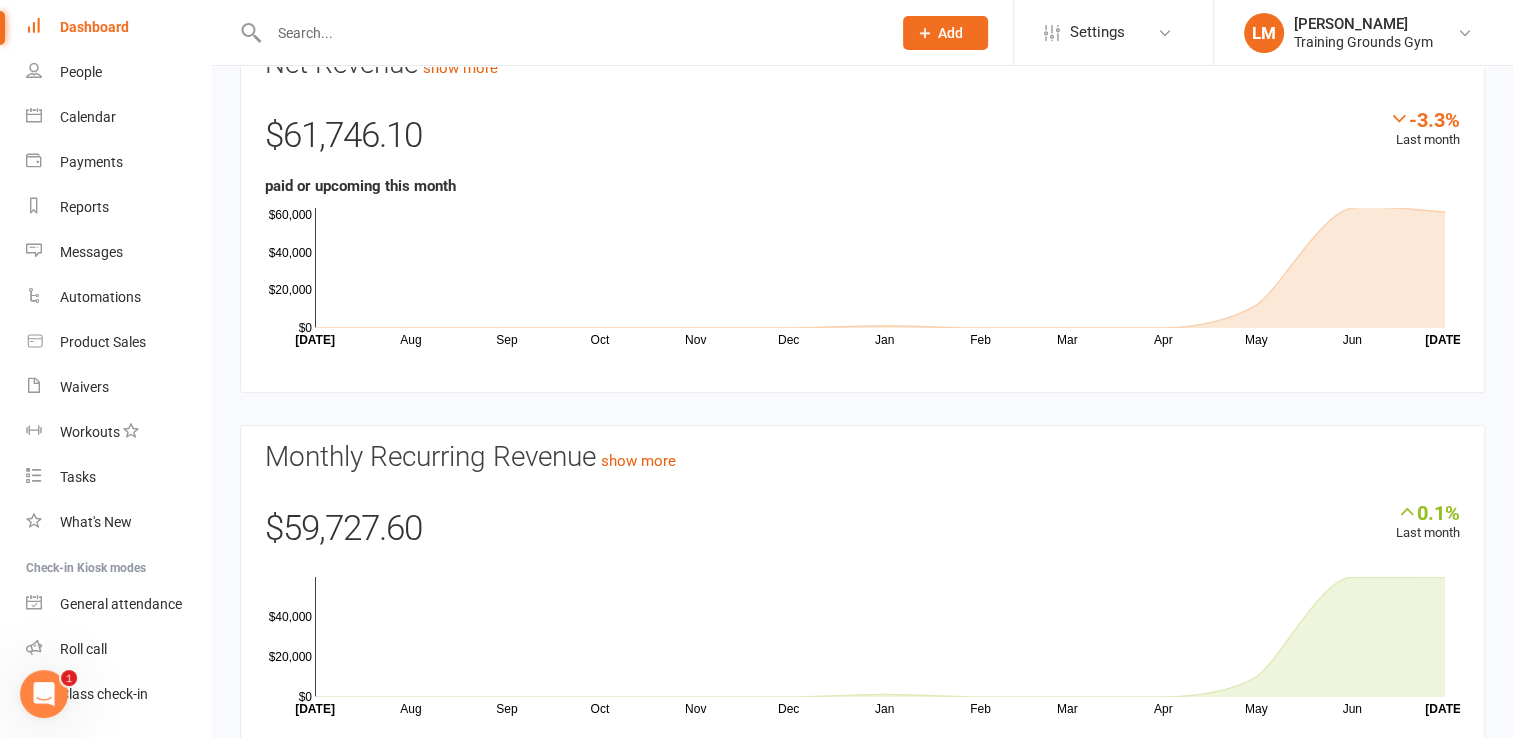 scroll, scrollTop: 215, scrollLeft: 0, axis: vertical 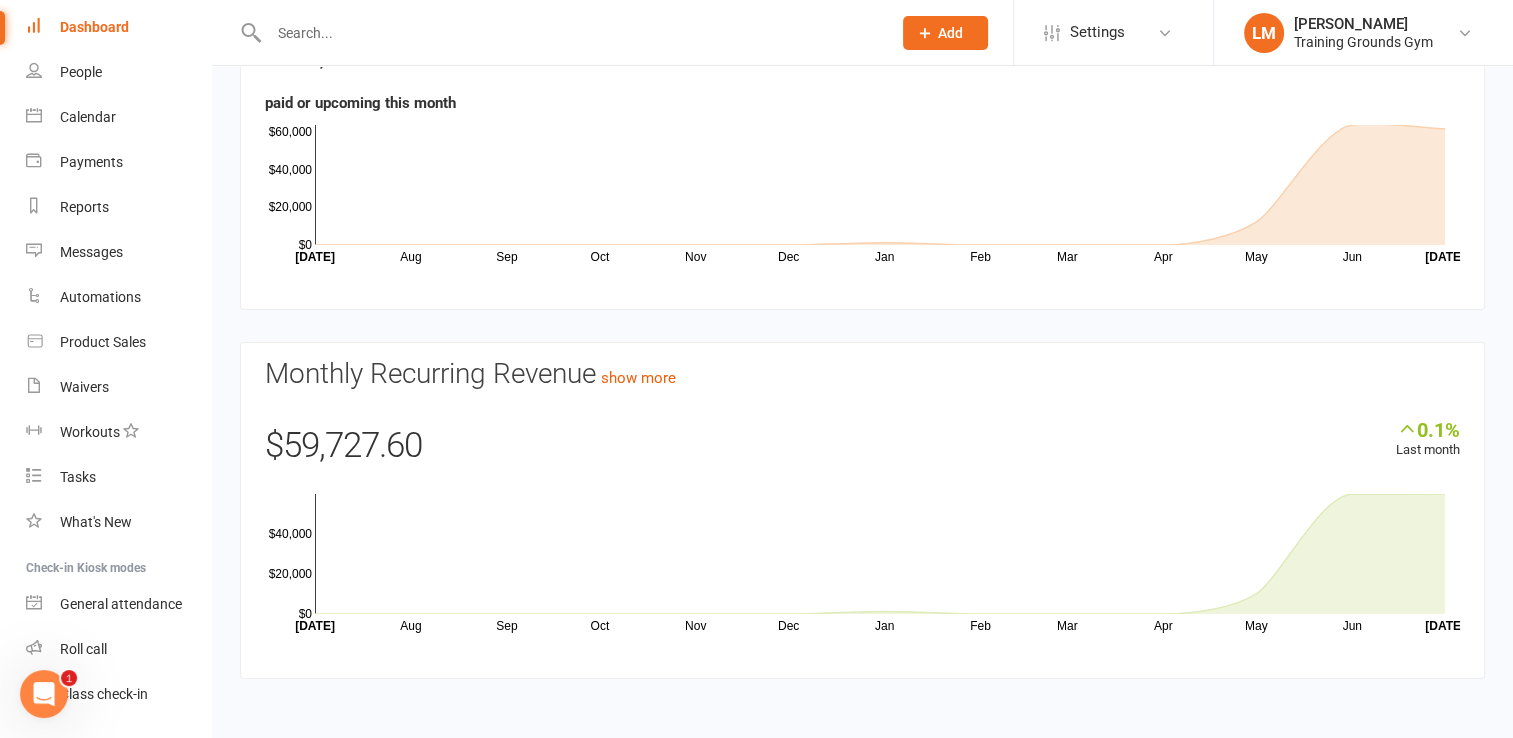 click on "Monthly Recurring Revenue  show more" at bounding box center (862, 374) 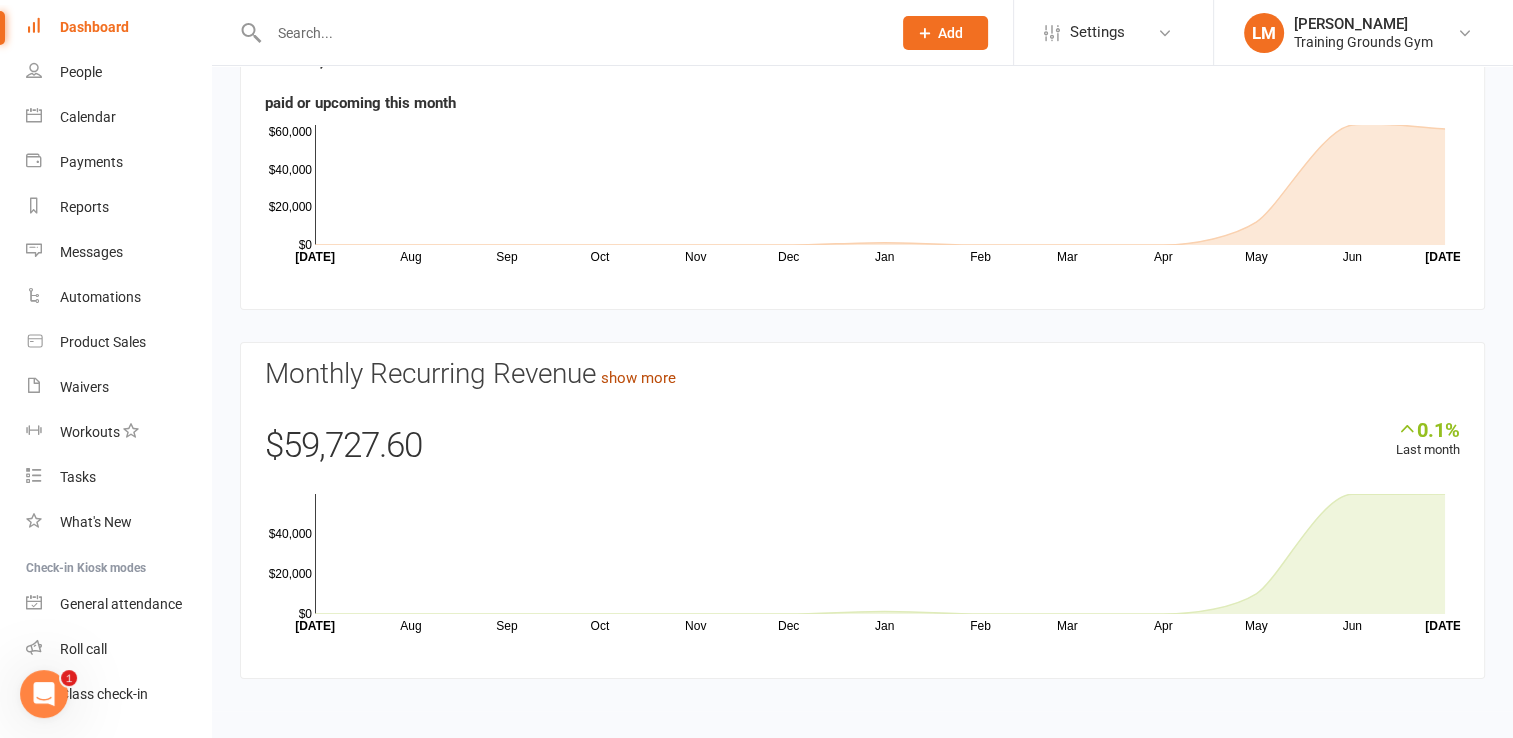 click on "show more" at bounding box center (638, 378) 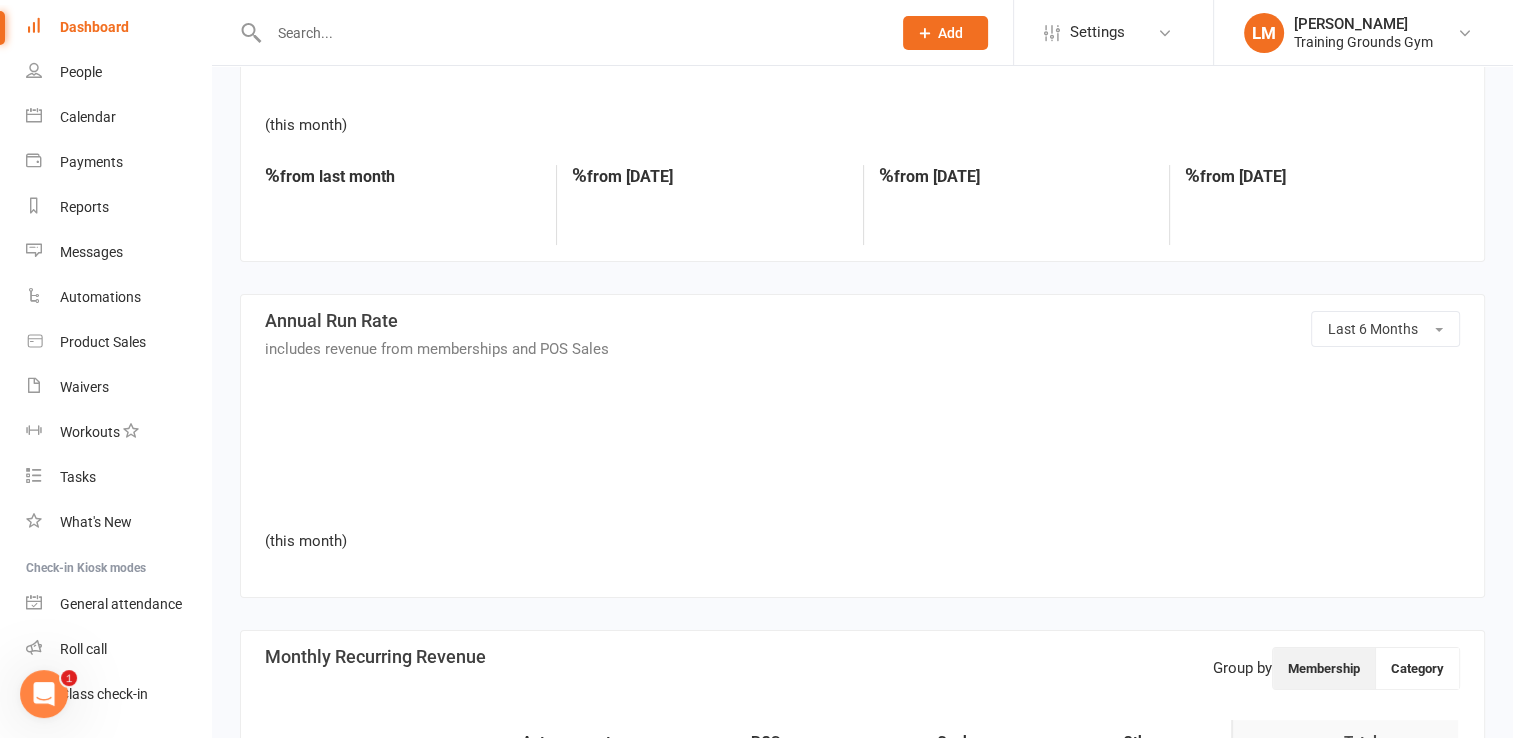 scroll, scrollTop: 0, scrollLeft: 0, axis: both 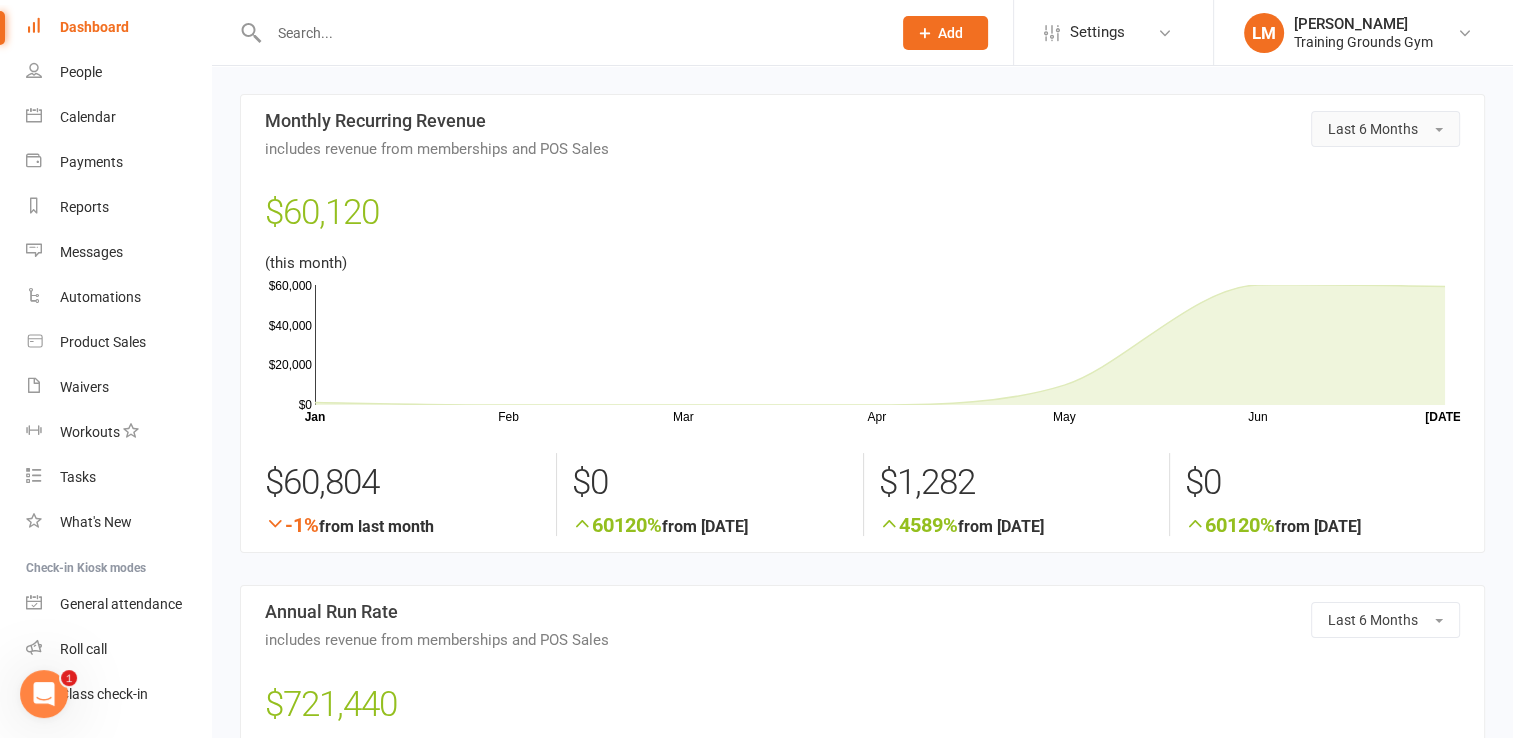 click on "Last 6 Months" at bounding box center (1373, 129) 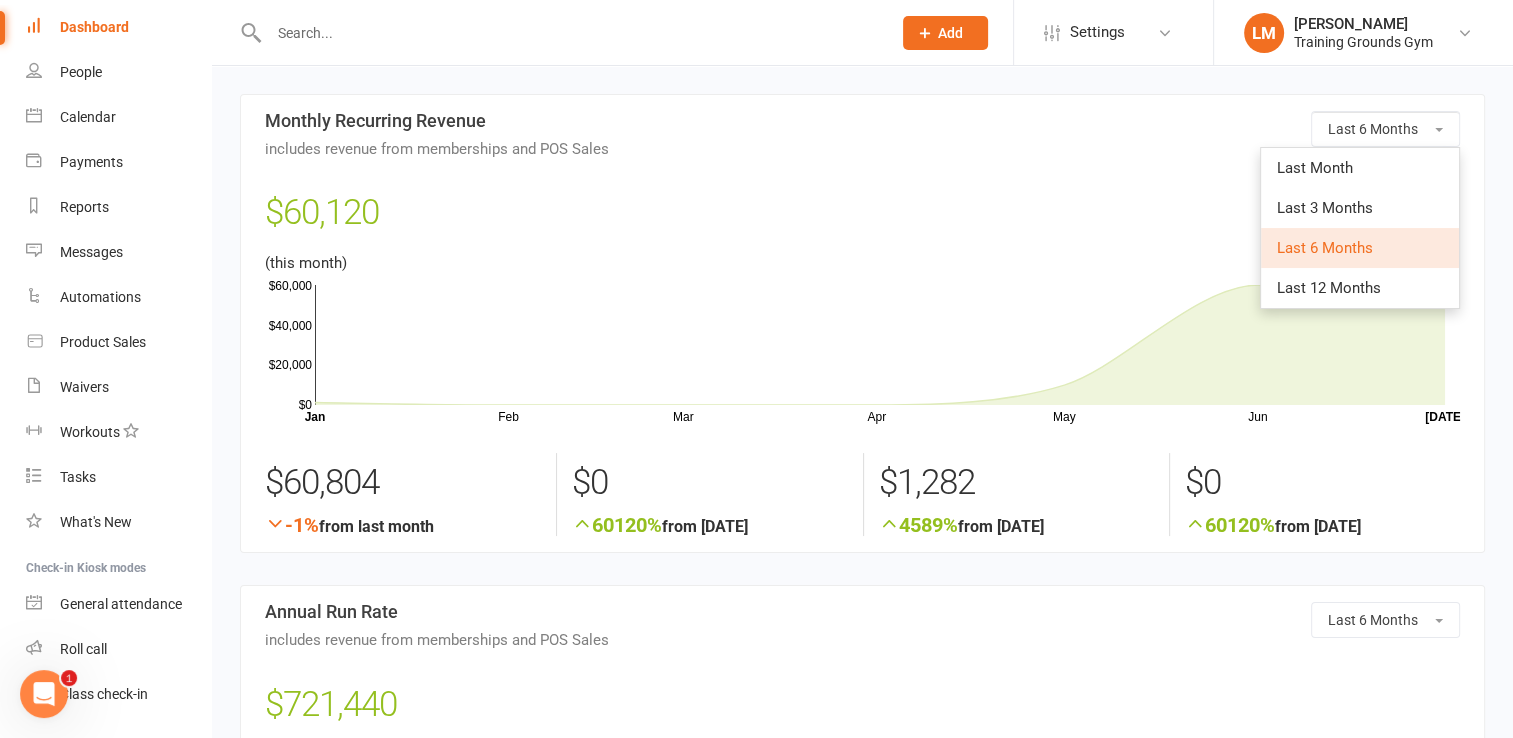 click on "$60,120" at bounding box center (862, 218) 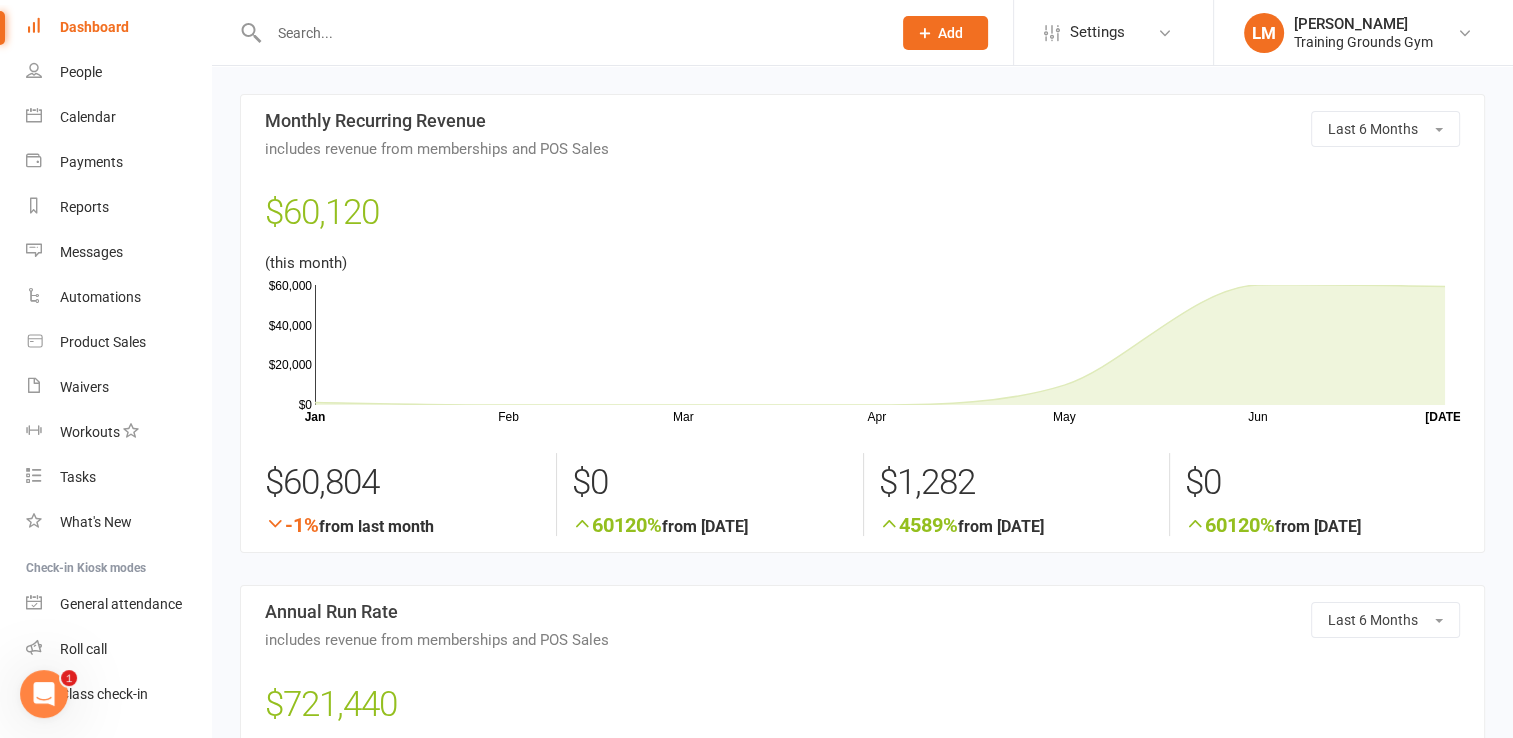 click on "Dashboard" at bounding box center (94, 27) 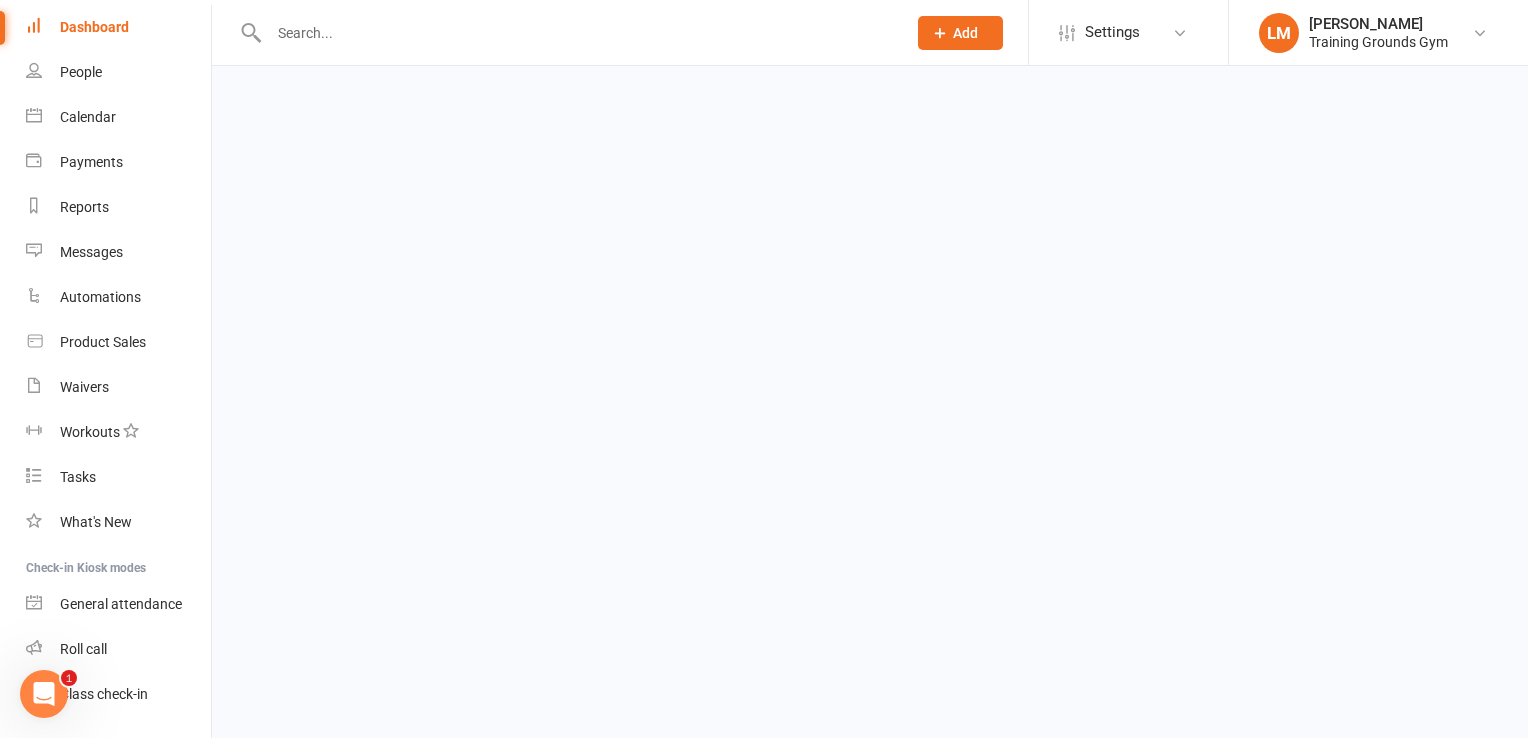 click on "Dashboard" at bounding box center (94, 27) 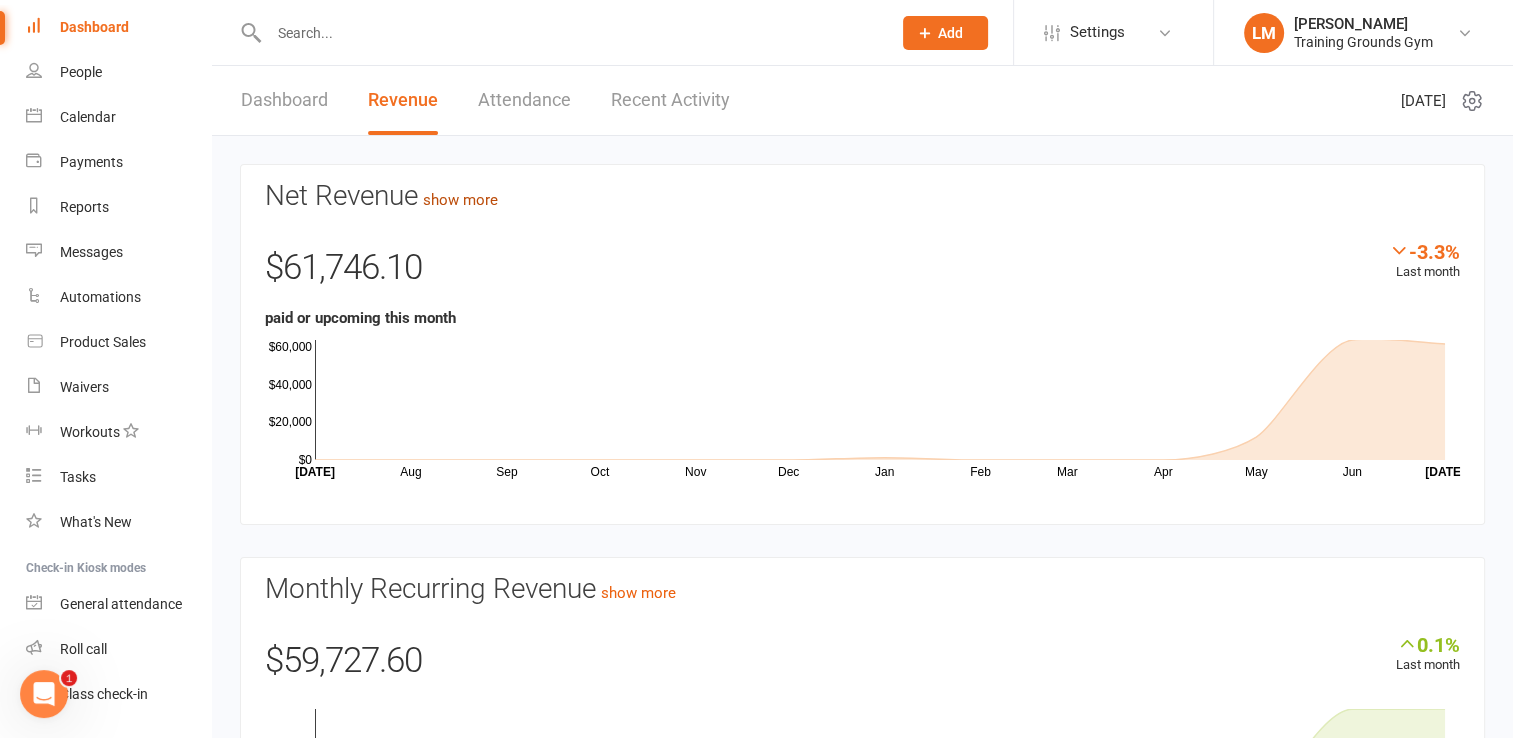 click on "show more" at bounding box center (460, 200) 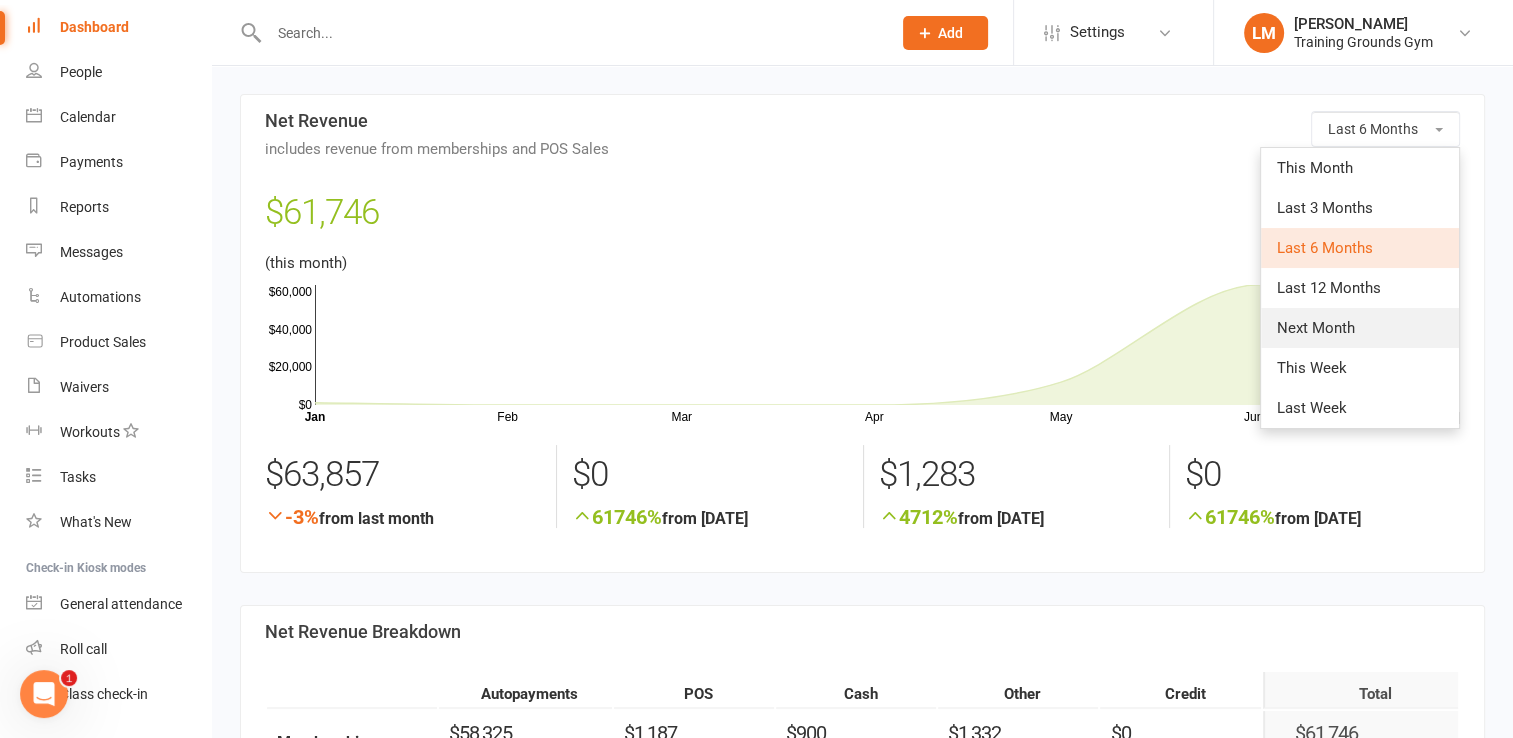 click on "Next Month" at bounding box center (1360, 328) 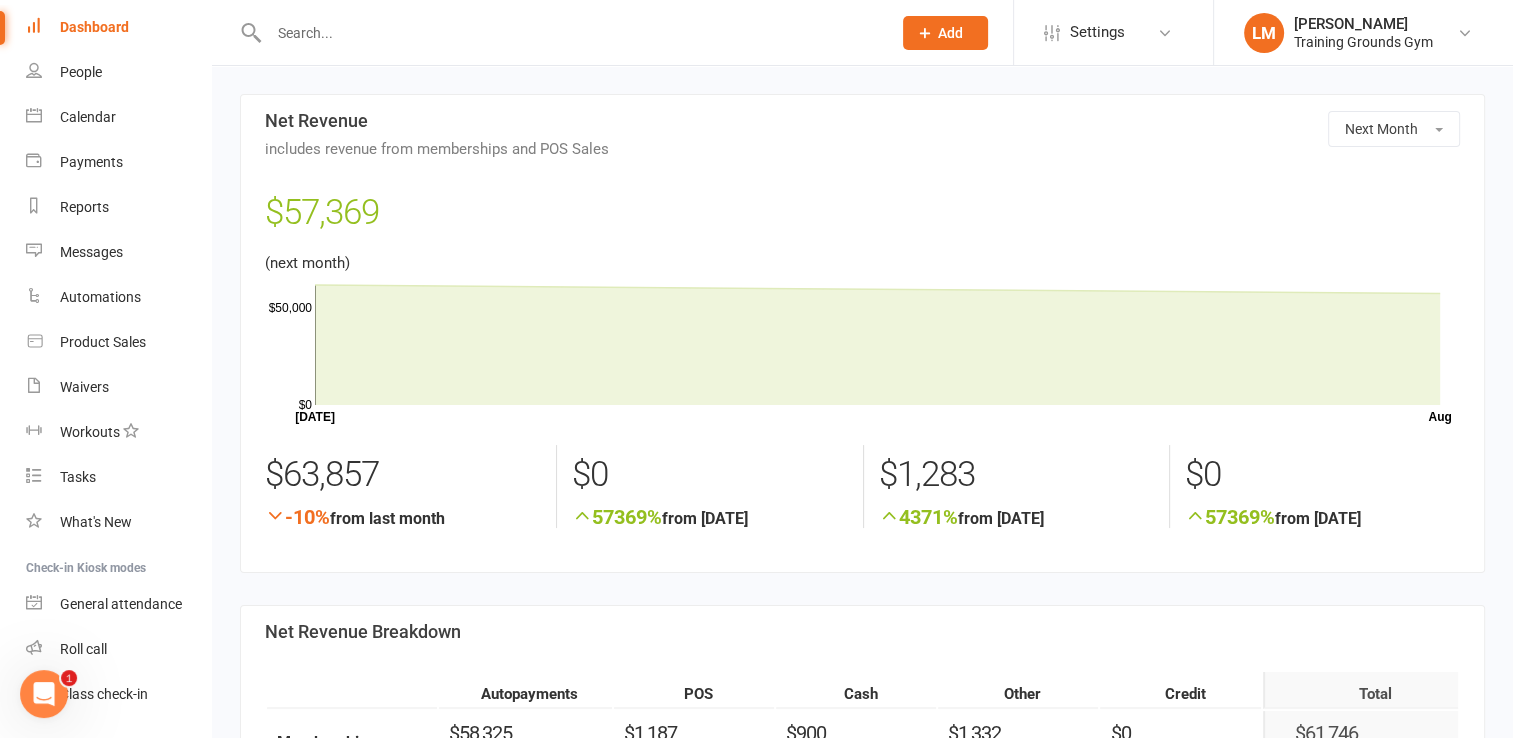 click on "Dashboard" at bounding box center [94, 27] 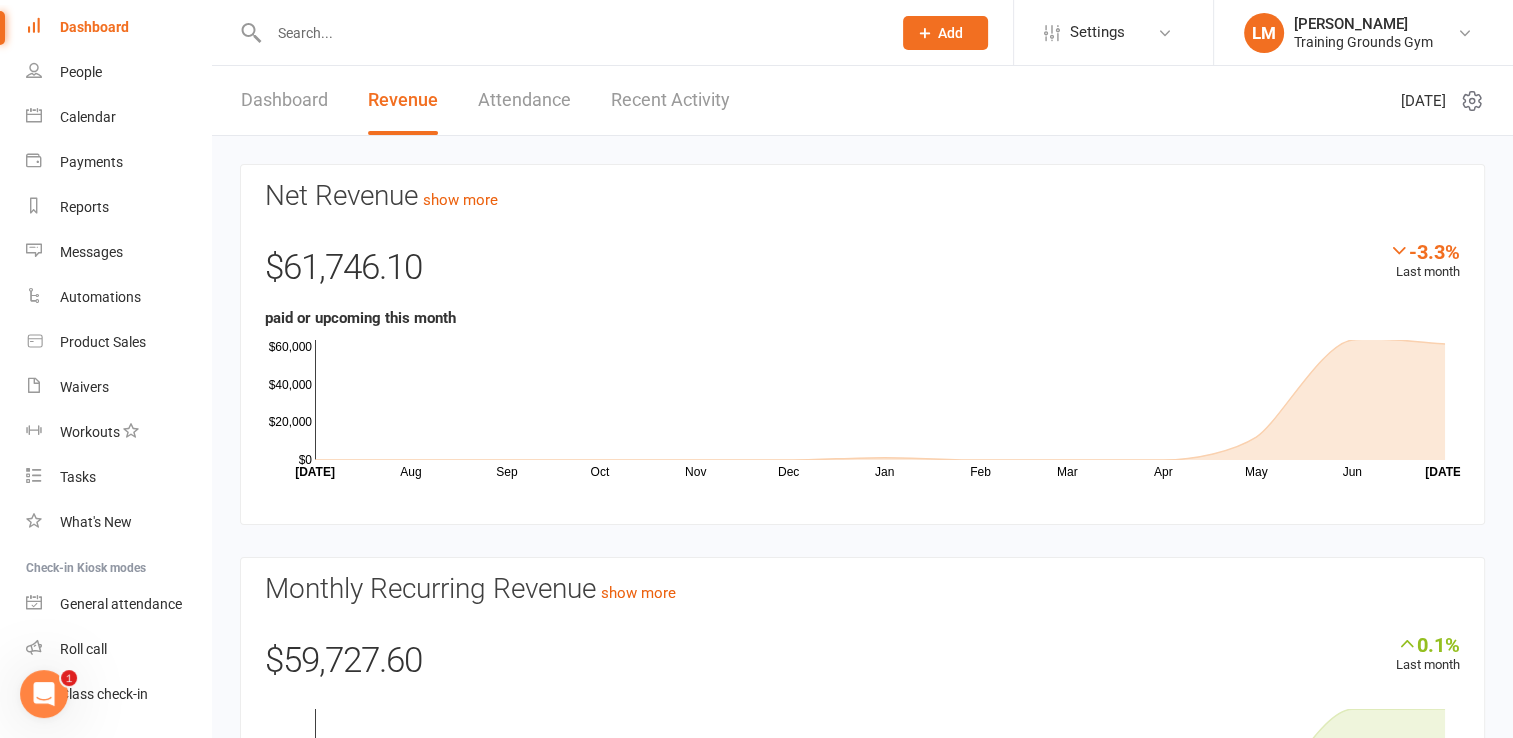 click on "Dashboard" at bounding box center (284, 100) 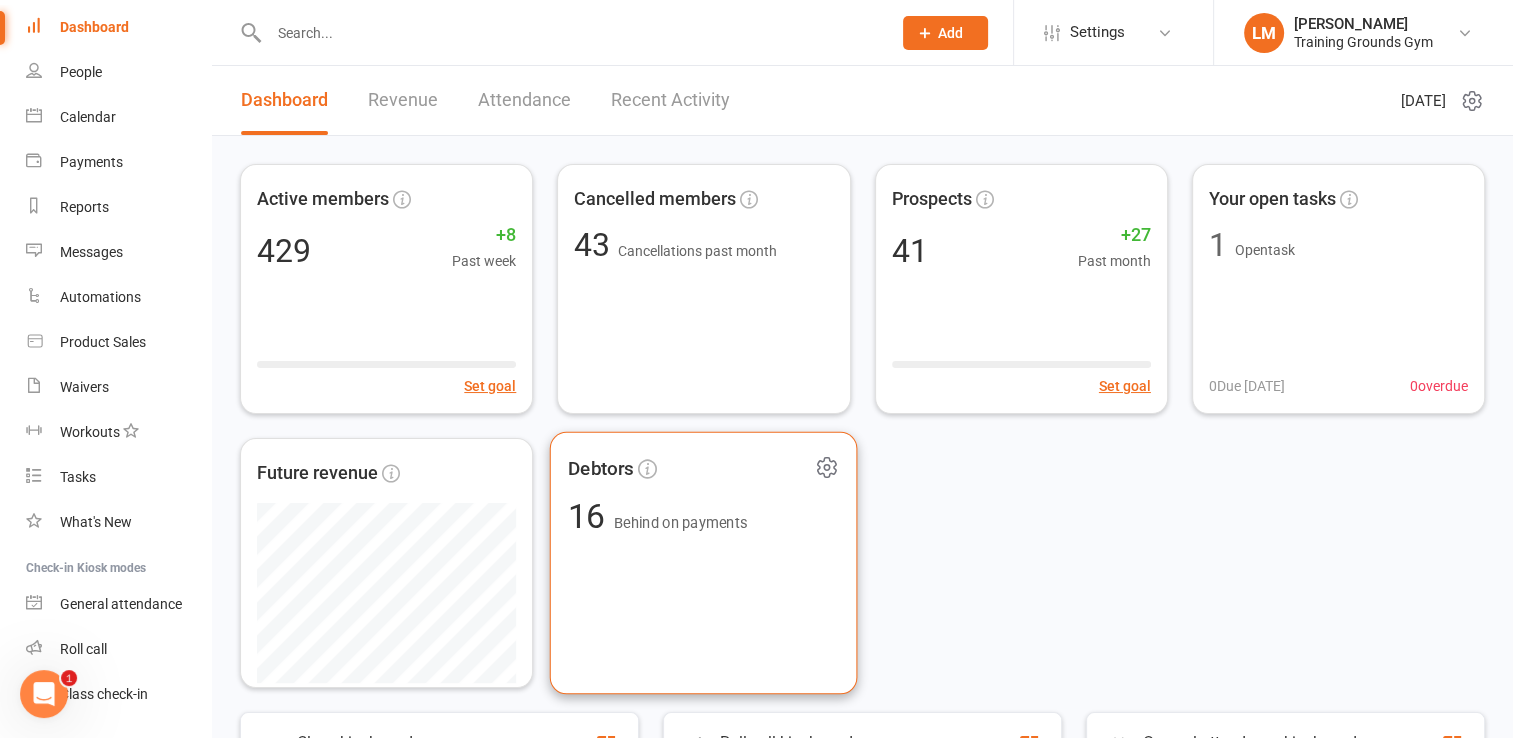 click on "Debtors   16   Behind on payments" at bounding box center [704, 563] 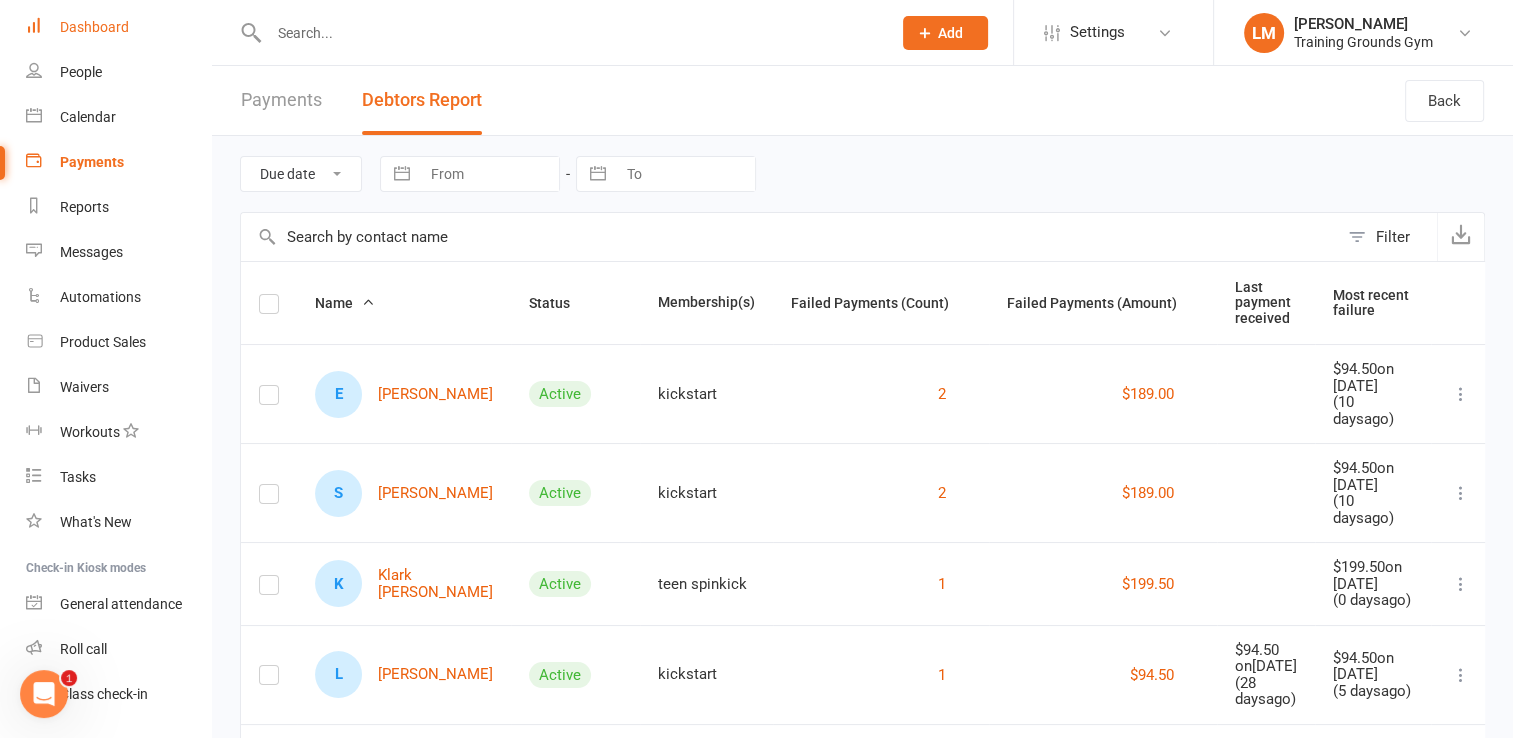 click on "Dashboard" at bounding box center (118, 27) 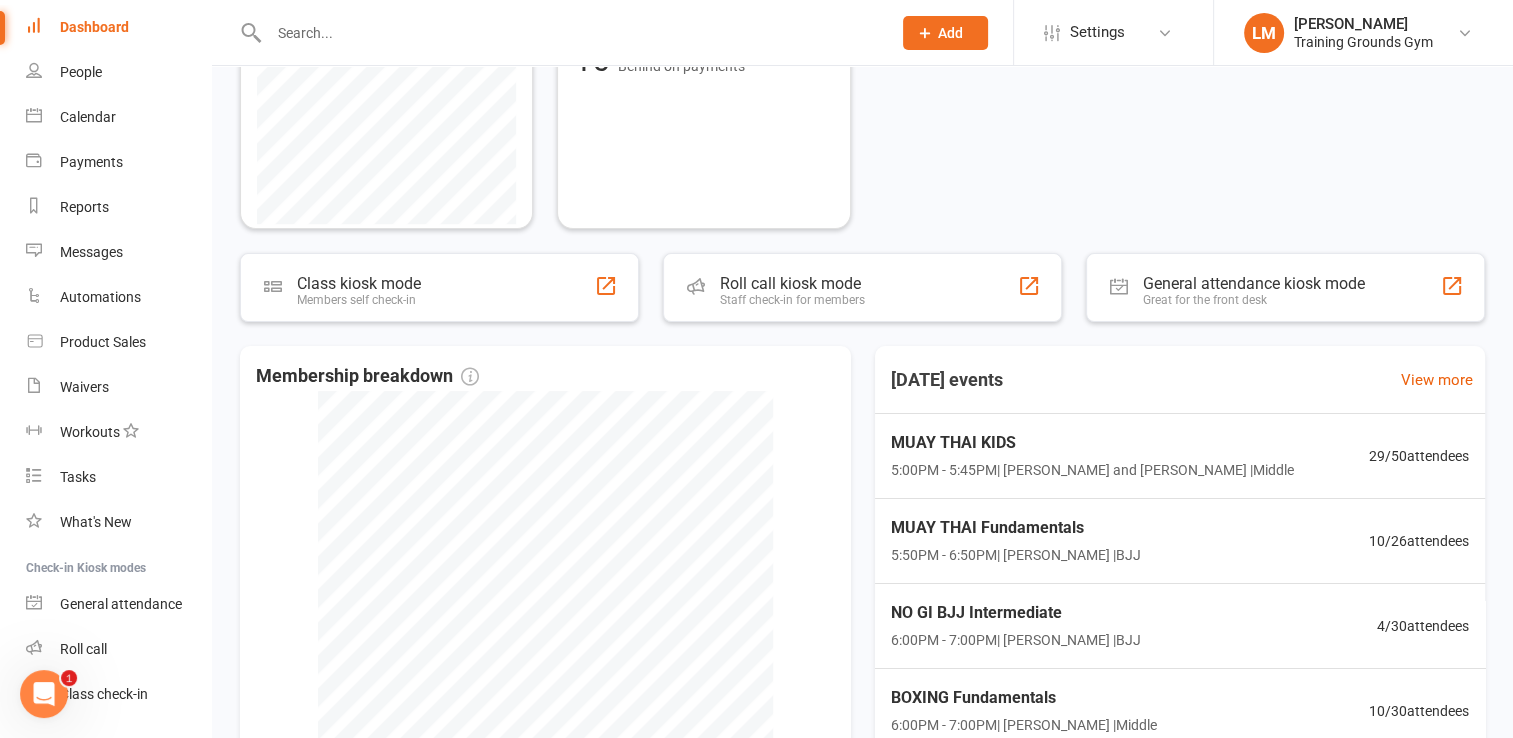 scroll, scrollTop: 746, scrollLeft: 0, axis: vertical 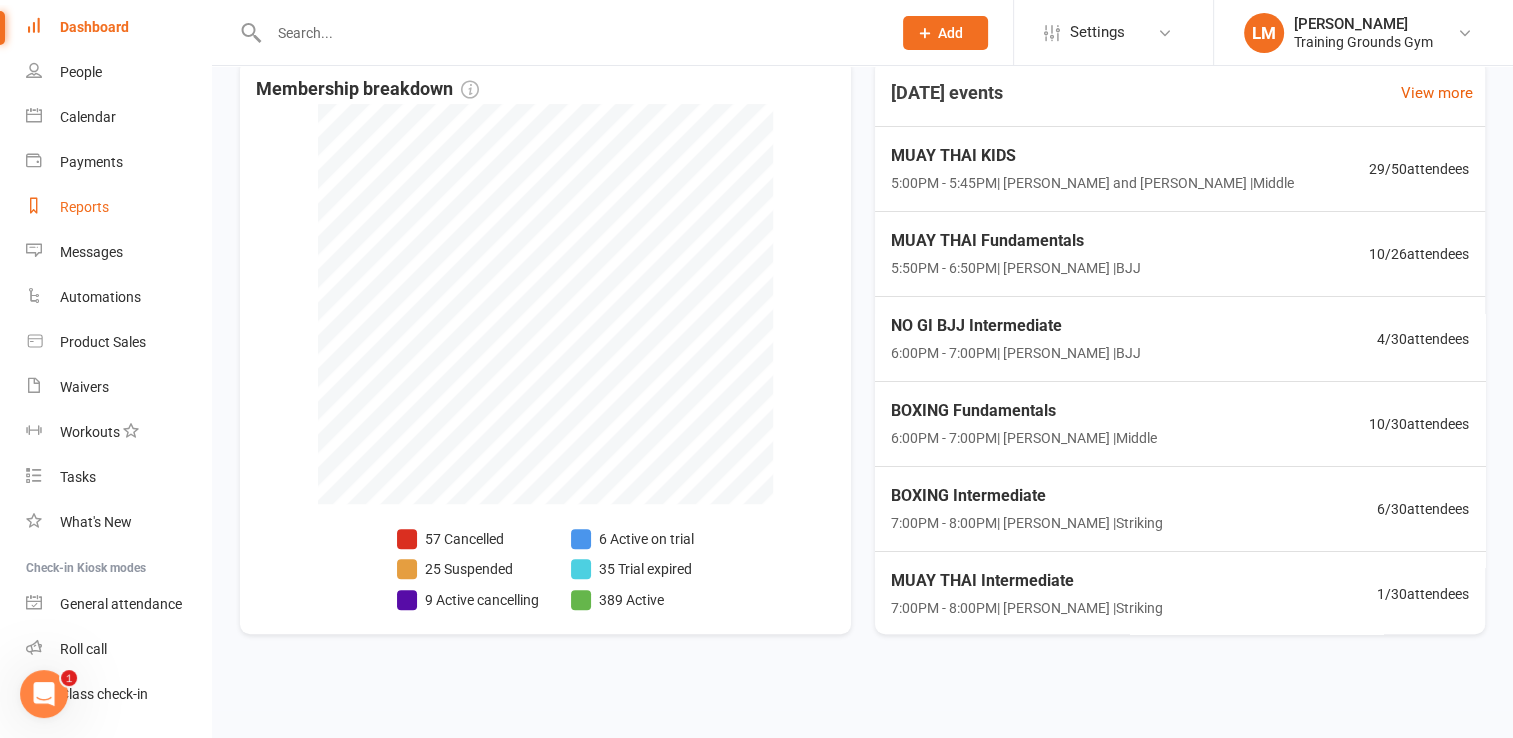 click on "Reports" at bounding box center [84, 207] 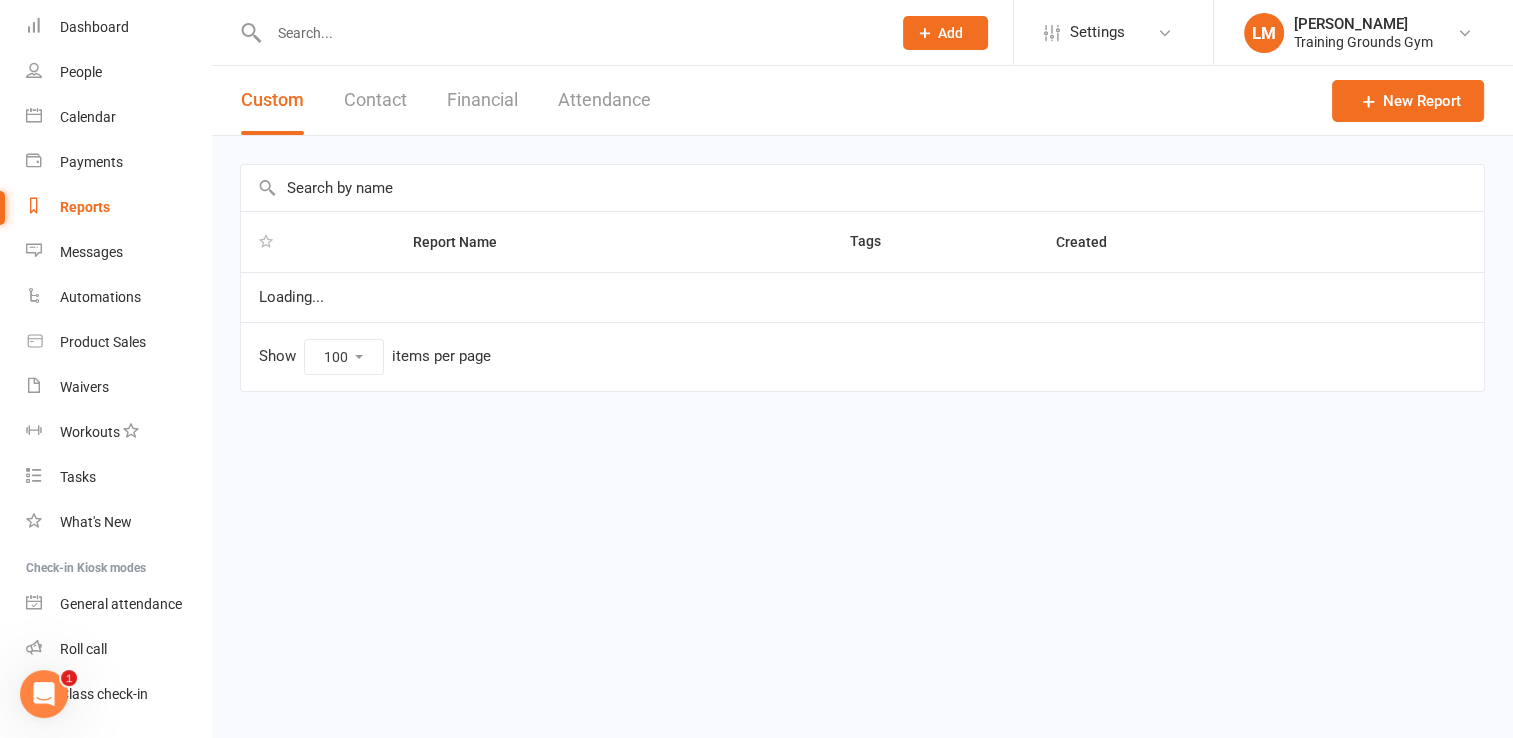 scroll, scrollTop: 0, scrollLeft: 0, axis: both 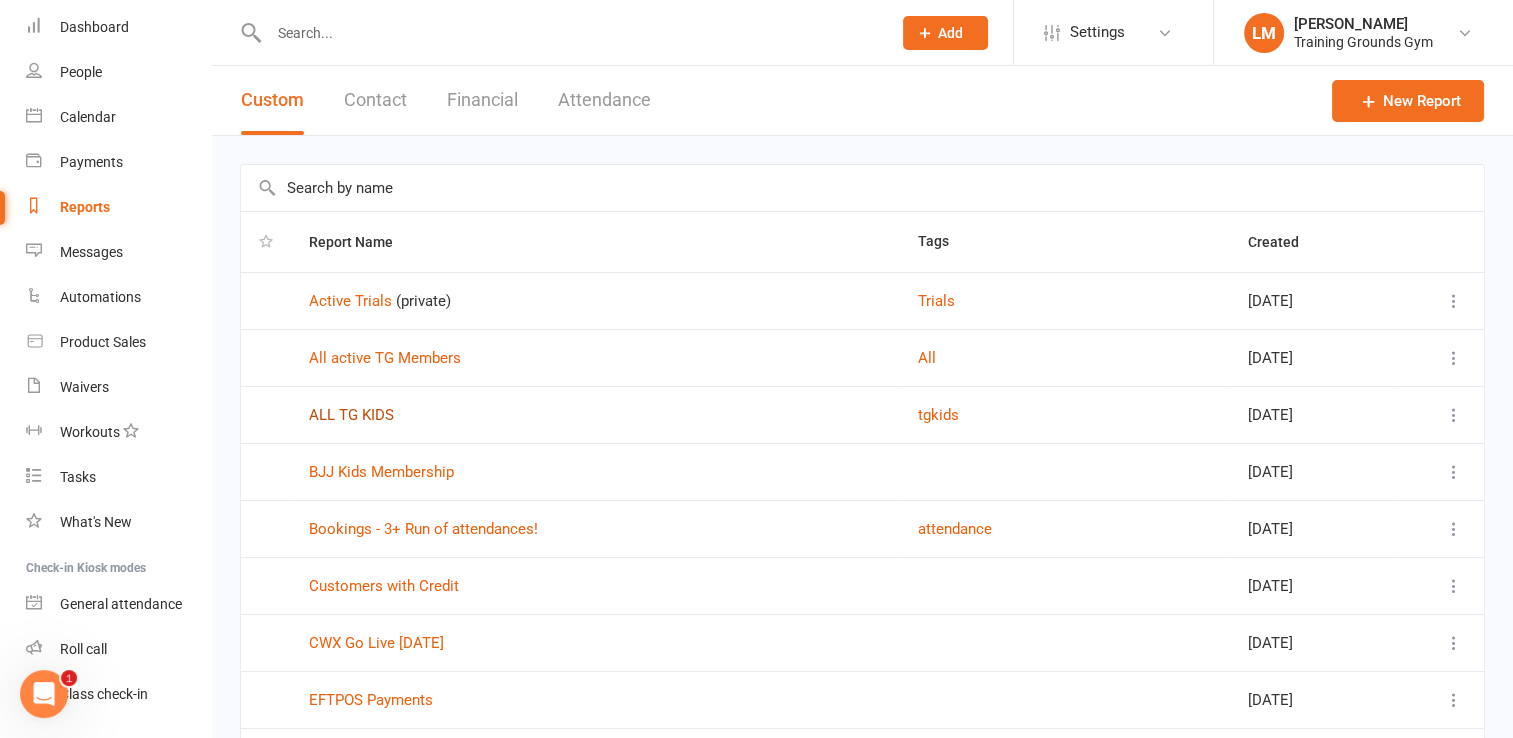 click on "ALL TG KIDS" at bounding box center (351, 415) 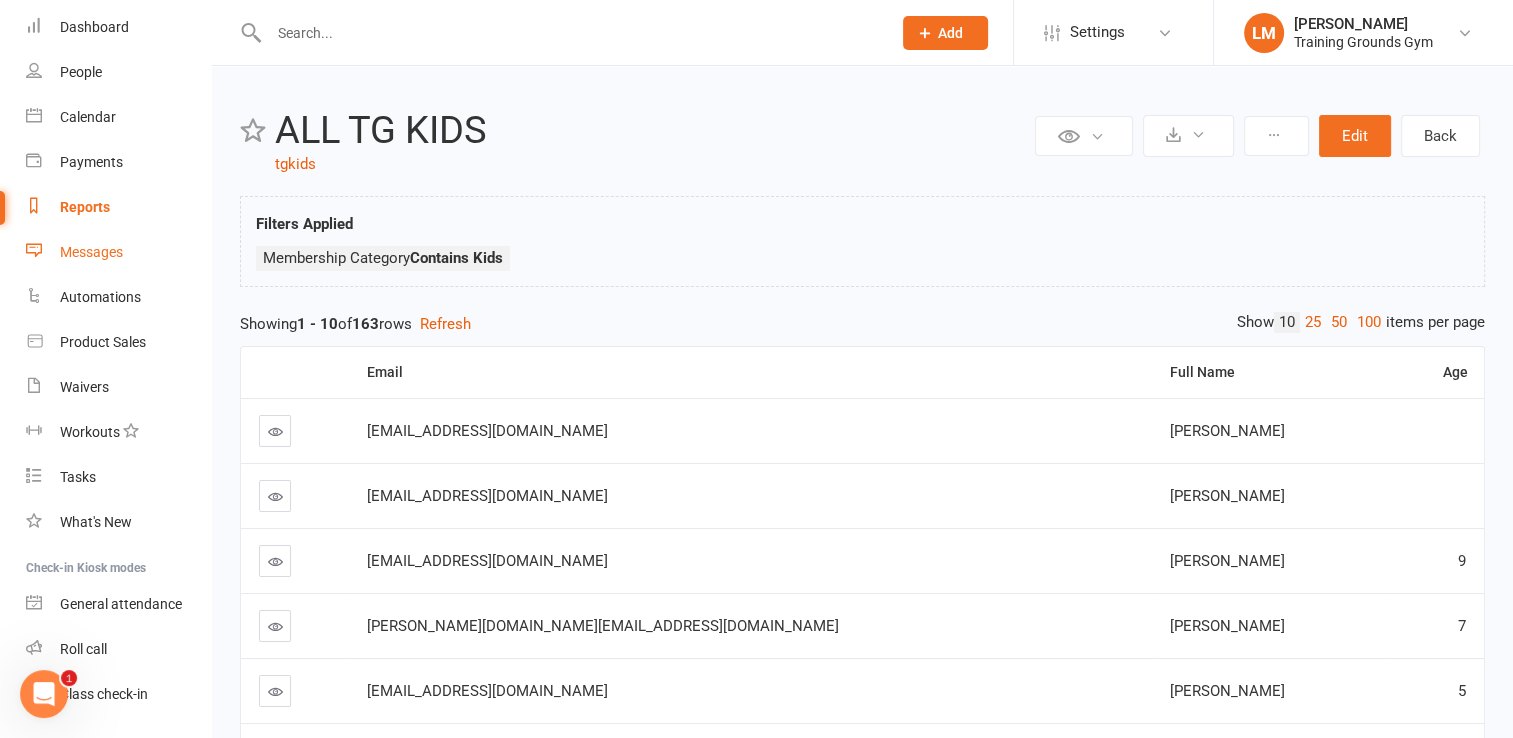 click on "Messages" at bounding box center [91, 252] 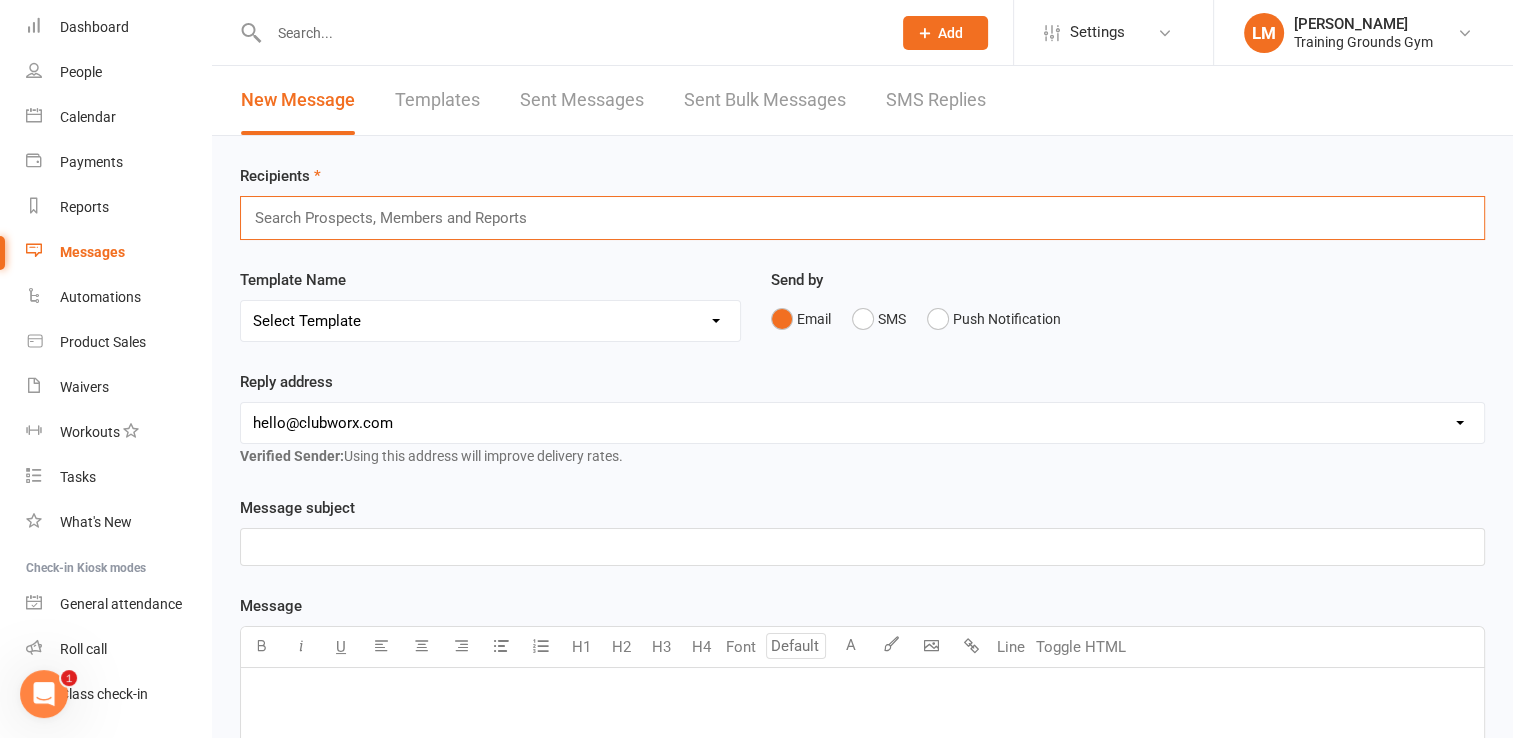 click at bounding box center [399, 218] 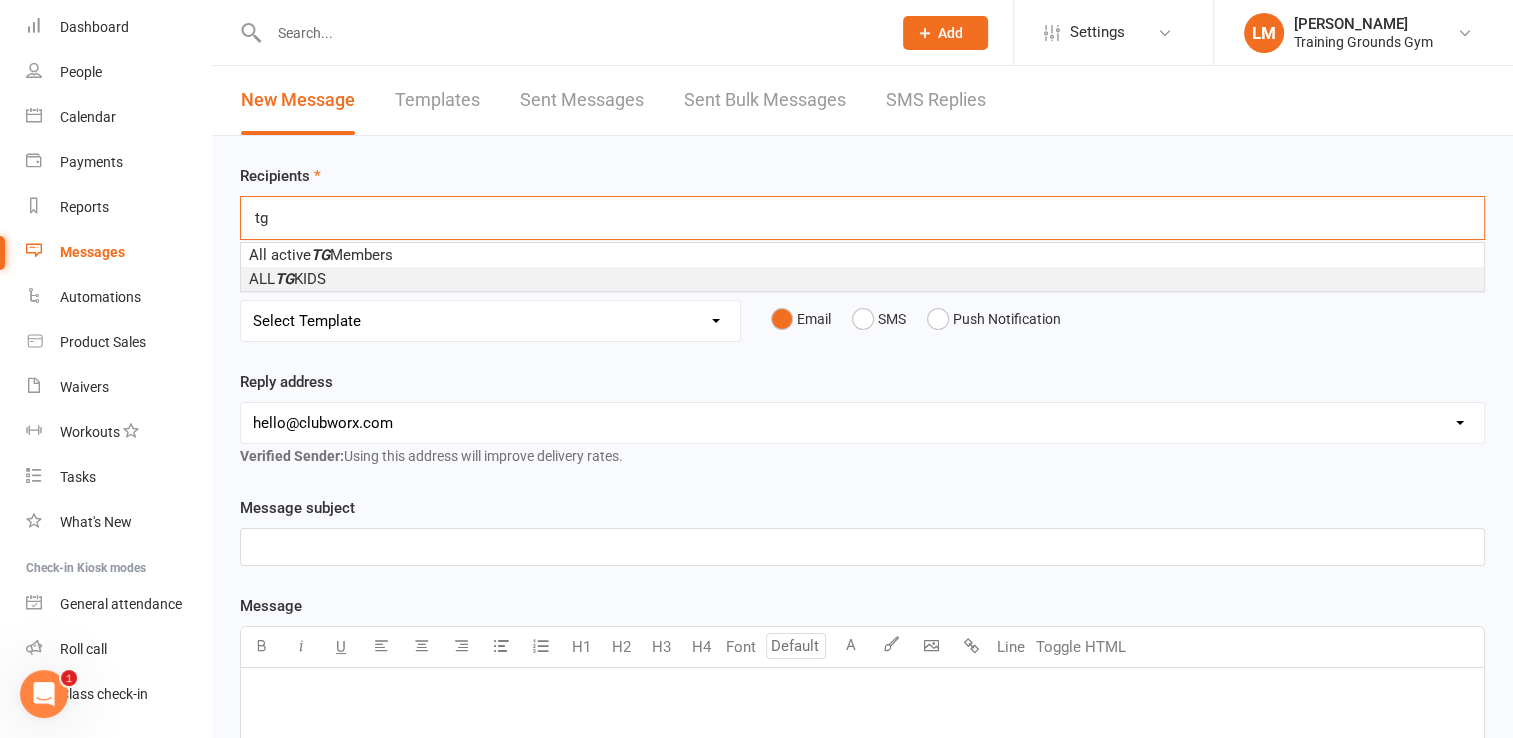 type on "tg" 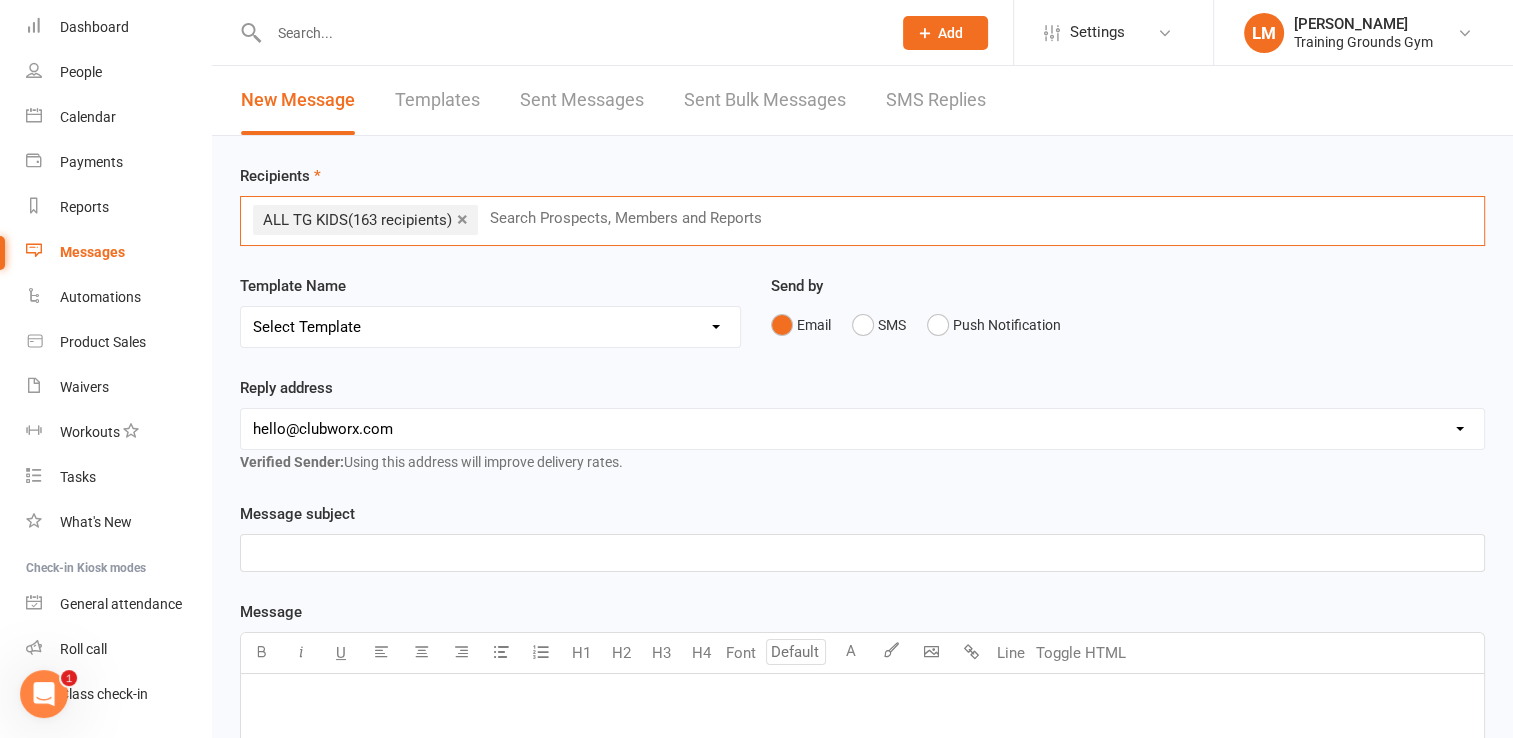 click on "Select Template [Email] [Default template - review before using] Email request for customer testimonial [SMS] [Default template - review before using] Follow-Up SMS Reminder for Review Request [SMS] [Default template - review before using] Referral [SMS] [Default template - review before using] Request for review [Email] [Default template - review before using] Email 1: Friendly Reminder – Payment Unsuccessful [Email] [Default template - review before using] Email 2: Second Attempt Coming Soon [Email] [Default template - review before using] Email 3: Final Reminder – Let’s Get This Sorted [SMS] [Default template - review before using] Failed payment [SMS] [Default template - review before using] Payment paid [SMS] [Default template - review before using] SMS 1: Friendly Reminder – Payment Unsuccessful [SMS] [Default template - review before using] SMS 2: Second Attempt Coming Soon [SMS] [Default template - review before using] SMS 3: Final Reminder - Let’s Get This Sorted [Email] TG Newsletter!" at bounding box center [490, 327] 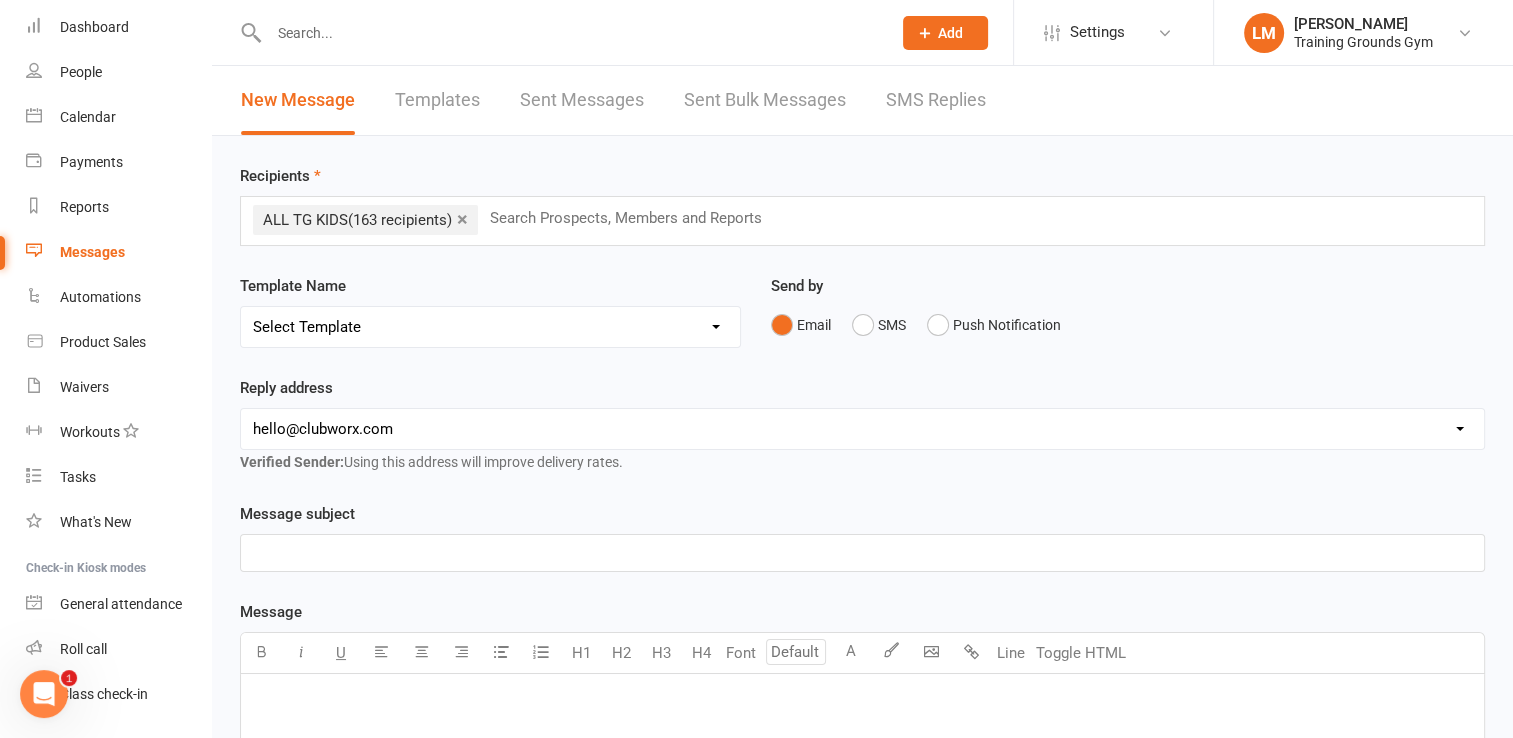 click on "Select Template [Email] [Default template - review before using] Email request for customer testimonial [SMS] [Default template - review before using] Follow-Up SMS Reminder for Review Request [SMS] [Default template - review before using] Referral [SMS] [Default template - review before using] Request for review [Email] [Default template - review before using] Email 1: Friendly Reminder – Payment Unsuccessful [Email] [Default template - review before using] Email 2: Second Attempt Coming Soon [Email] [Default template - review before using] Email 3: Final Reminder – Let’s Get This Sorted [SMS] [Default template - review before using] Failed payment [SMS] [Default template - review before using] Payment paid [SMS] [Default template - review before using] SMS 1: Friendly Reminder – Payment Unsuccessful [SMS] [Default template - review before using] SMS 2: Second Attempt Coming Soon [SMS] [Default template - review before using] SMS 3: Final Reminder - Let’s Get This Sorted [Email] TG Newsletter!" at bounding box center (490, 327) 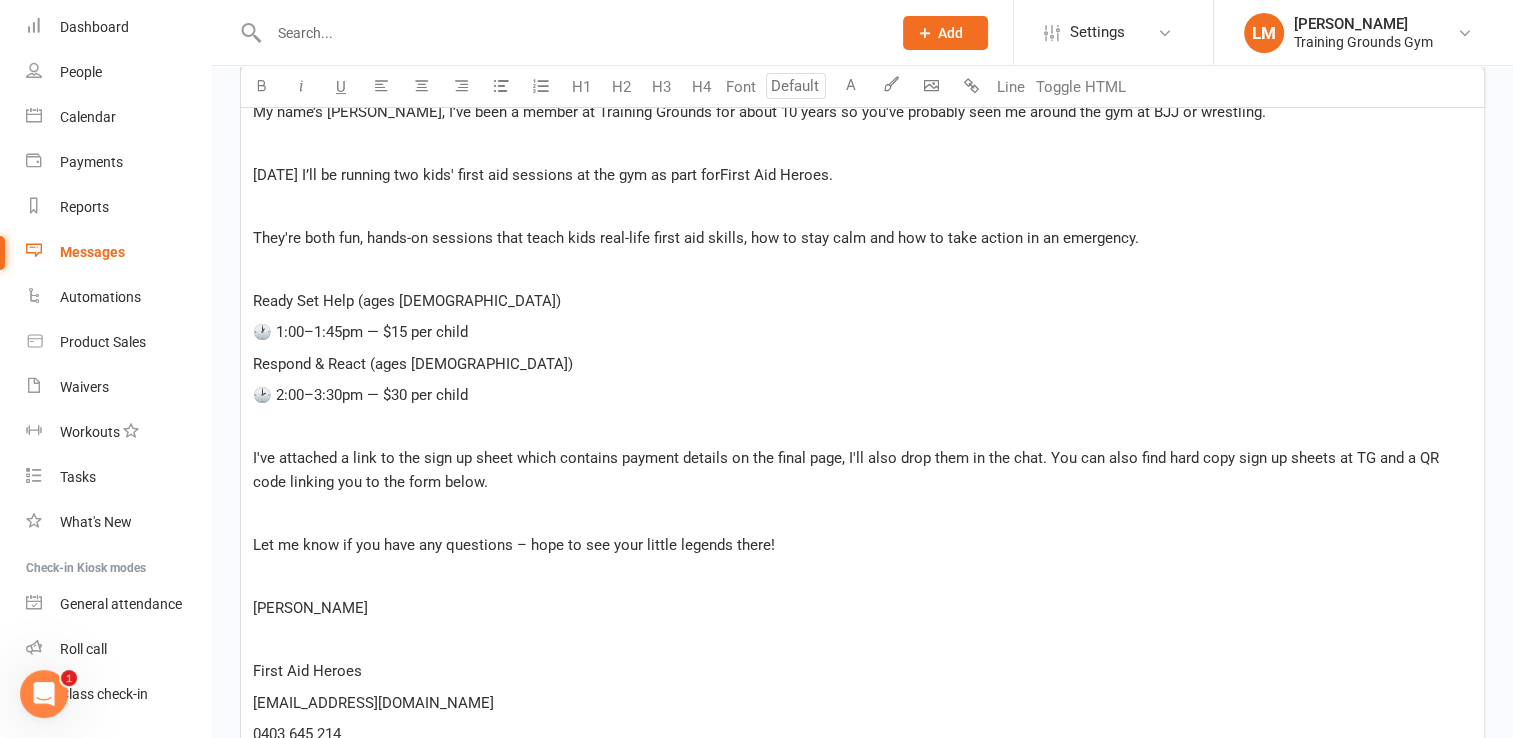 scroll, scrollTop: 656, scrollLeft: 0, axis: vertical 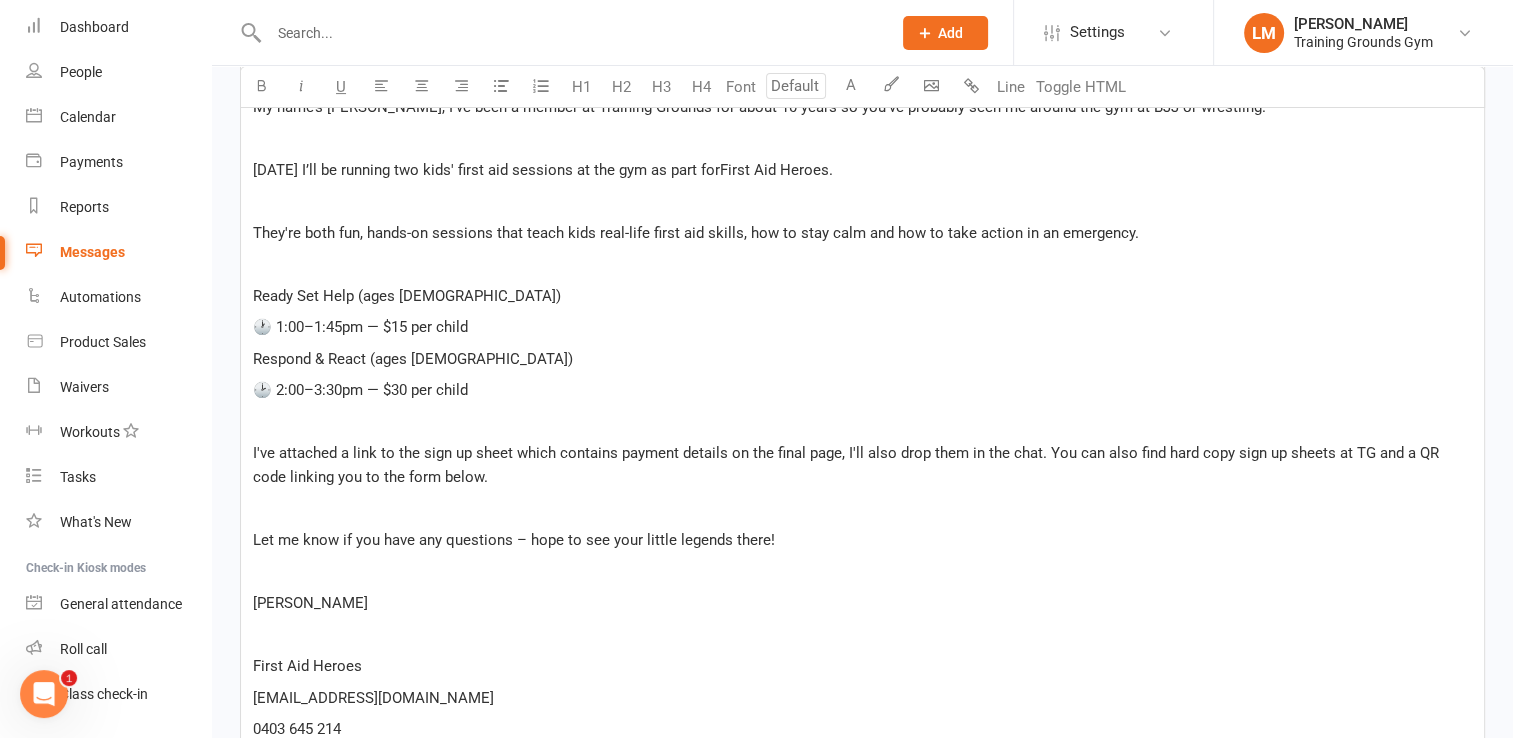 click on "[DATE] I’ll be running two kids' first aid sessions at the gym as part forFirst Aid Heroes." at bounding box center (862, 170) 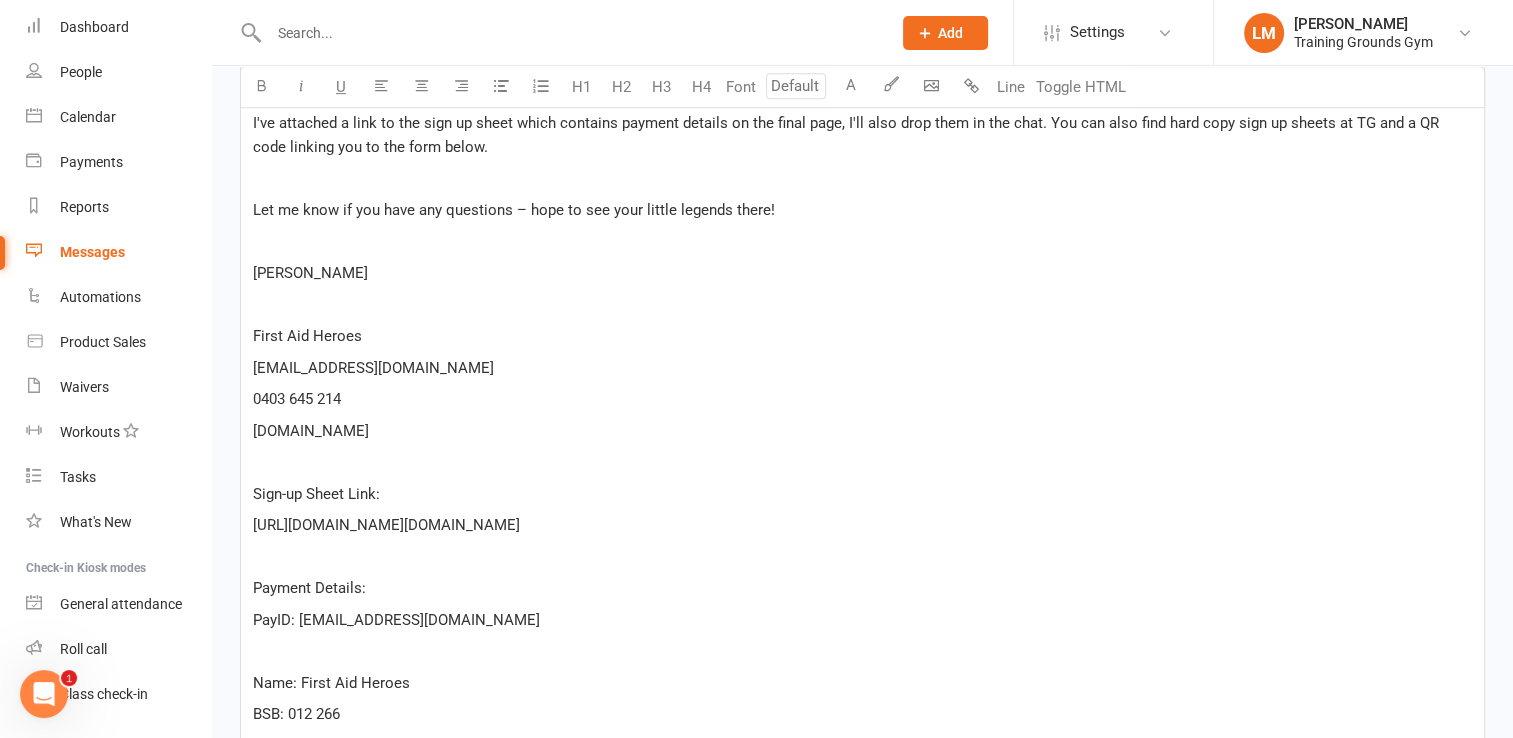 scroll, scrollTop: 800, scrollLeft: 0, axis: vertical 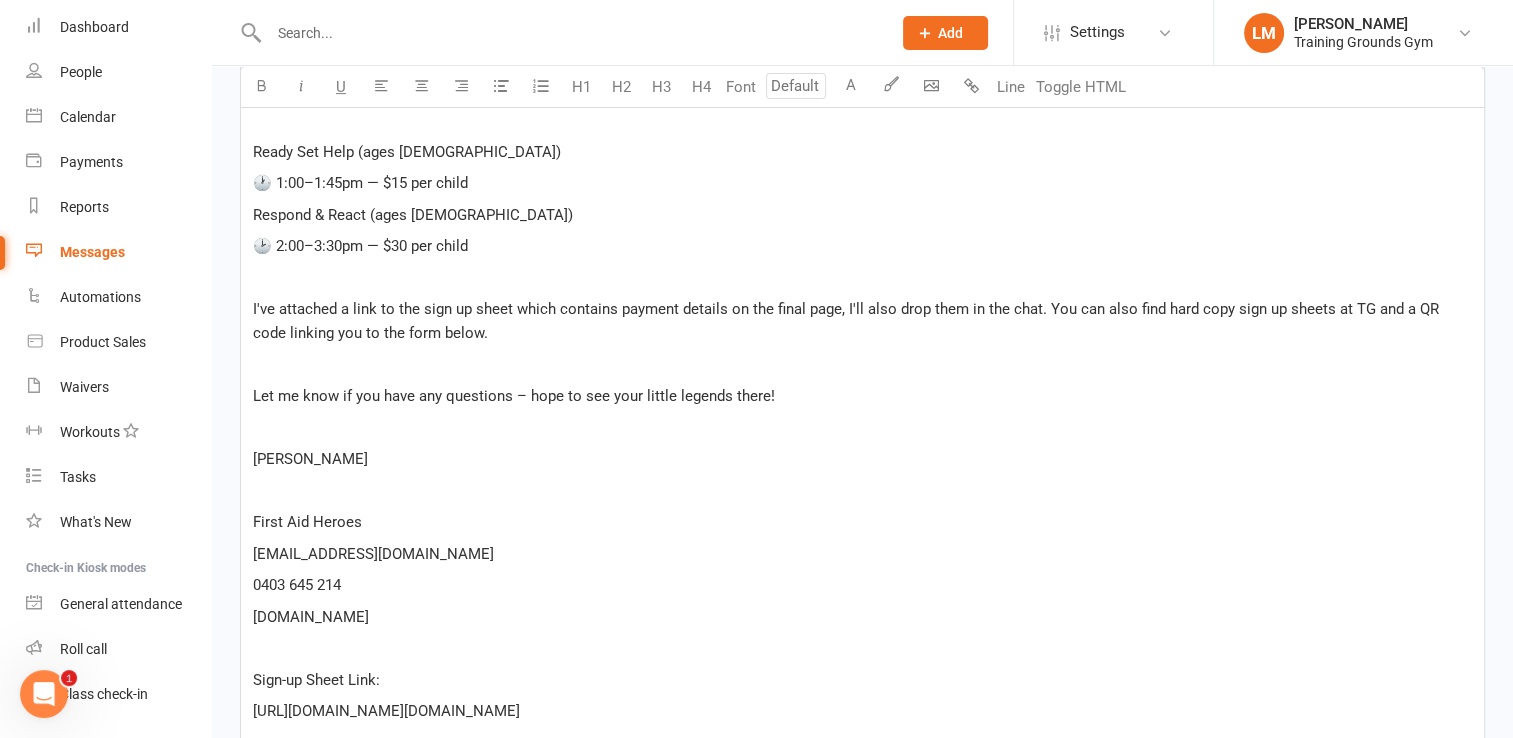 click on "Let me know if you have any questions – hope to see your little legends there!" at bounding box center [514, 396] 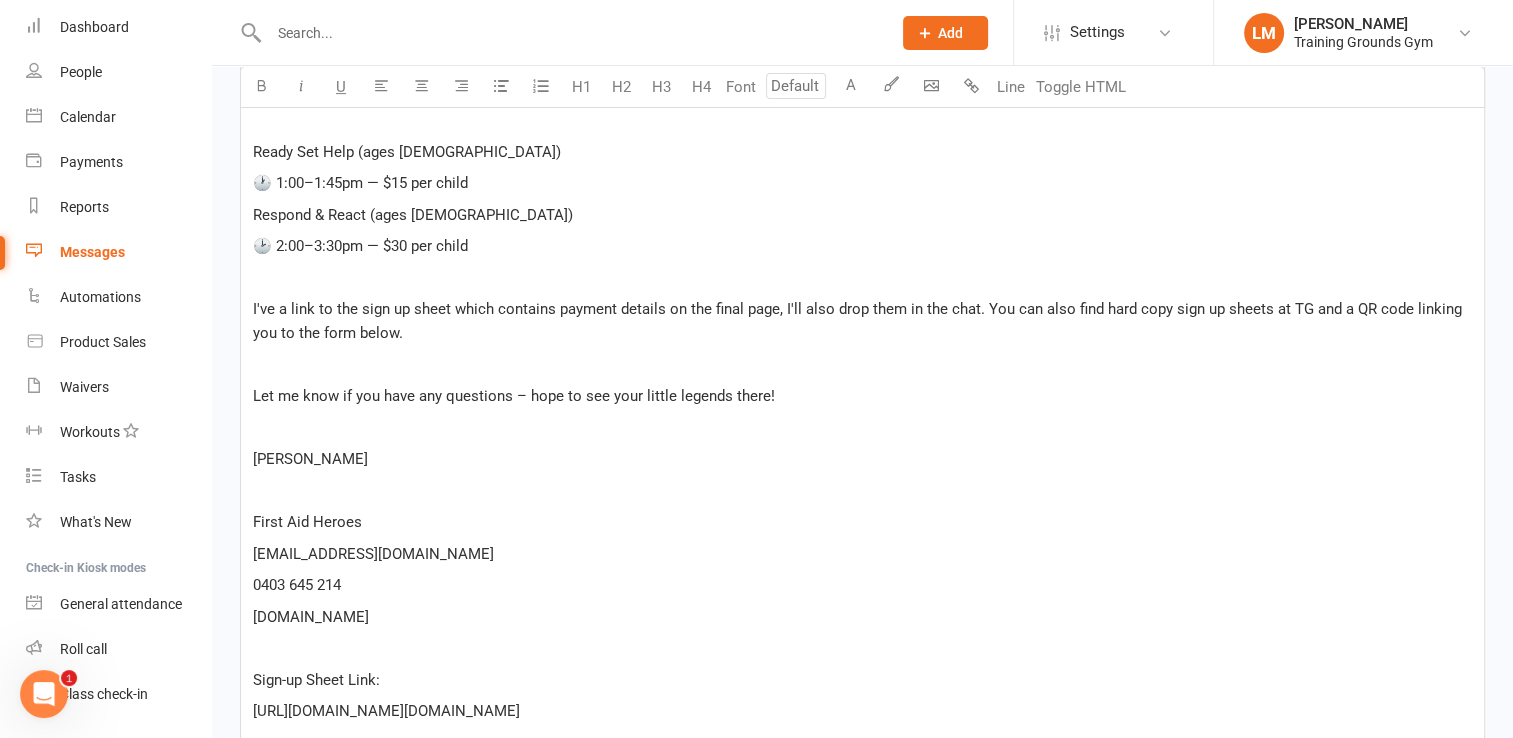 type 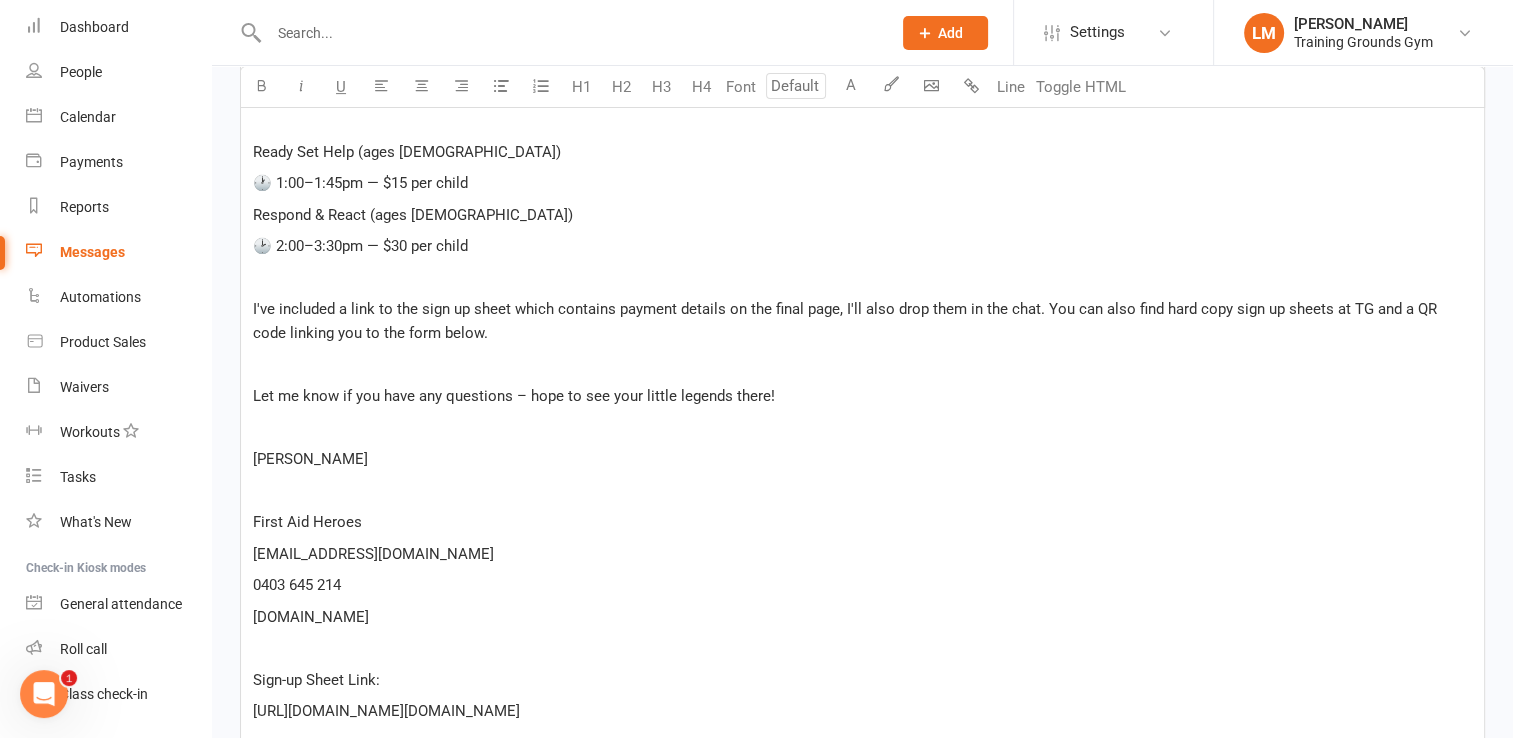 click on "Hi everyone!  ﻿ My name’s [PERSON_NAME], I’ve been a member at Training Grounds for about 10 years so you've probably seen me around the gym at BJJ or wrestling. ﻿ [DATE] I’ll be running two kids' first aid sessions at the gym as part for First Aid Heroes. ﻿ They're both fun, hands-on sessions that teach kids real-life first aid skills, how to stay calm and how to take action in an emergency. ﻿ Ready Set Help (ages [DEMOGRAPHIC_DATA]) 🕐 1:00–1:45pm — $15 per child Respond & React (ages [DEMOGRAPHIC_DATA]) 🕑 2:00–3:30pm — $30 per child ﻿ I've included a link to the sign up sheet which contains payment details on the final page, I'll also drop them in the chat. You can also find hard copy sign up sheets at TG and a QR code linking you to the form below. ﻿ Let me know if you have any questions – hope to see your little legends there! ﻿ [PERSON_NAME] ﻿ First Aid Heroes [EMAIL_ADDRESS][DOMAIN_NAME] 0403 645 214 [DOMAIN_NAME] ﻿ Sign-up Sheet Link: ﻿ Payment Details: ﻿ BSB: 012 266" at bounding box center [862, 415] 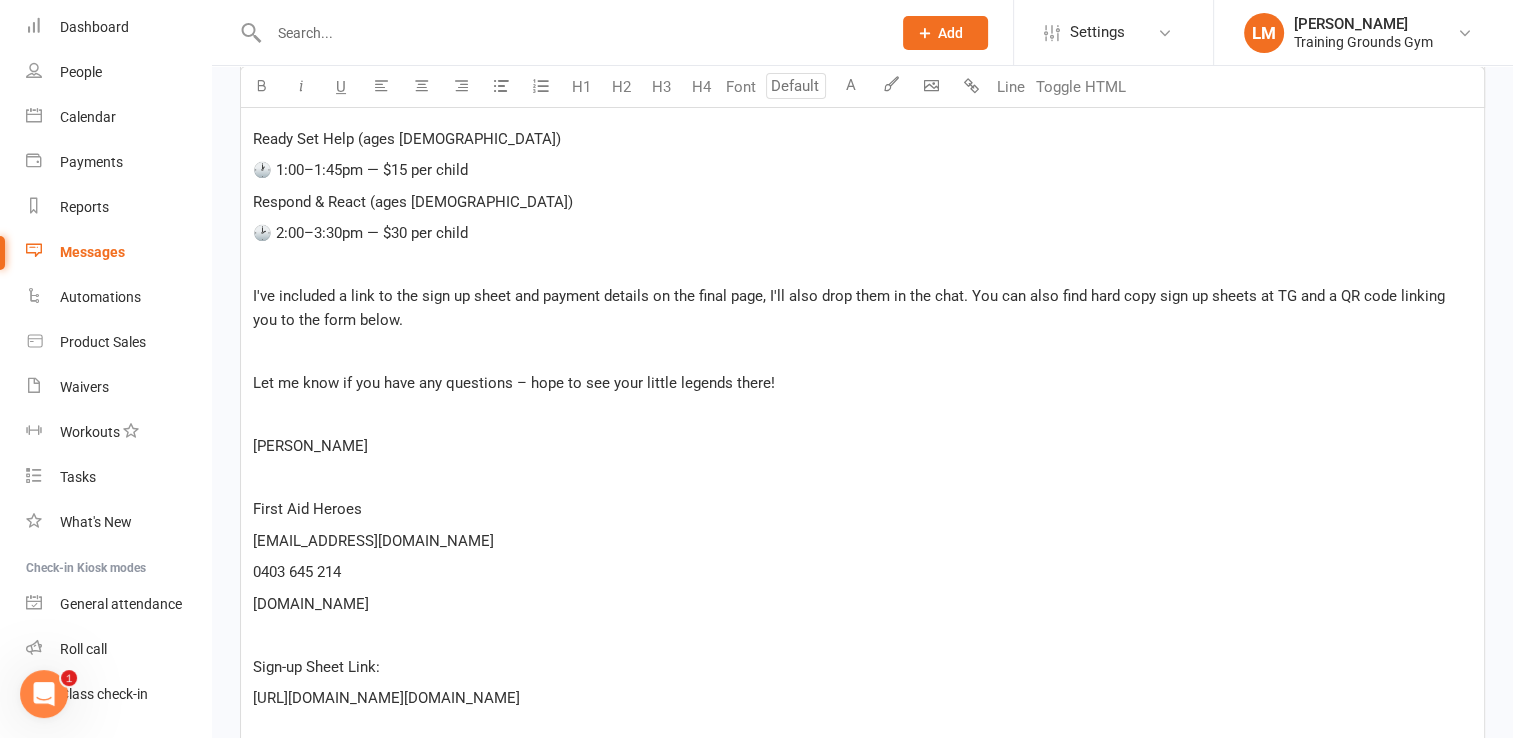 scroll, scrollTop: 574, scrollLeft: 0, axis: vertical 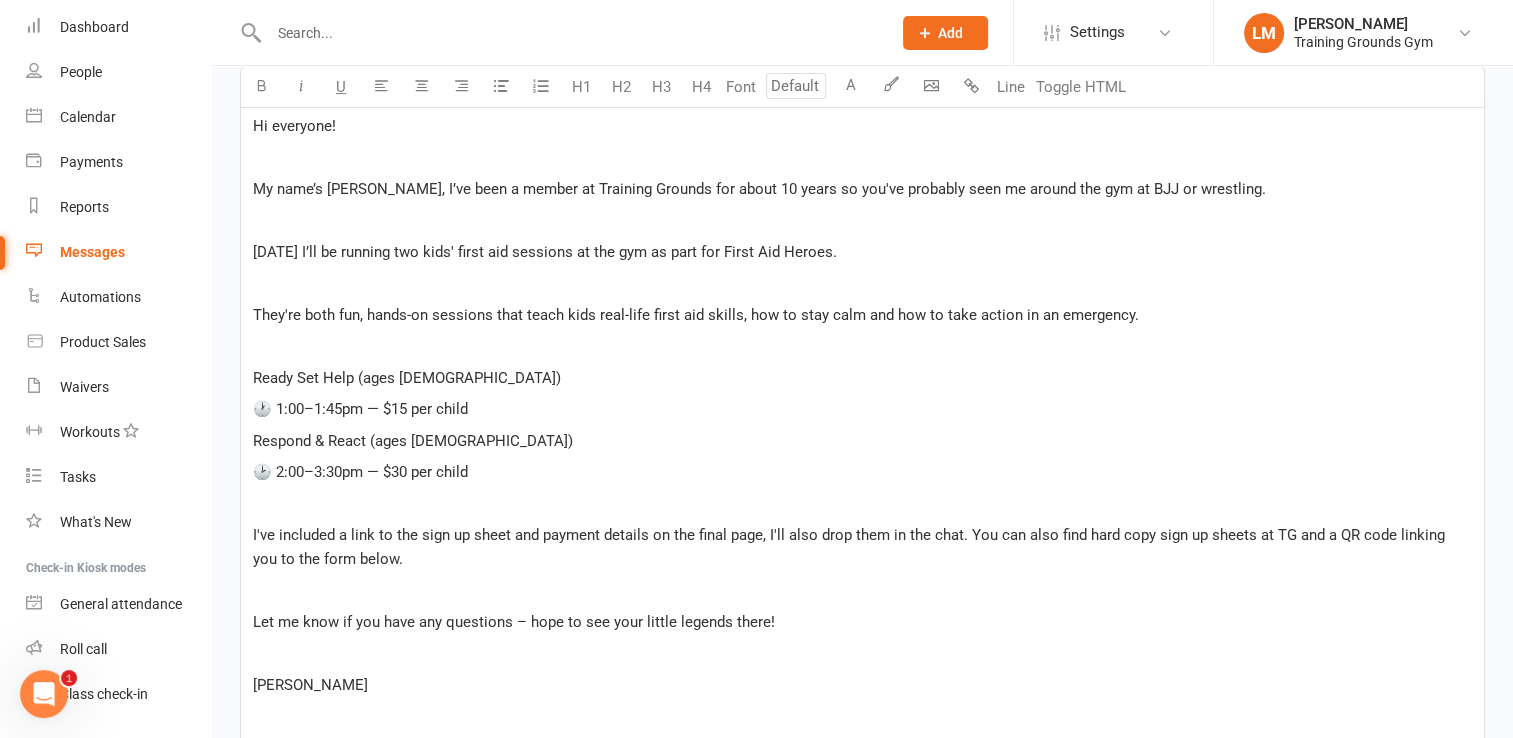 click on "I've included a link to the sign up sheet and payment details on the final page, I'll also drop them in the chat. You can also find hard copy sign up sheets at TG and a QR code linking you to the form below." at bounding box center [862, 547] 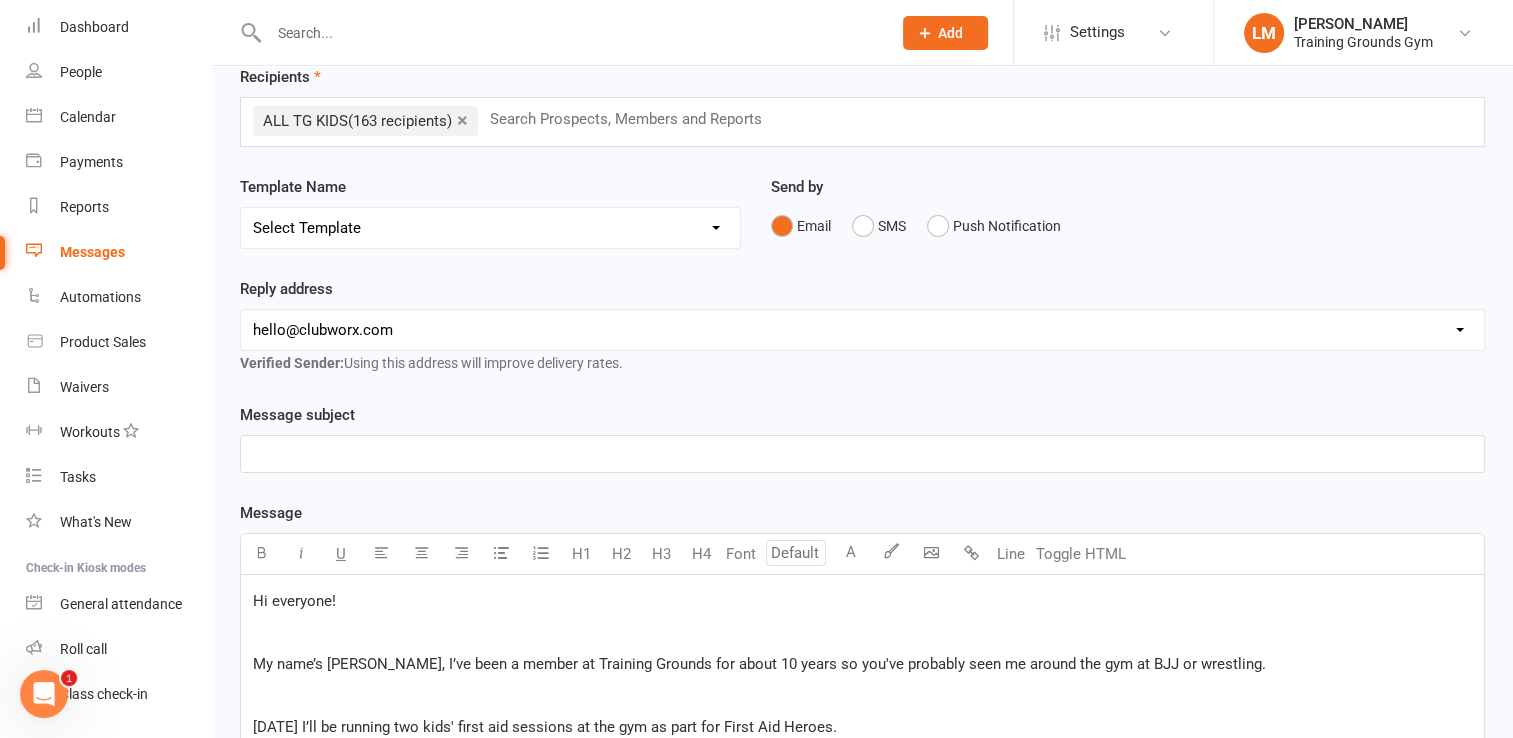 scroll, scrollTop: 94, scrollLeft: 0, axis: vertical 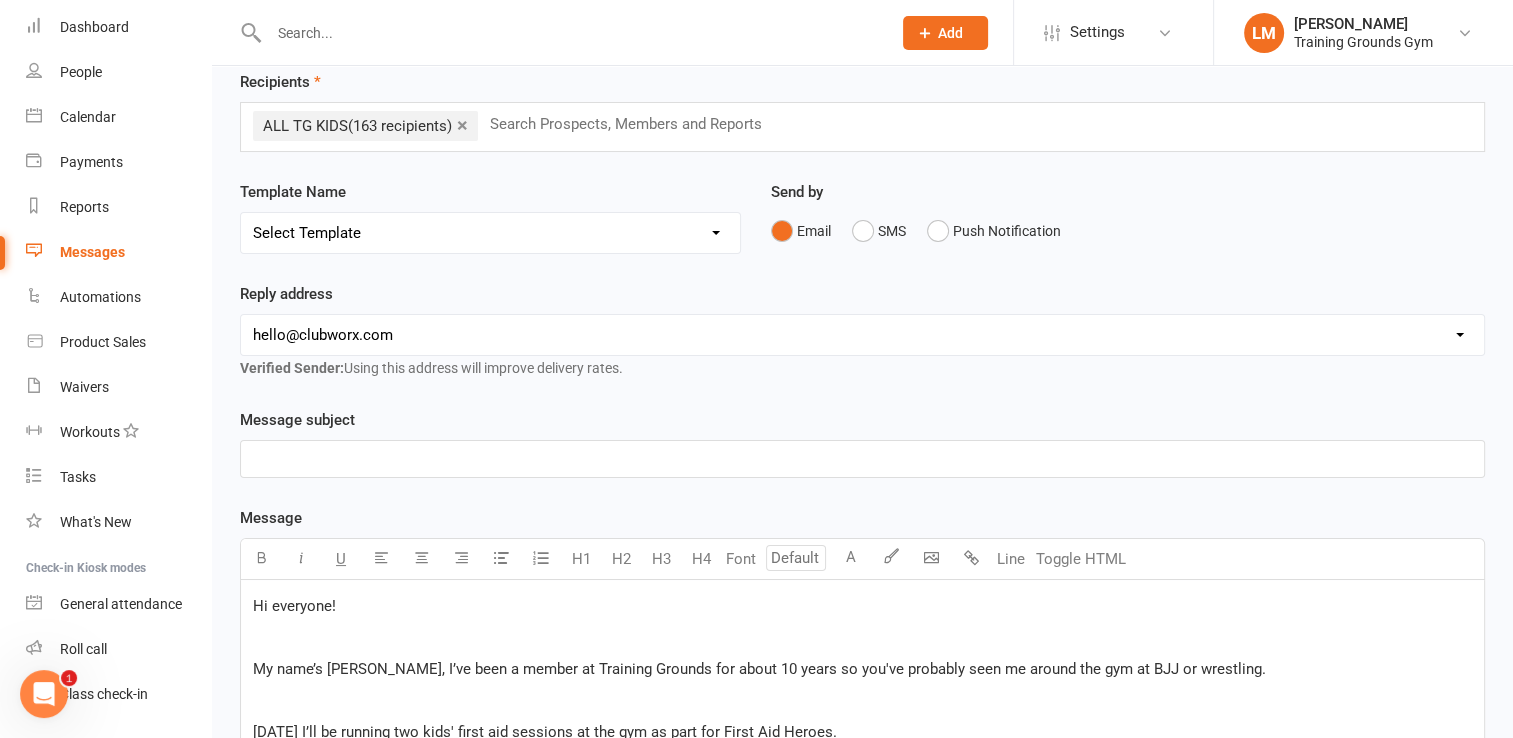 click on "﻿" at bounding box center [862, 459] 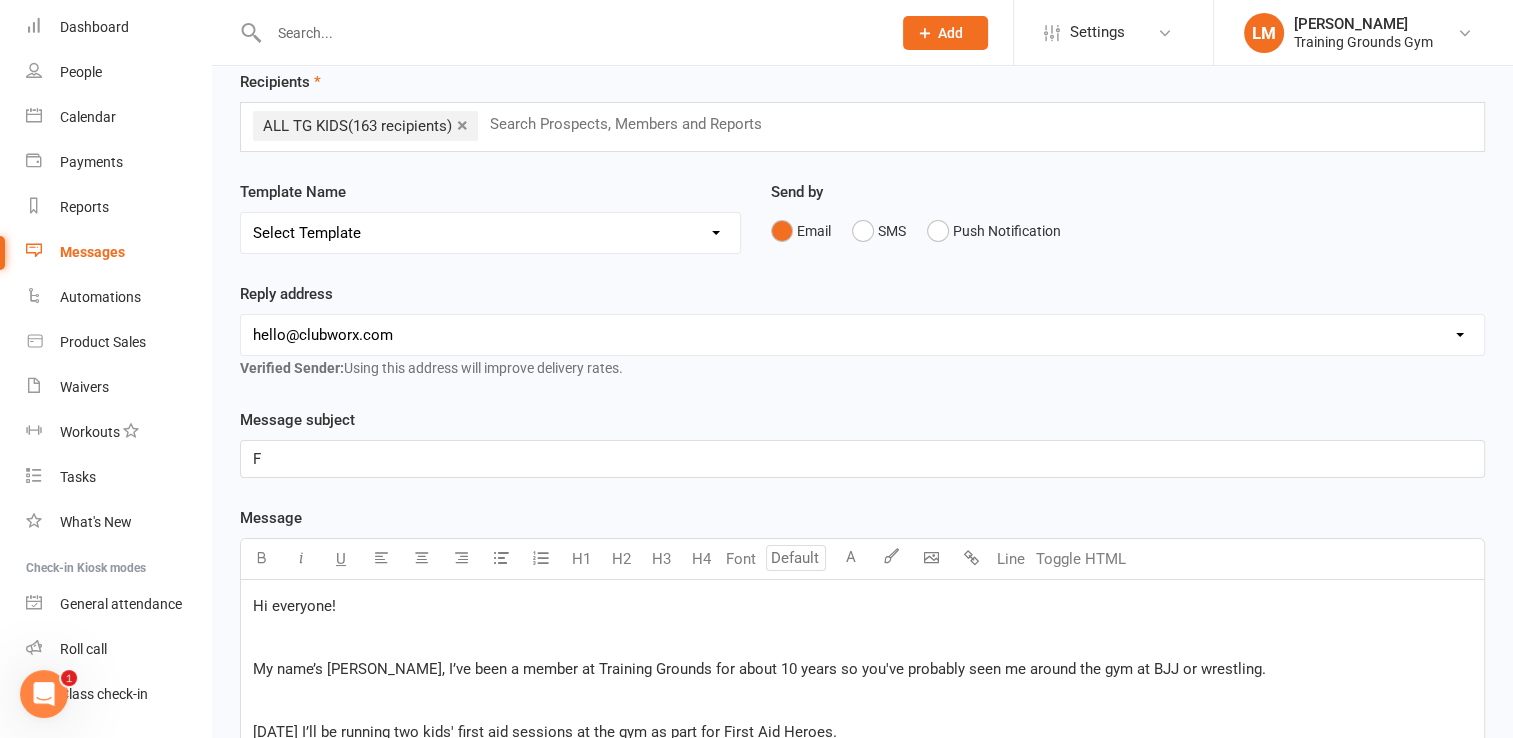 type 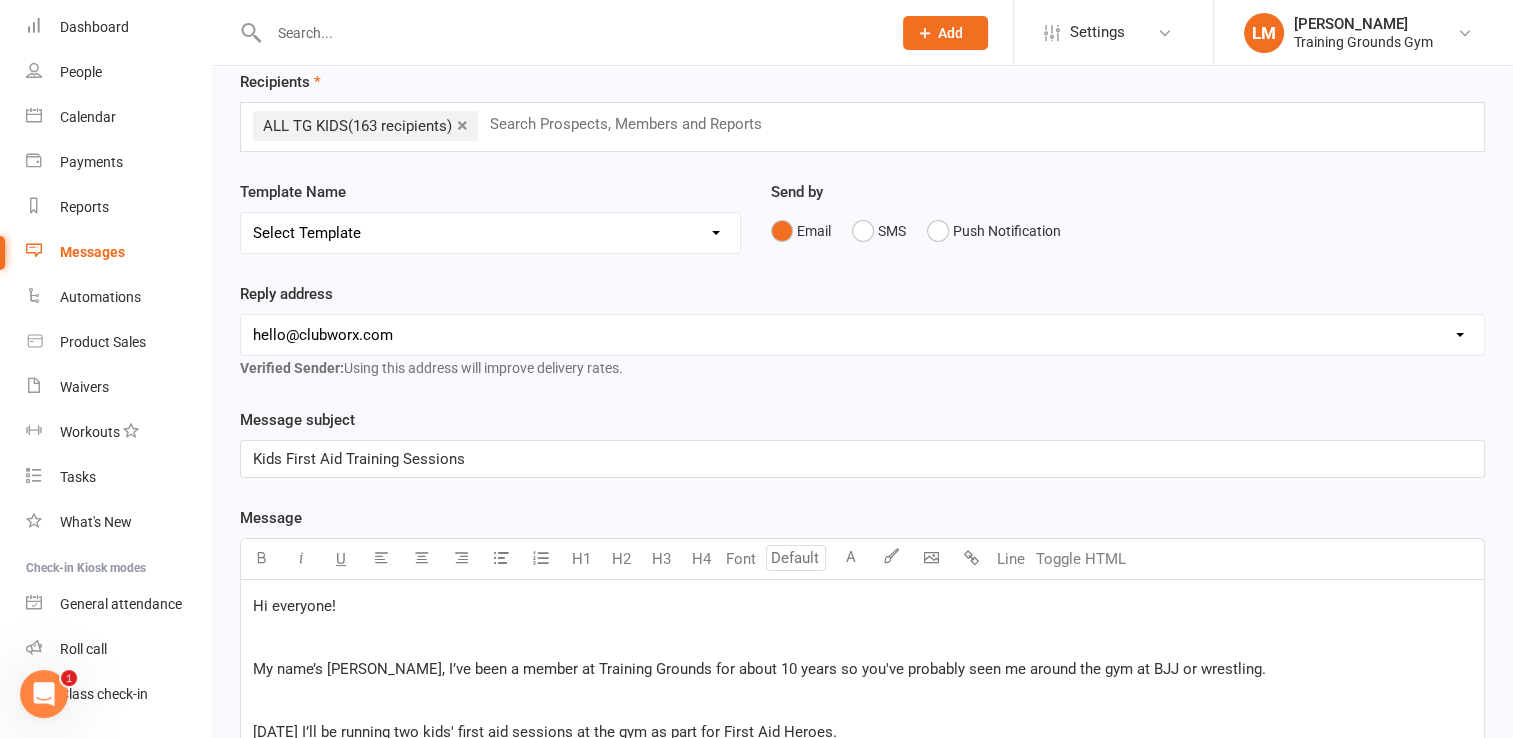 scroll, scrollTop: 737, scrollLeft: 0, axis: vertical 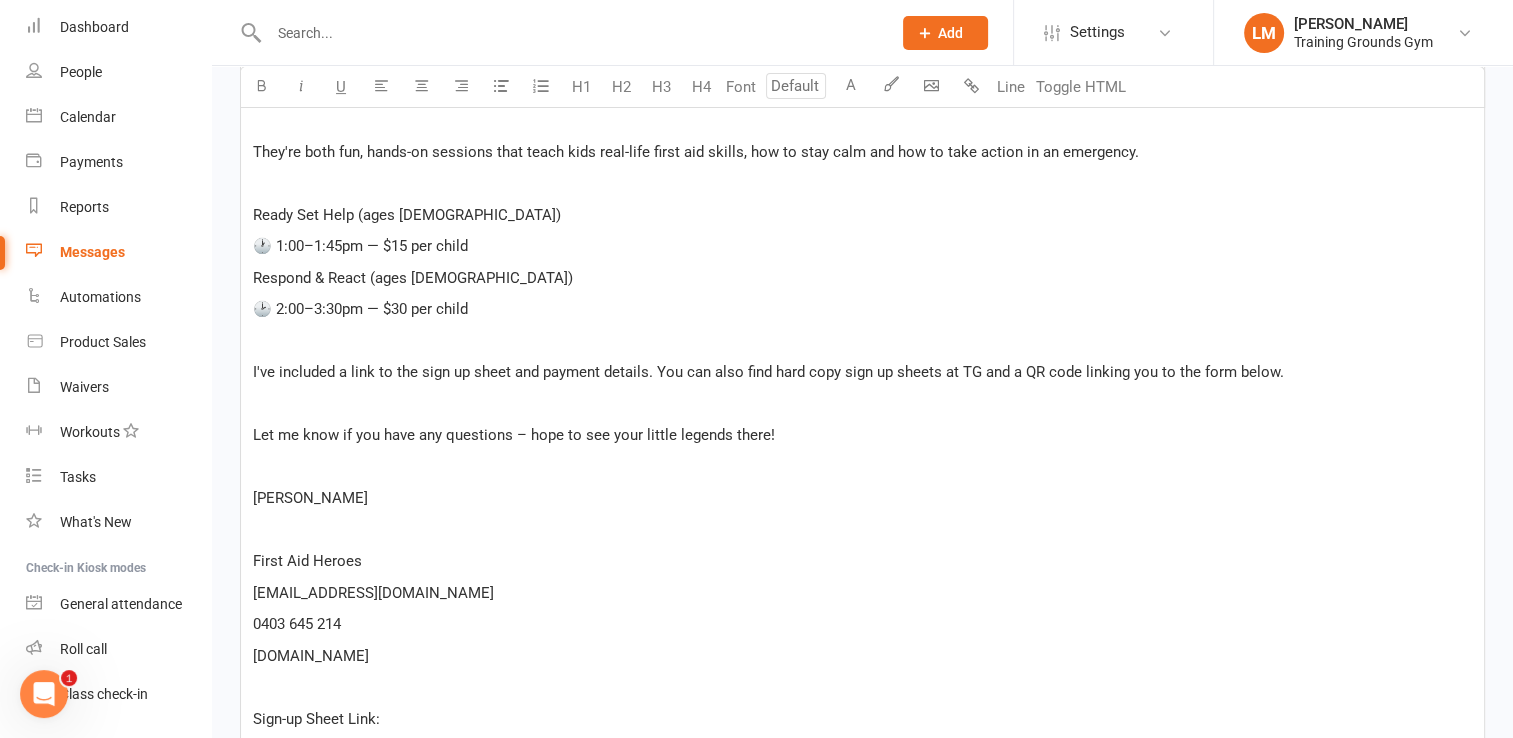 click on "Hi everyone!  ﻿ My name’s [PERSON_NAME], I’ve been a member at Training Grounds for about 10 years so you've probably seen me around the gym at BJJ or wrestling. ﻿ [DATE] I’ll be running two kids' first aid sessions at the gym as part for First Aid Heroes. ﻿ They're both fun, hands-on sessions that teach kids real-life first aid skills, how to stay calm and how to take action in an emergency. ﻿ Ready Set Help (ages [DEMOGRAPHIC_DATA]) 🕐 1:00–1:45pm — $15 per child Respond & React (ages [DEMOGRAPHIC_DATA]) 🕑 2:00–3:30pm — $30 per child ﻿ I've included a link to the sign up sheet and payment details. You can also find hard copy sign up sheets at TG and a QR code linking you to the form below. ﻿ Let me know if you have any questions – hope to see your little legends there! ﻿ [PERSON_NAME] ﻿ First Aid Heroes [EMAIL_ADDRESS][DOMAIN_NAME] 0403 645 214 [DOMAIN_NAME] ﻿ Sign-up Sheet Link: ﻿ Payment Details: PayID: [EMAIL_ADDRESS][DOMAIN_NAME] ﻿ Name: First Aid Heroes BSB: 012 266" at bounding box center [862, 466] 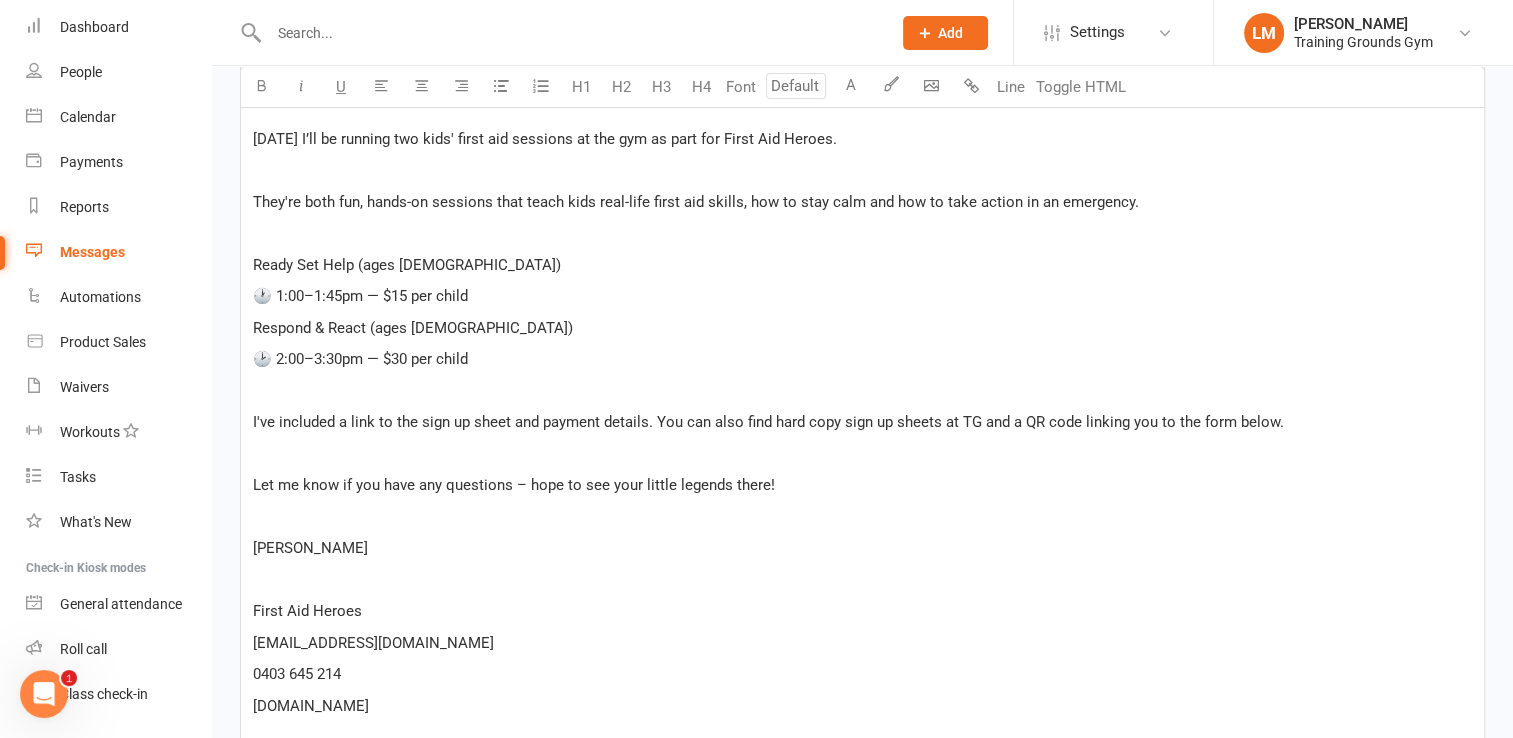 click on "﻿" at bounding box center (862, 391) 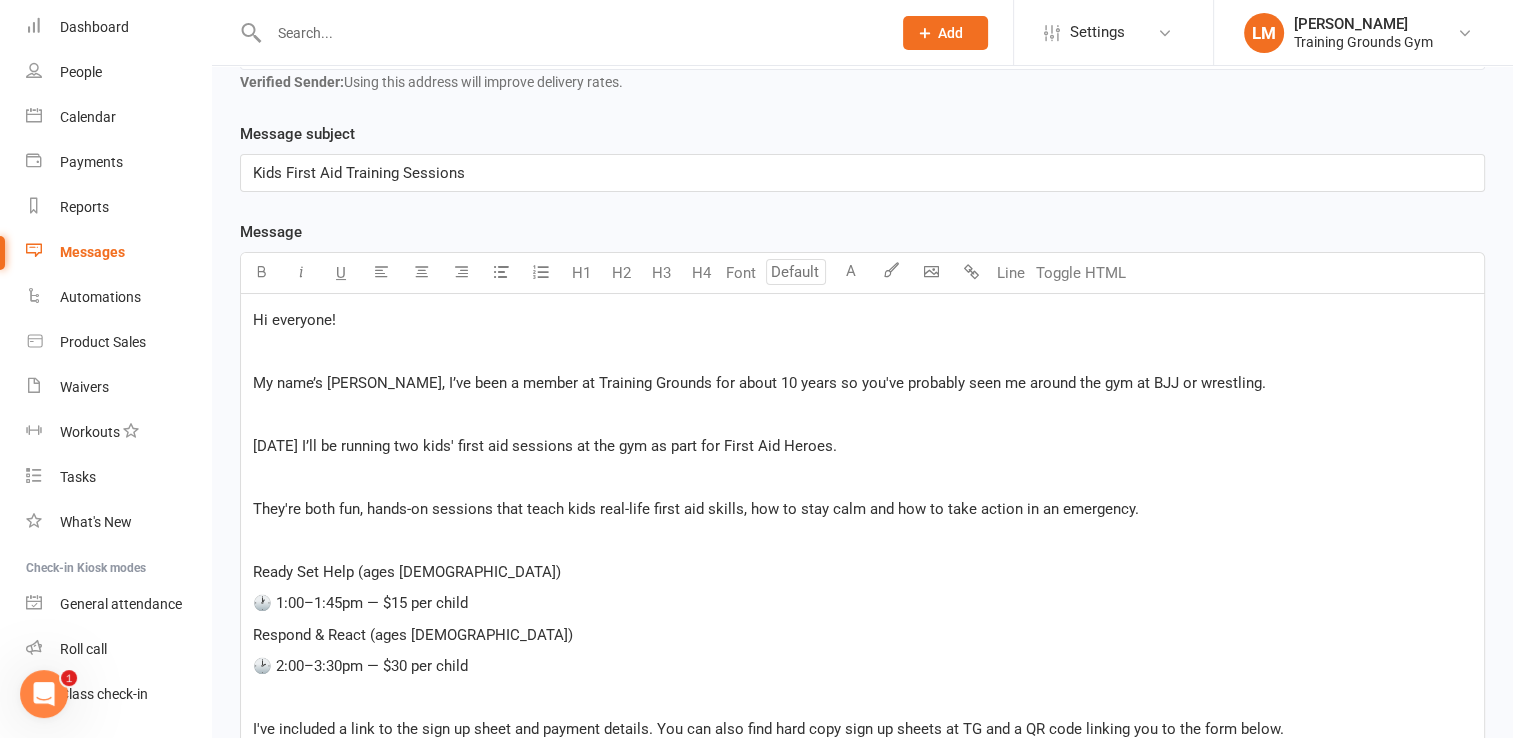 scroll, scrollTop: 377, scrollLeft: 0, axis: vertical 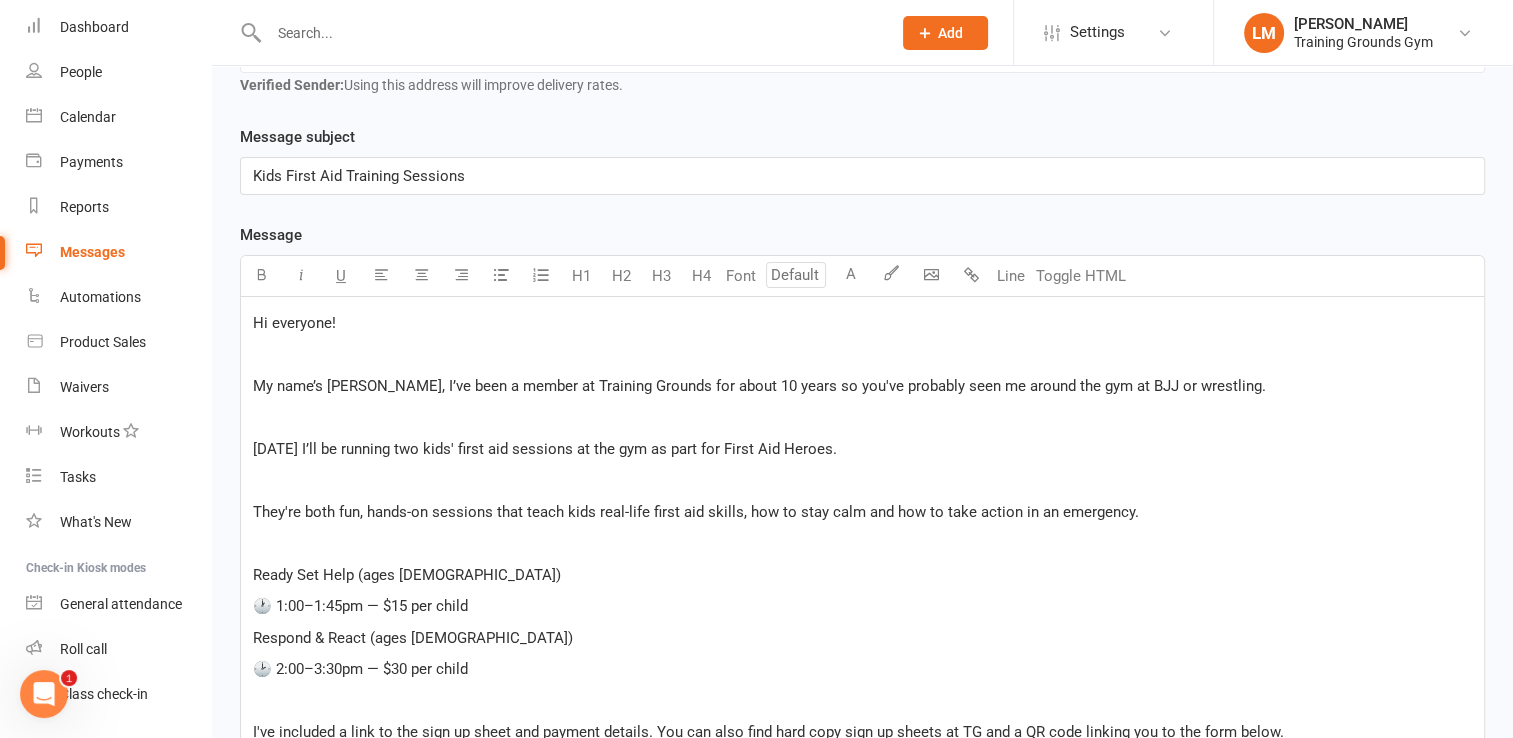 click on "My name’s [PERSON_NAME], I’ve been a member at Training Grounds for about 10 years so you've probably seen me around the gym at BJJ or wrestling." at bounding box center [759, 386] 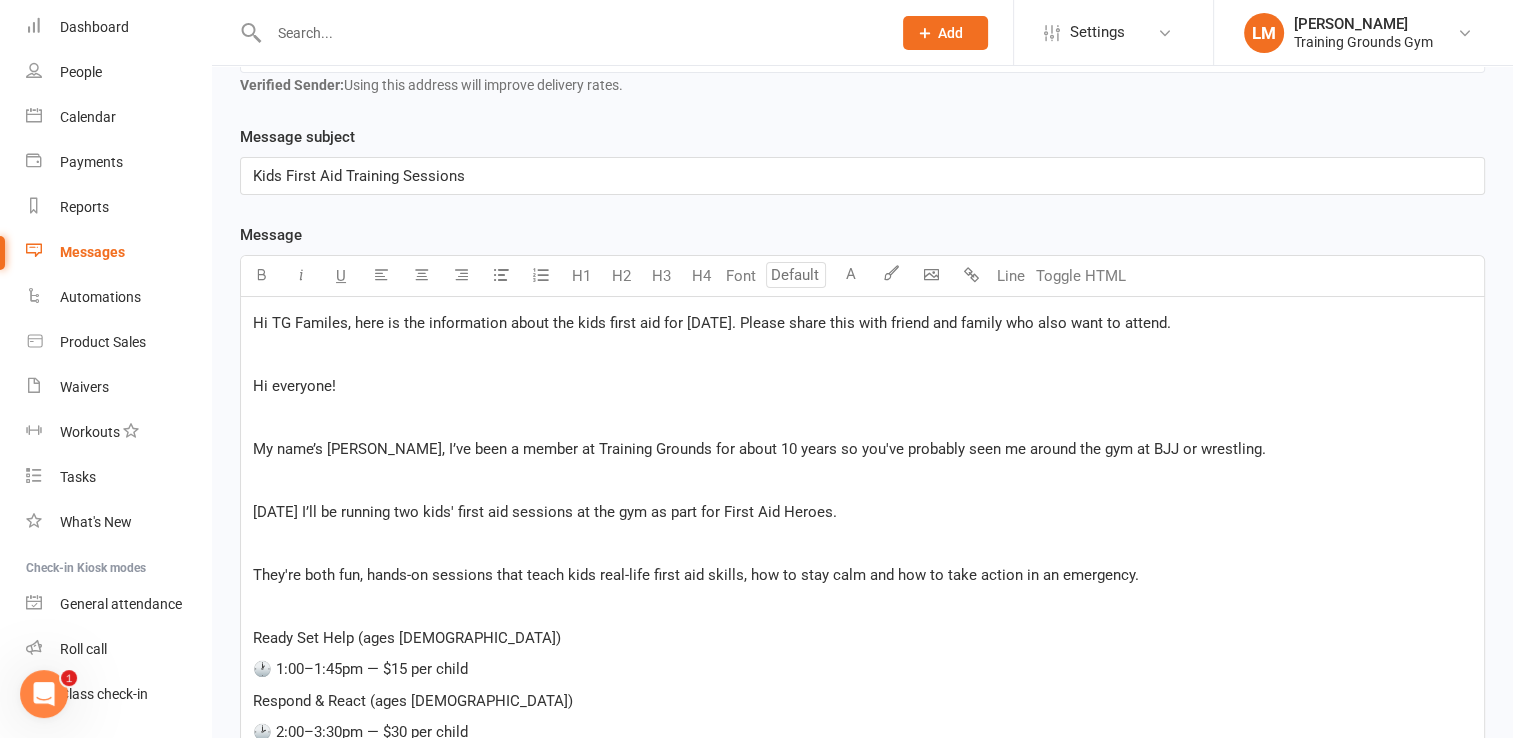 click on "[DATE] I’ll be running two kids' first aid sessions at the gym as part for First Aid Heroes." at bounding box center [545, 512] 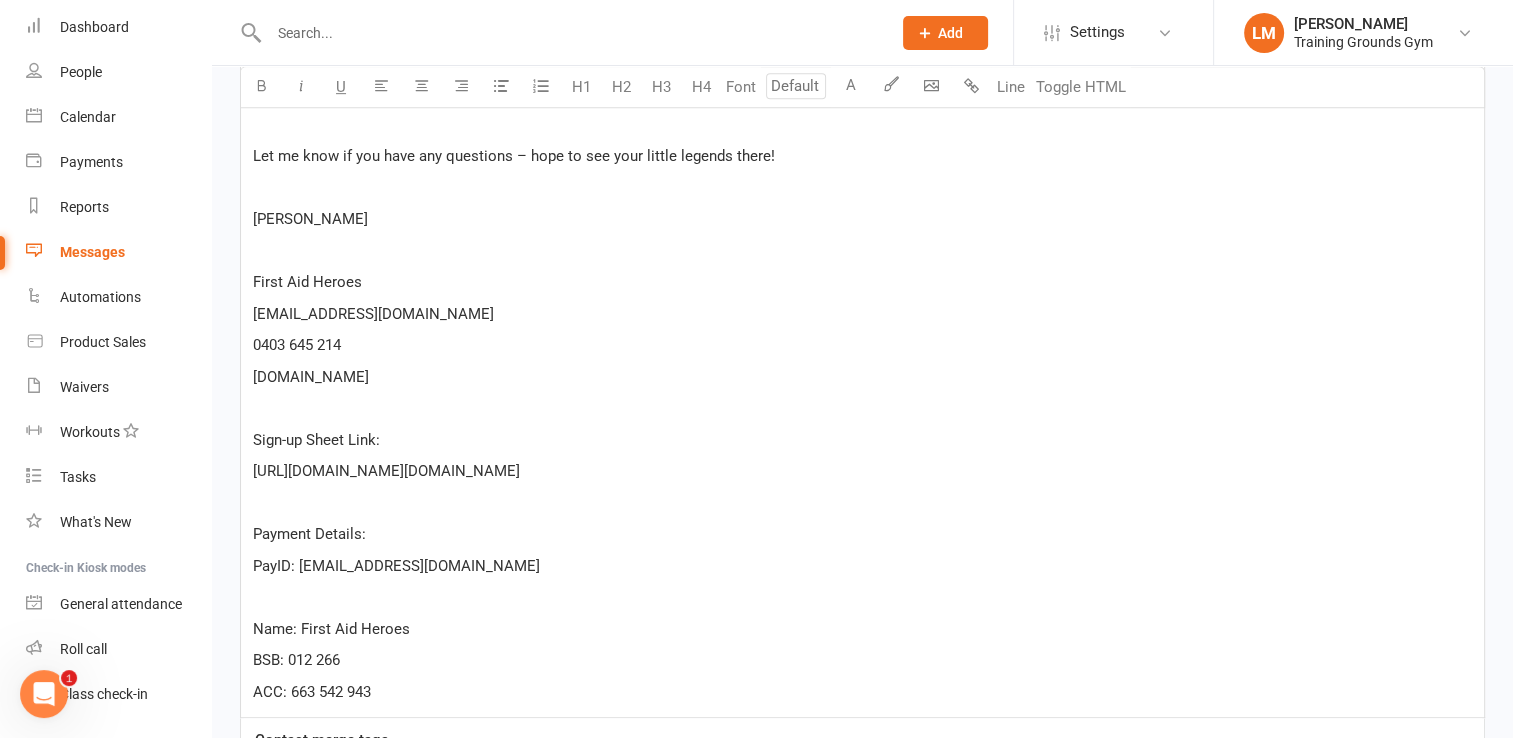 scroll, scrollTop: 1111, scrollLeft: 0, axis: vertical 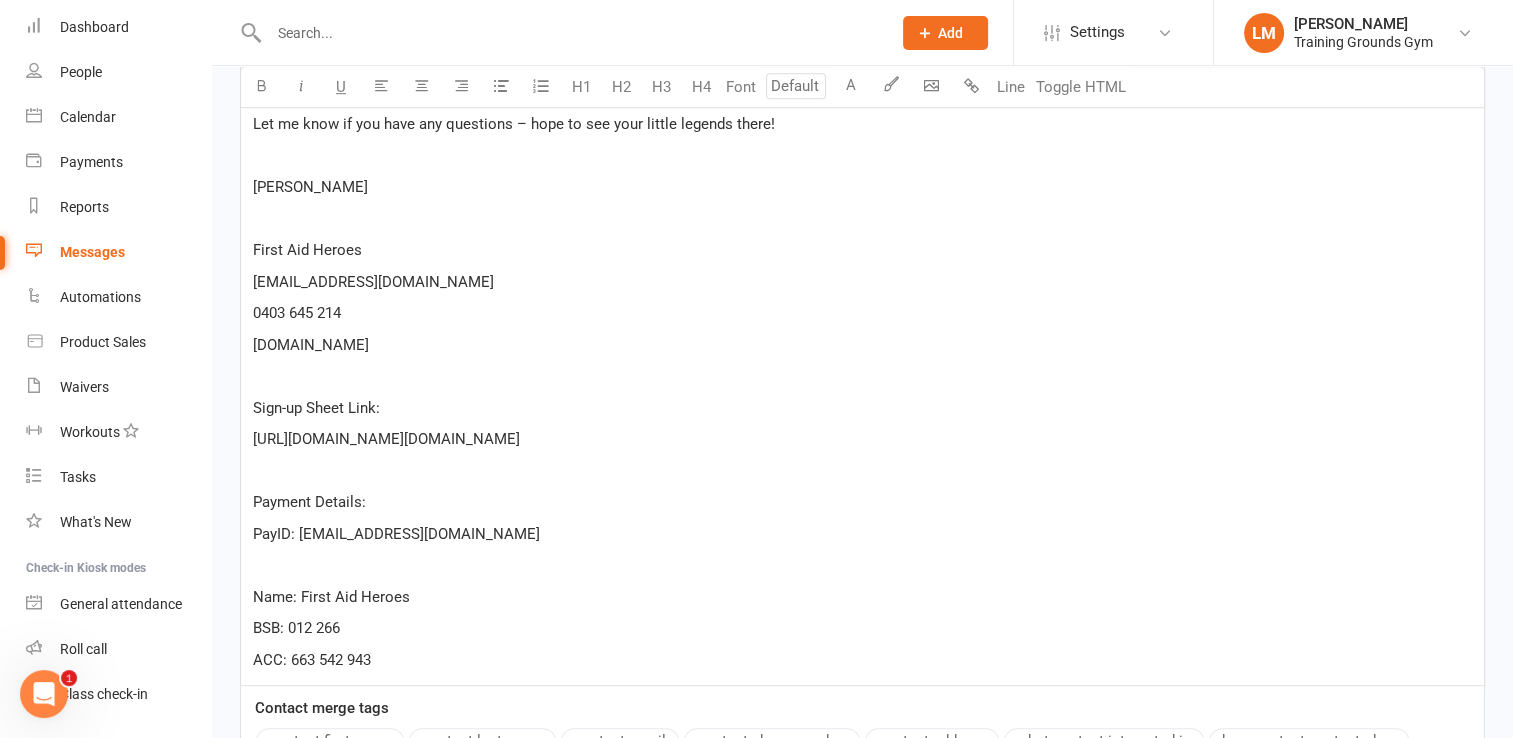 click on "First Aid Heroes" at bounding box center (862, 250) 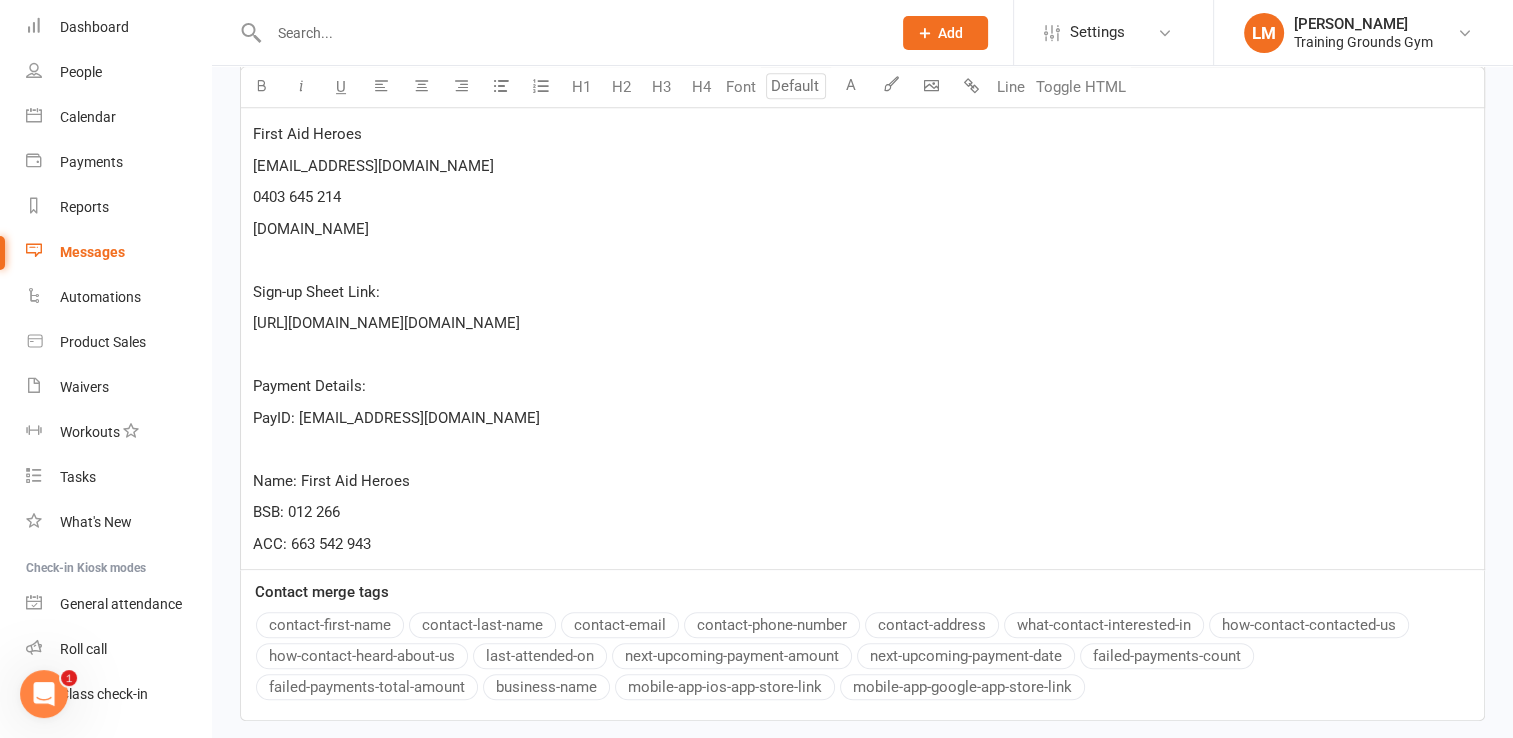 scroll, scrollTop: 1456, scrollLeft: 0, axis: vertical 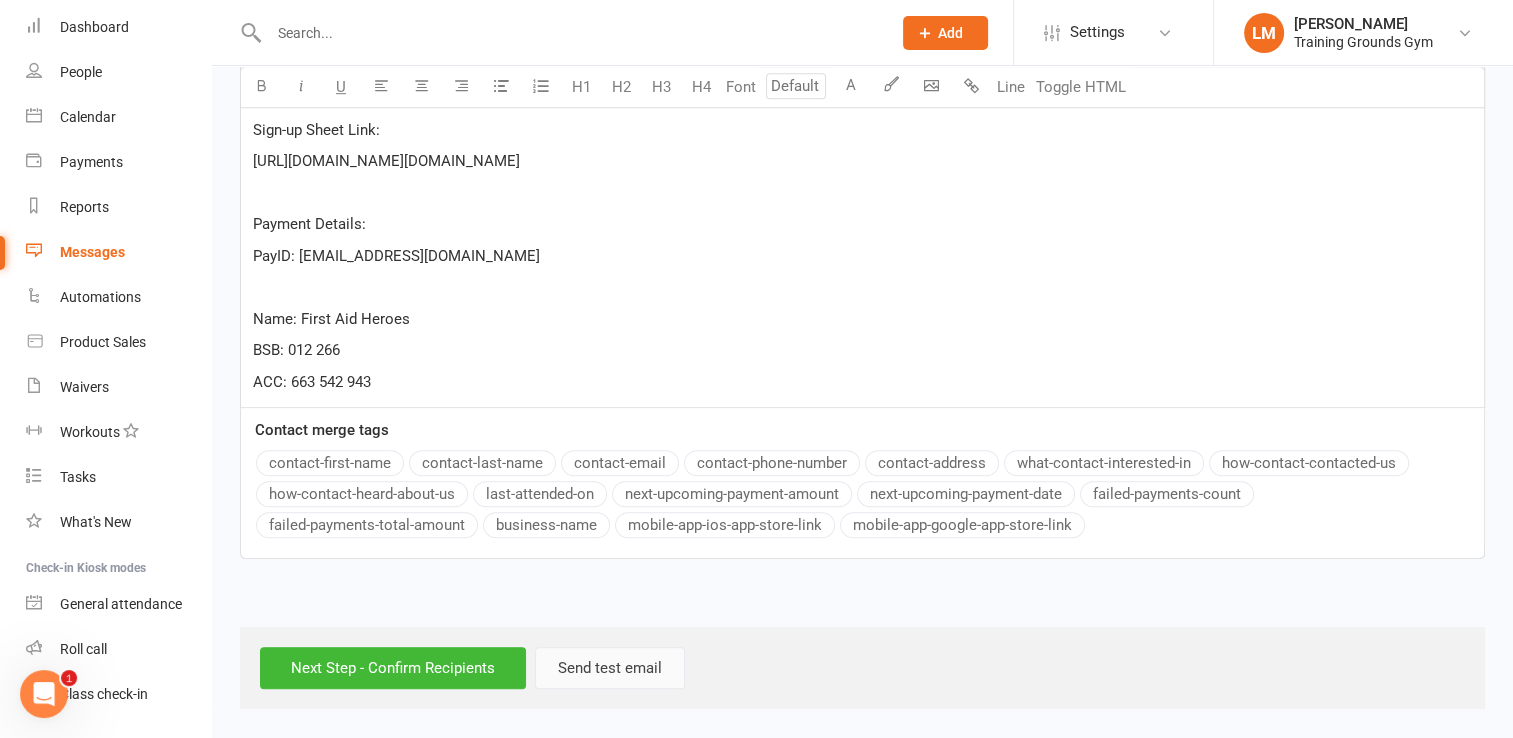 click on "Send test email" at bounding box center [610, 668] 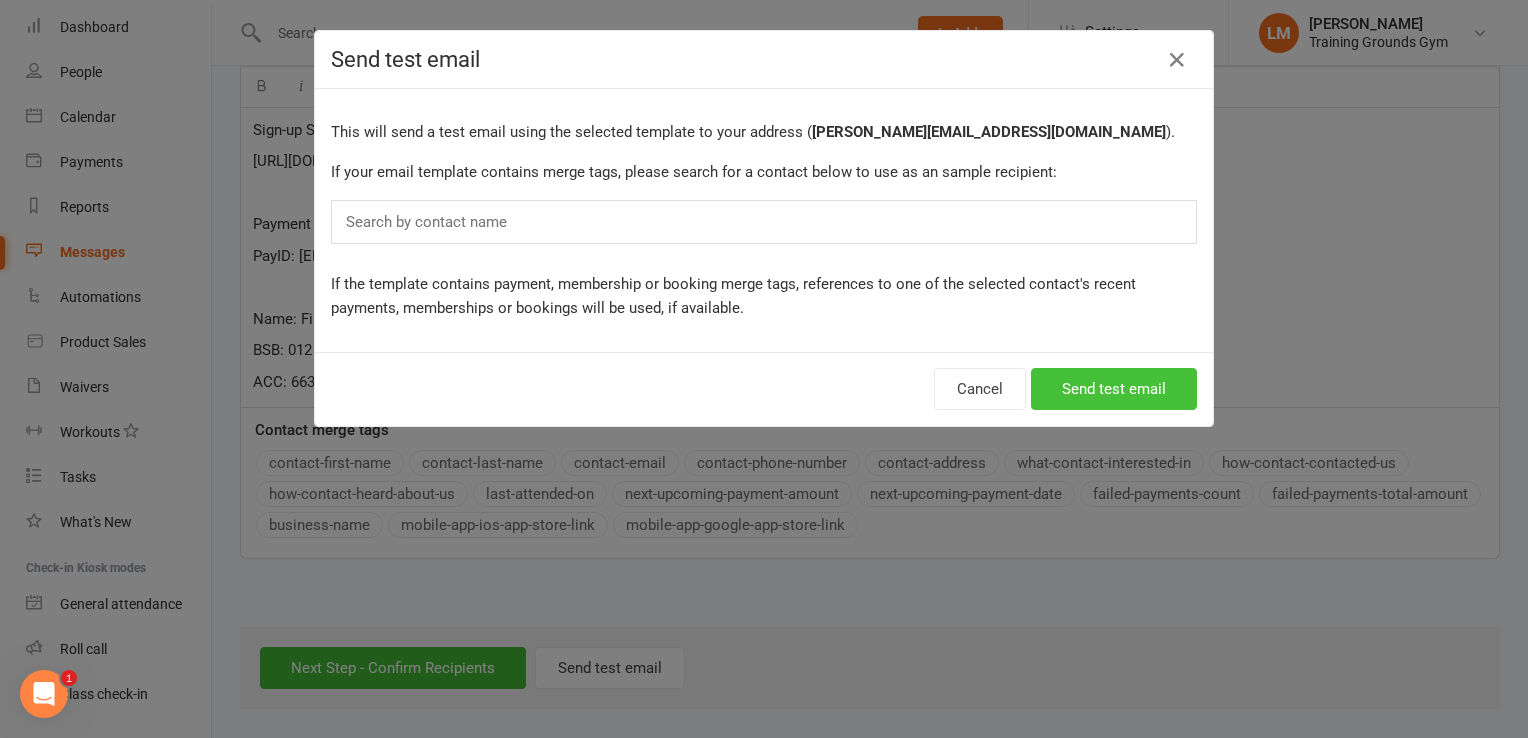 click on "Send test email" at bounding box center [1114, 389] 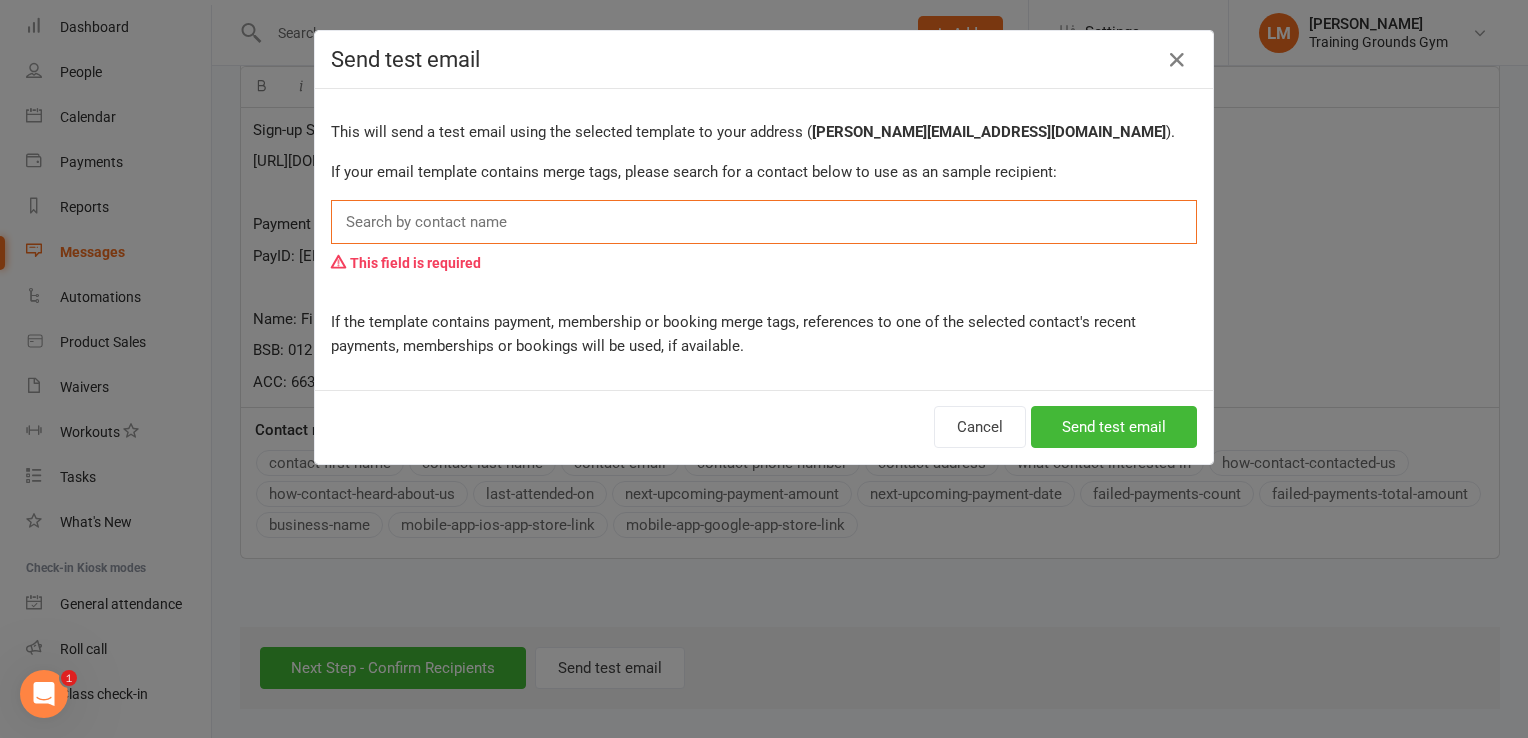 click at bounding box center (431, 222) 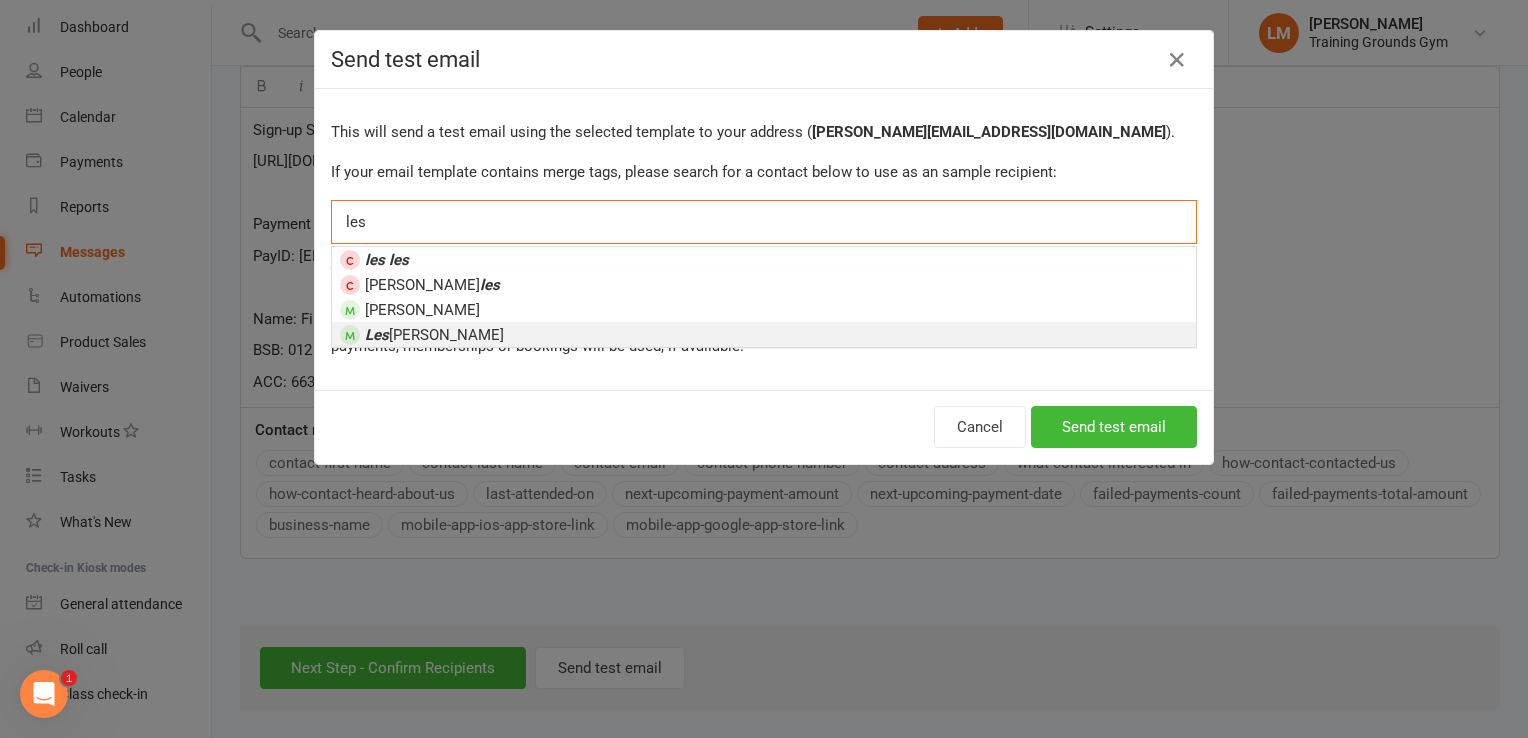 type on "les" 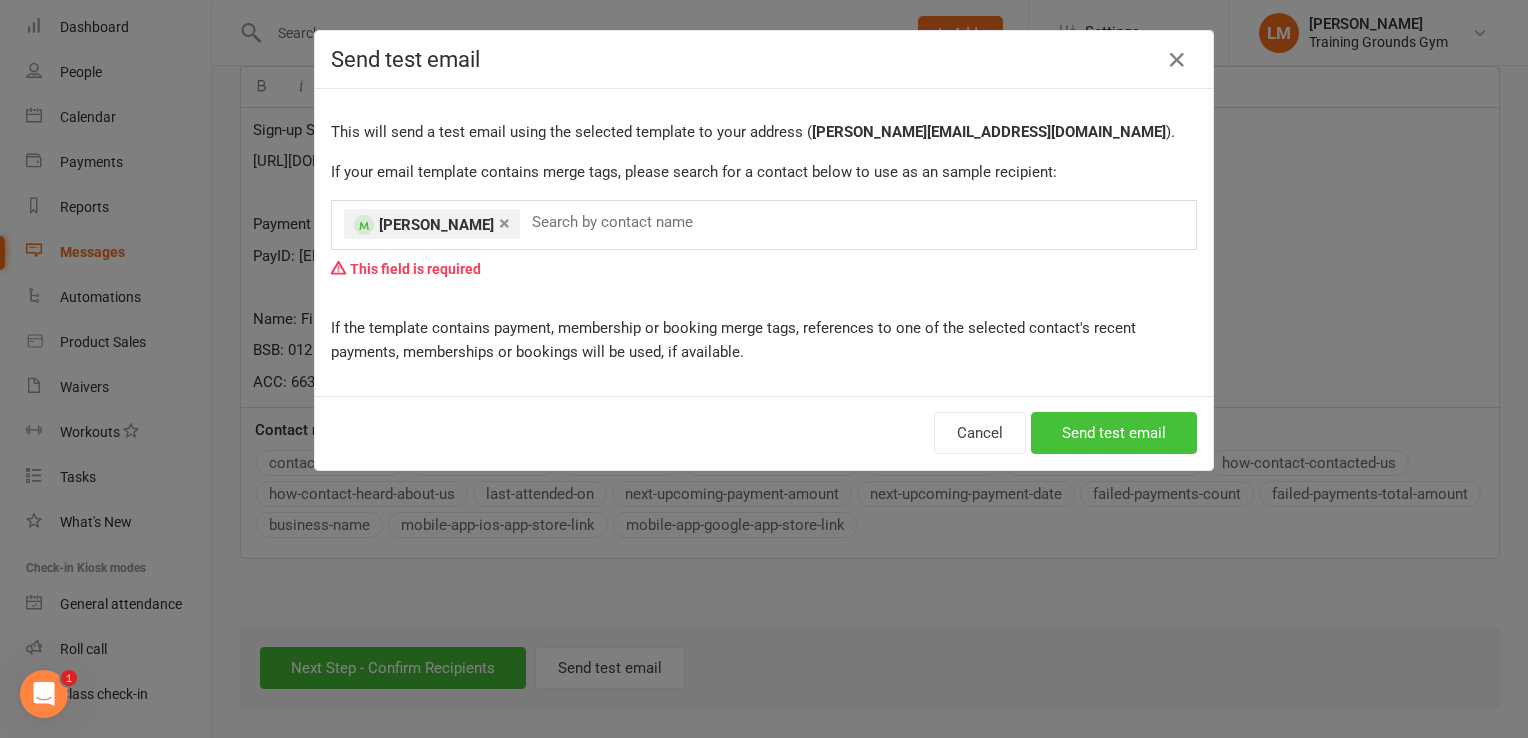 click on "Send test email" at bounding box center (1114, 433) 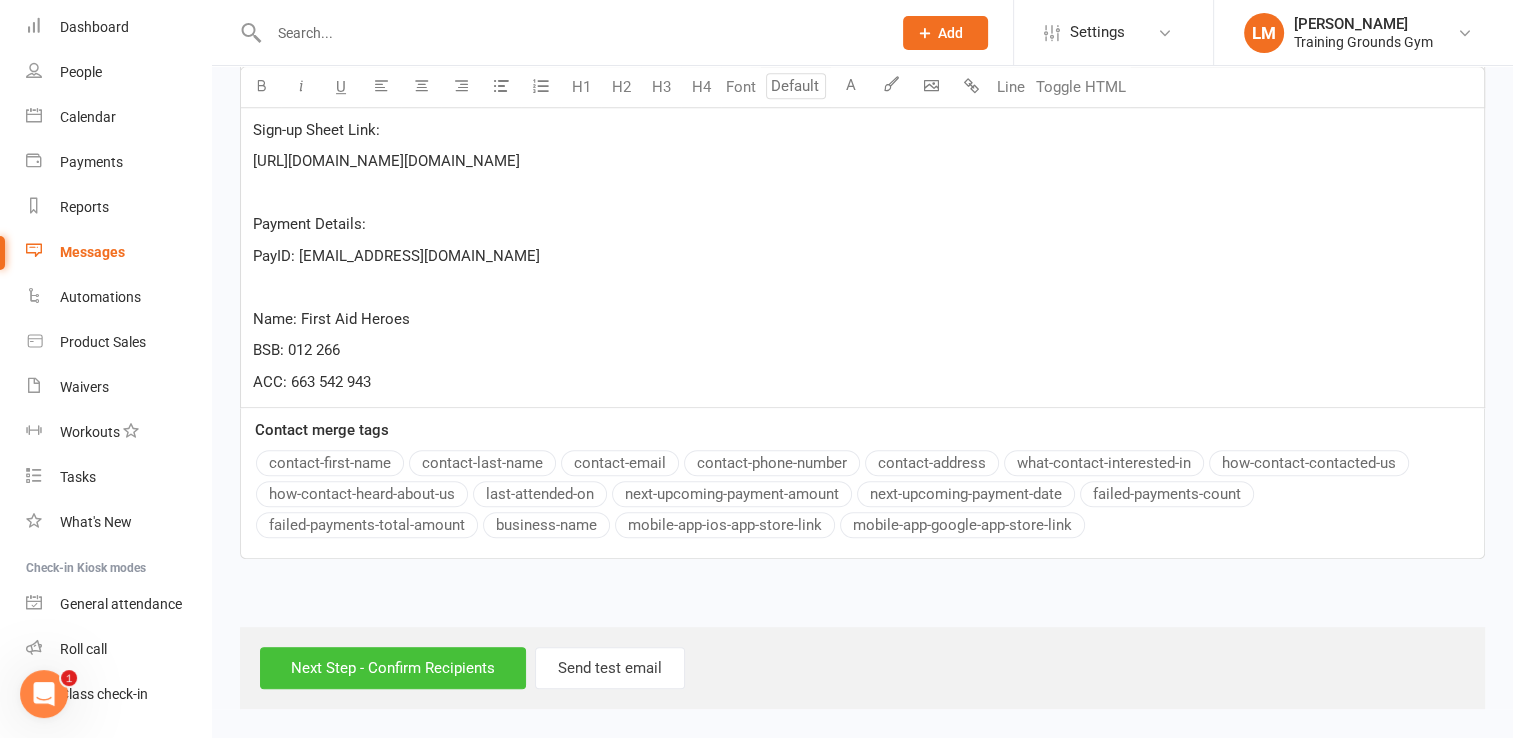 click on "Next Step - Confirm Recipients" at bounding box center [393, 668] 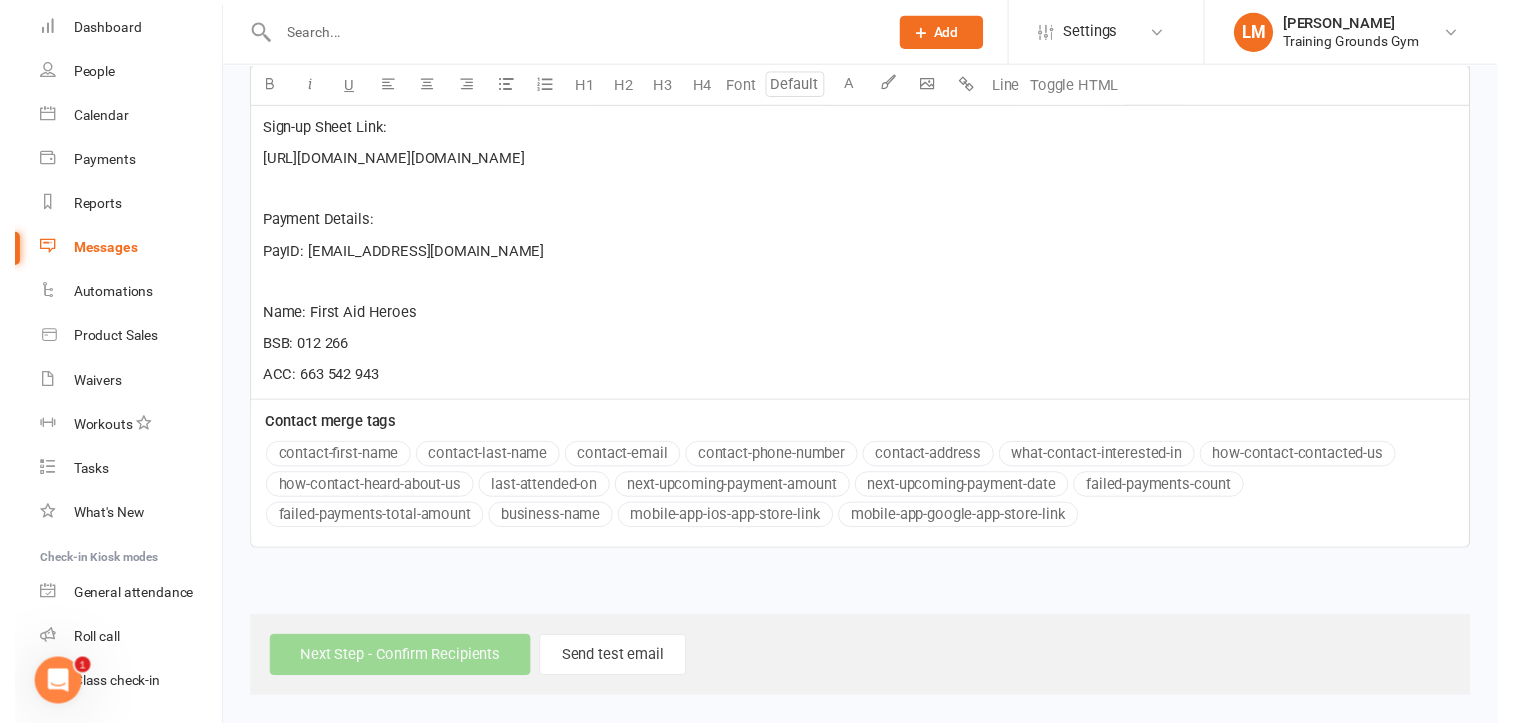 scroll, scrollTop: 0, scrollLeft: 0, axis: both 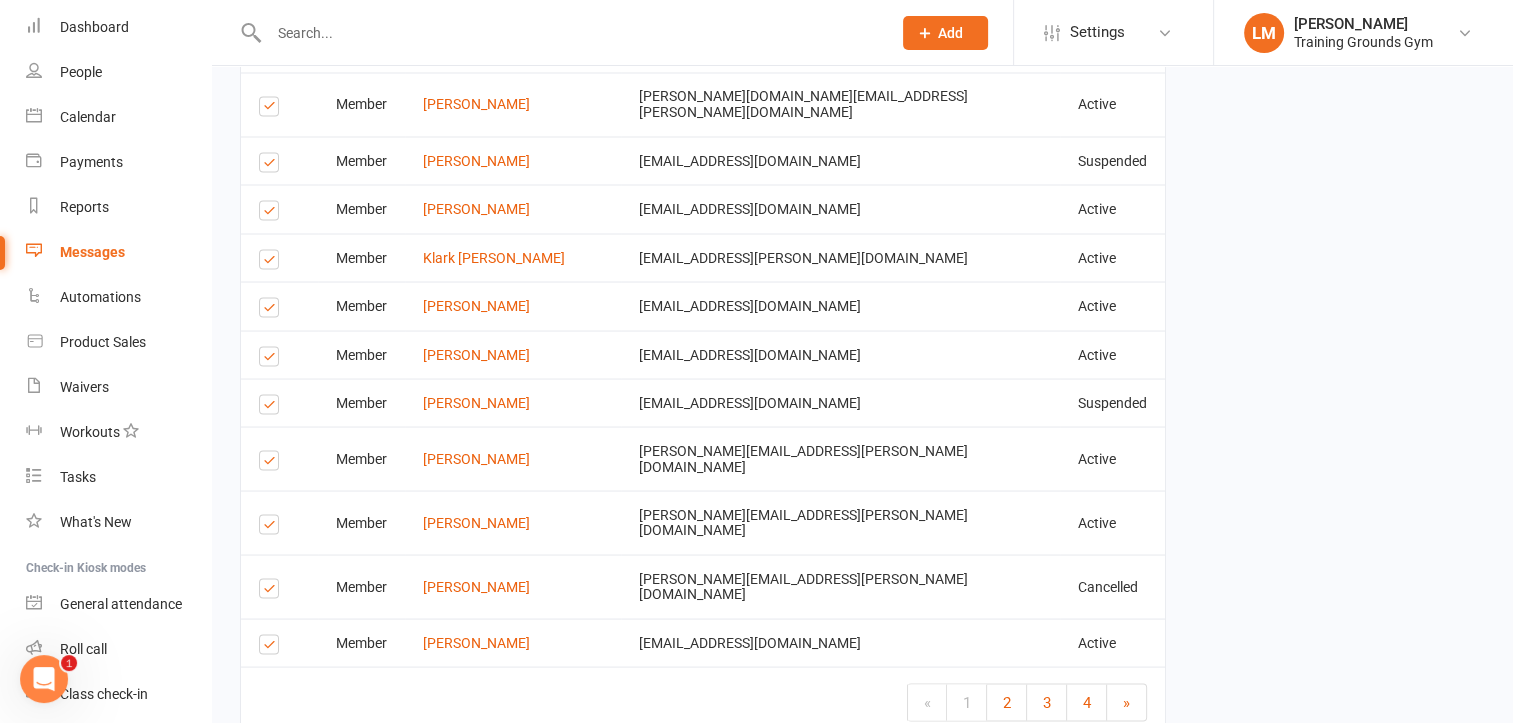 click on "Send Emails" at bounding box center (312, 787) 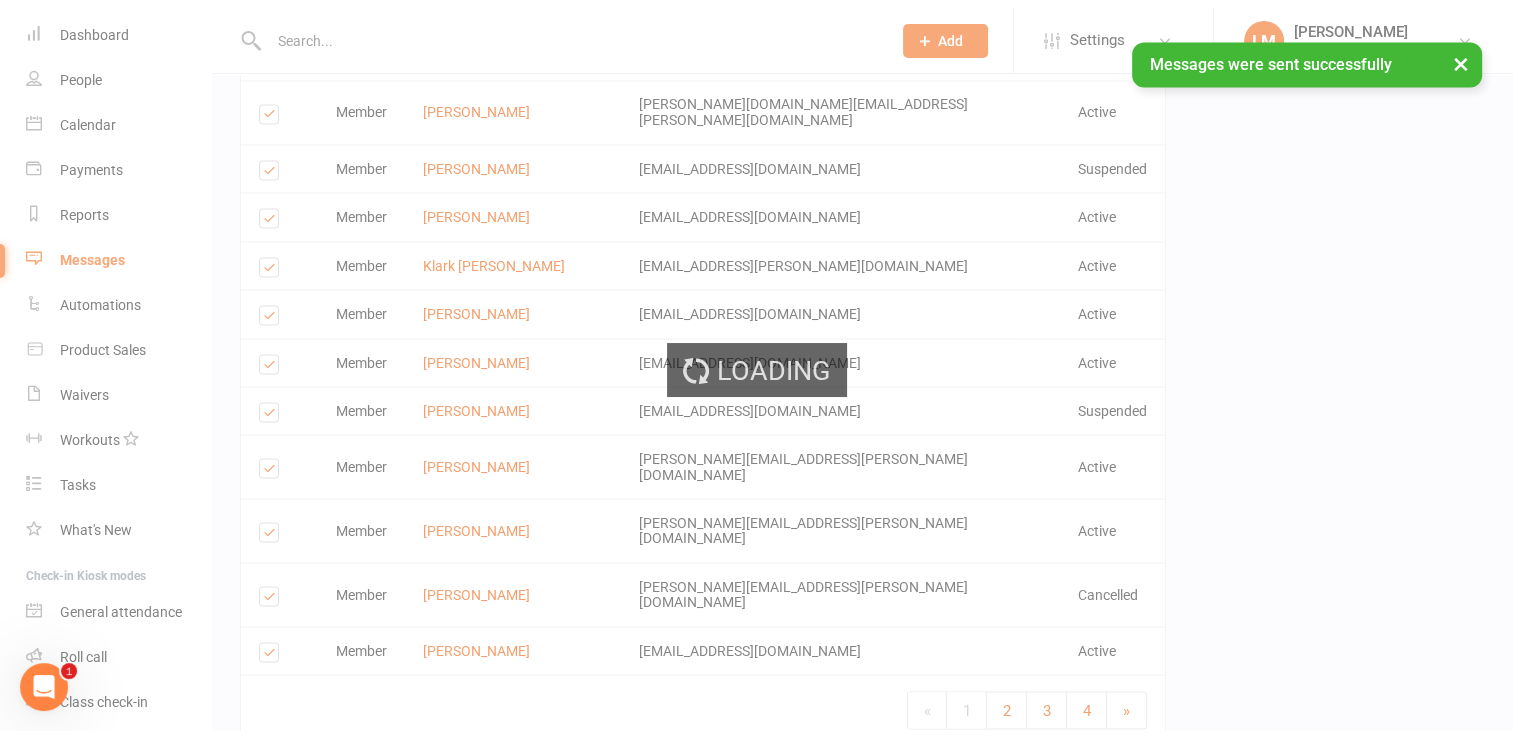 scroll, scrollTop: 0, scrollLeft: 0, axis: both 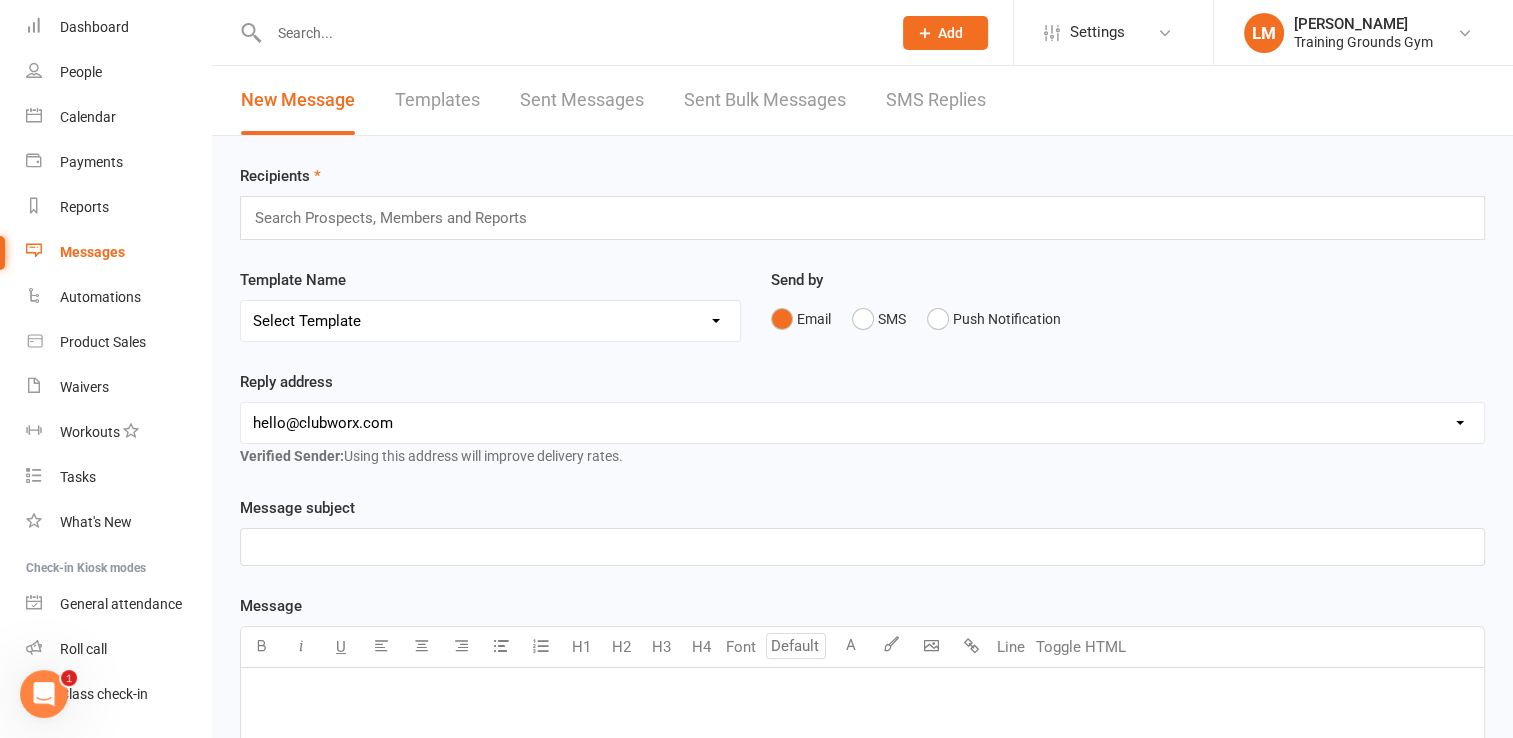 click on "Messages" at bounding box center [92, 252] 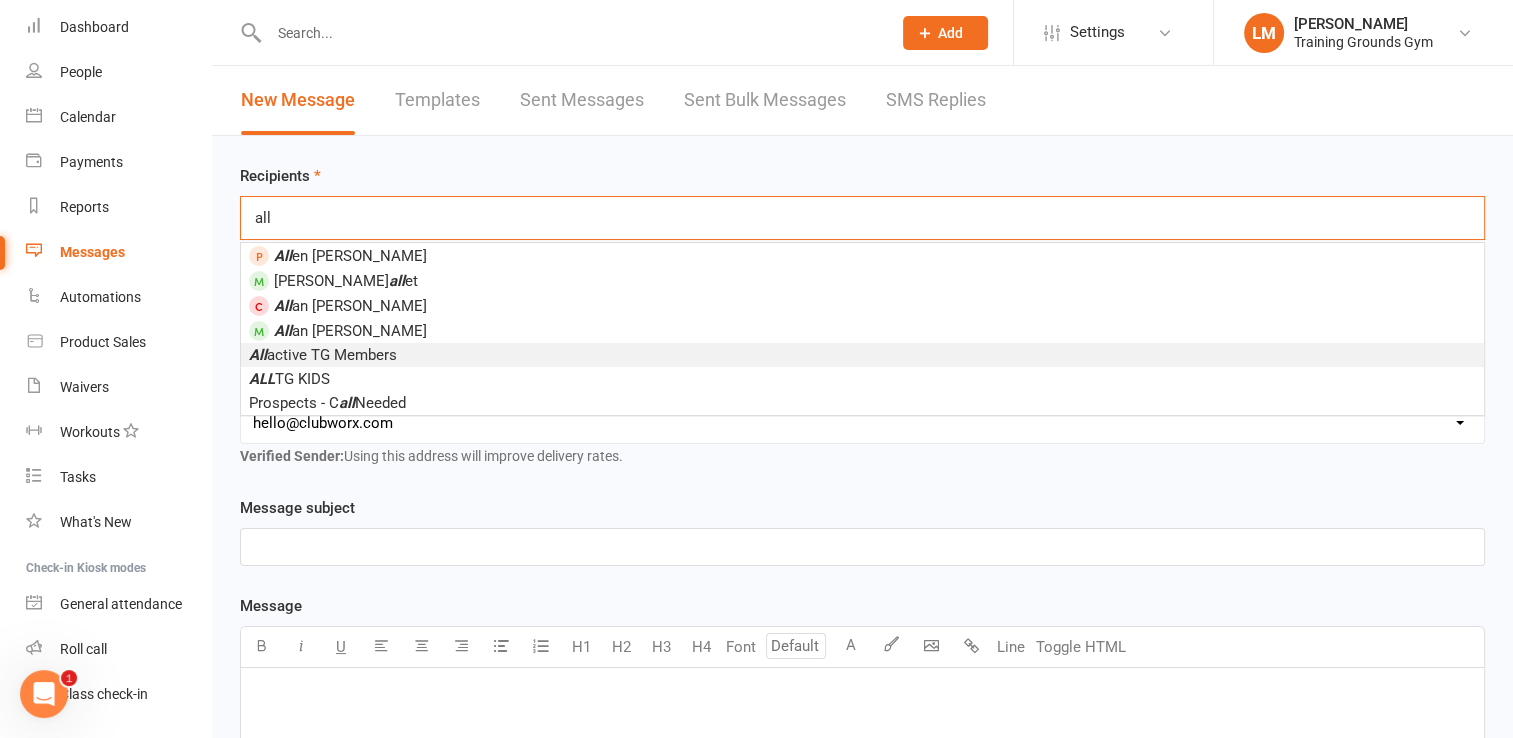 type on "all" 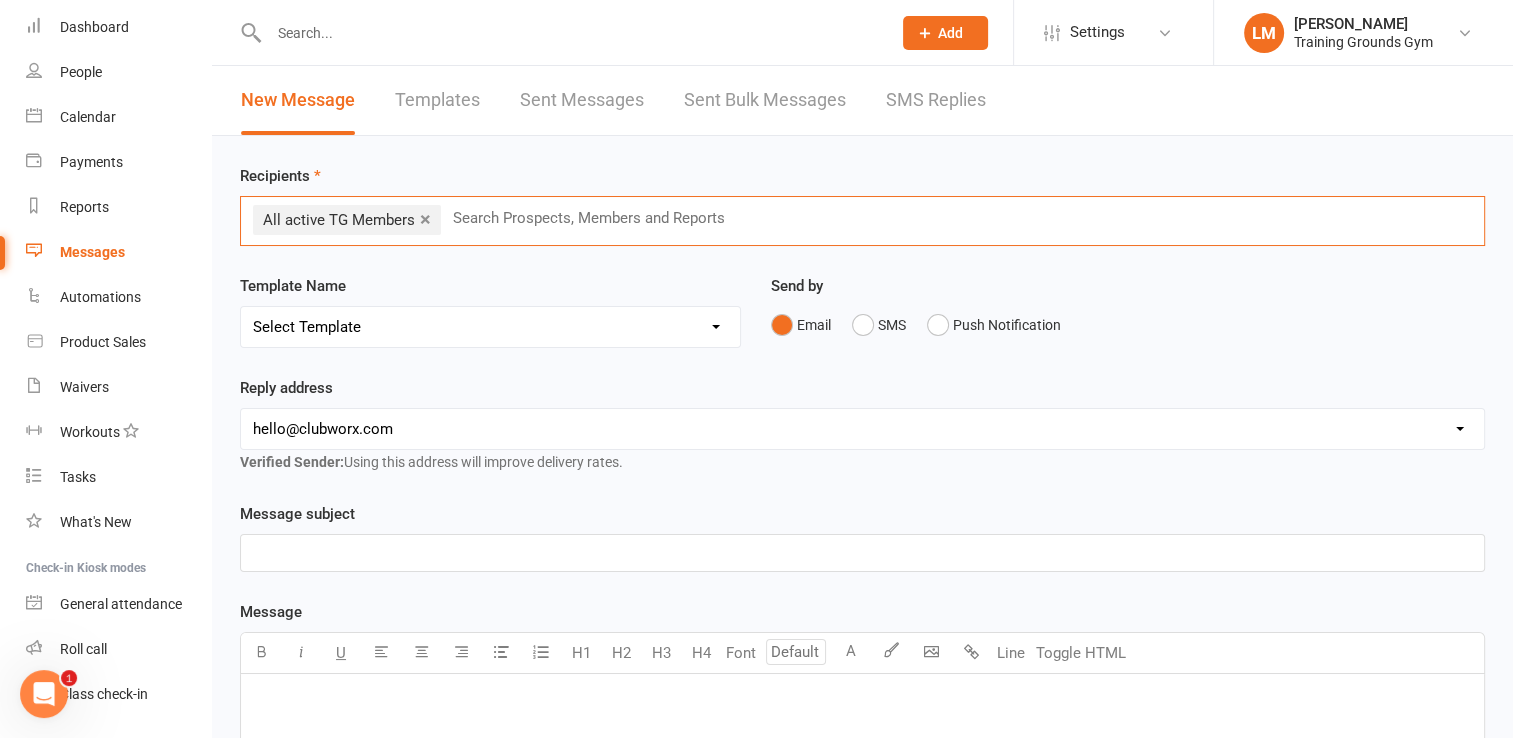 click on "﻿" at bounding box center [862, 553] 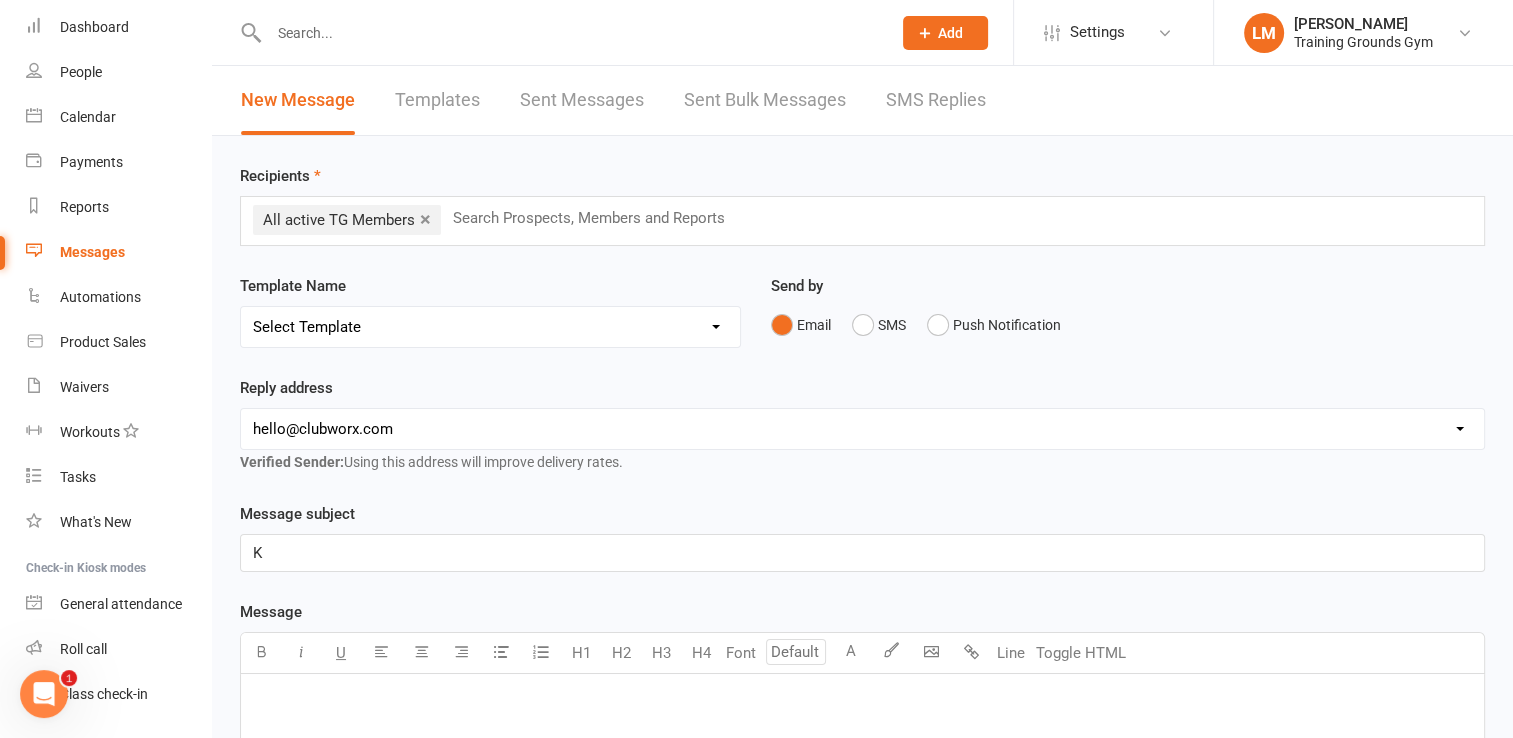 type 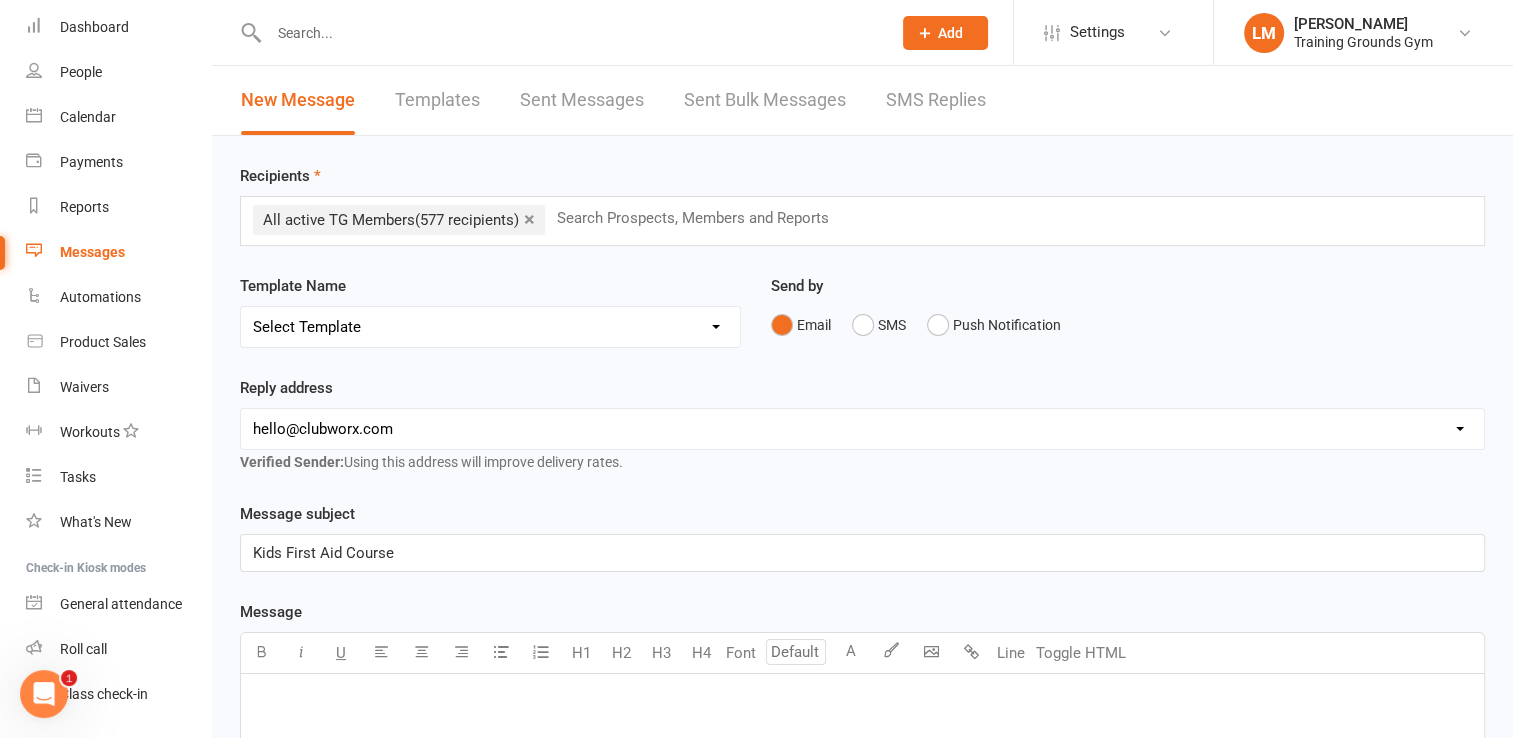 click on "﻿" at bounding box center (862, 700) 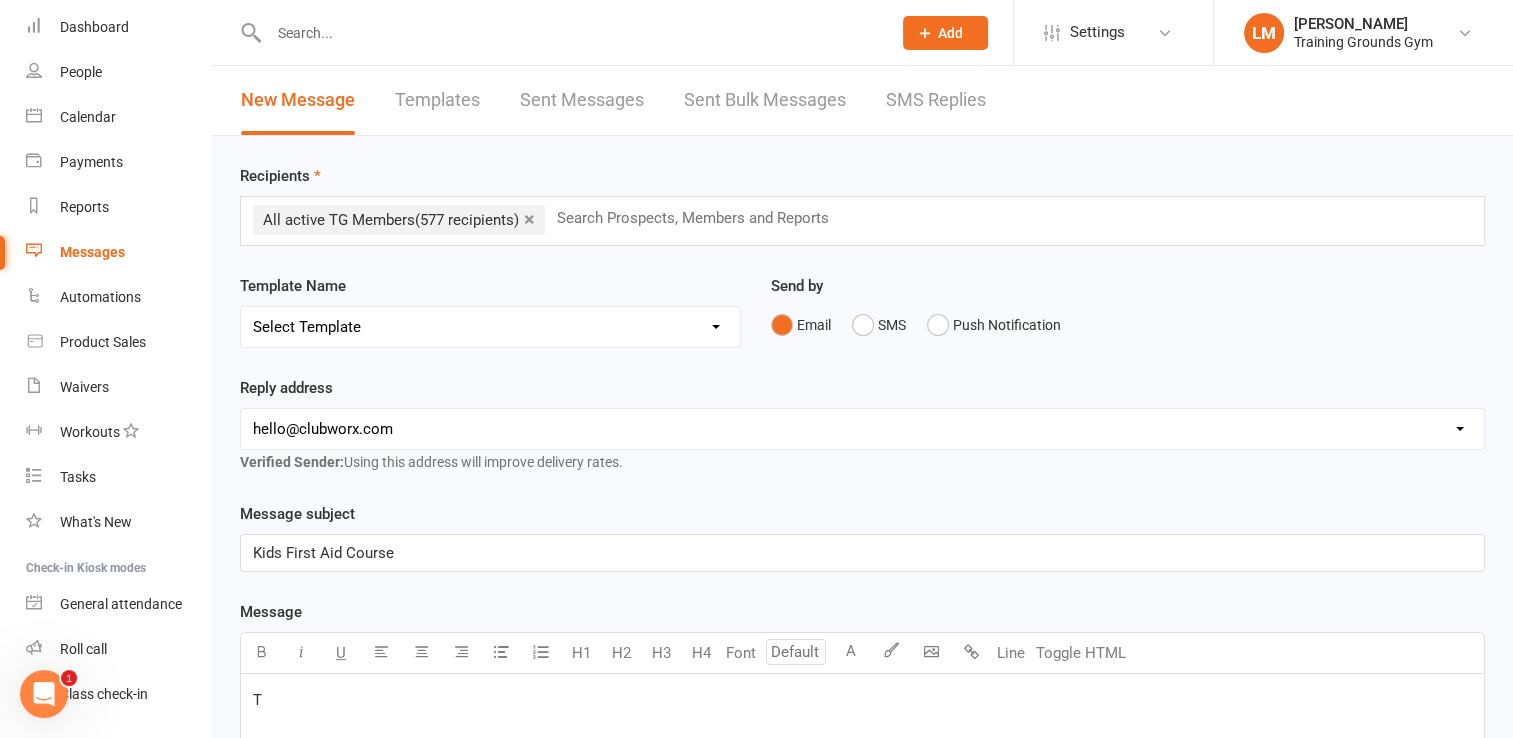 type 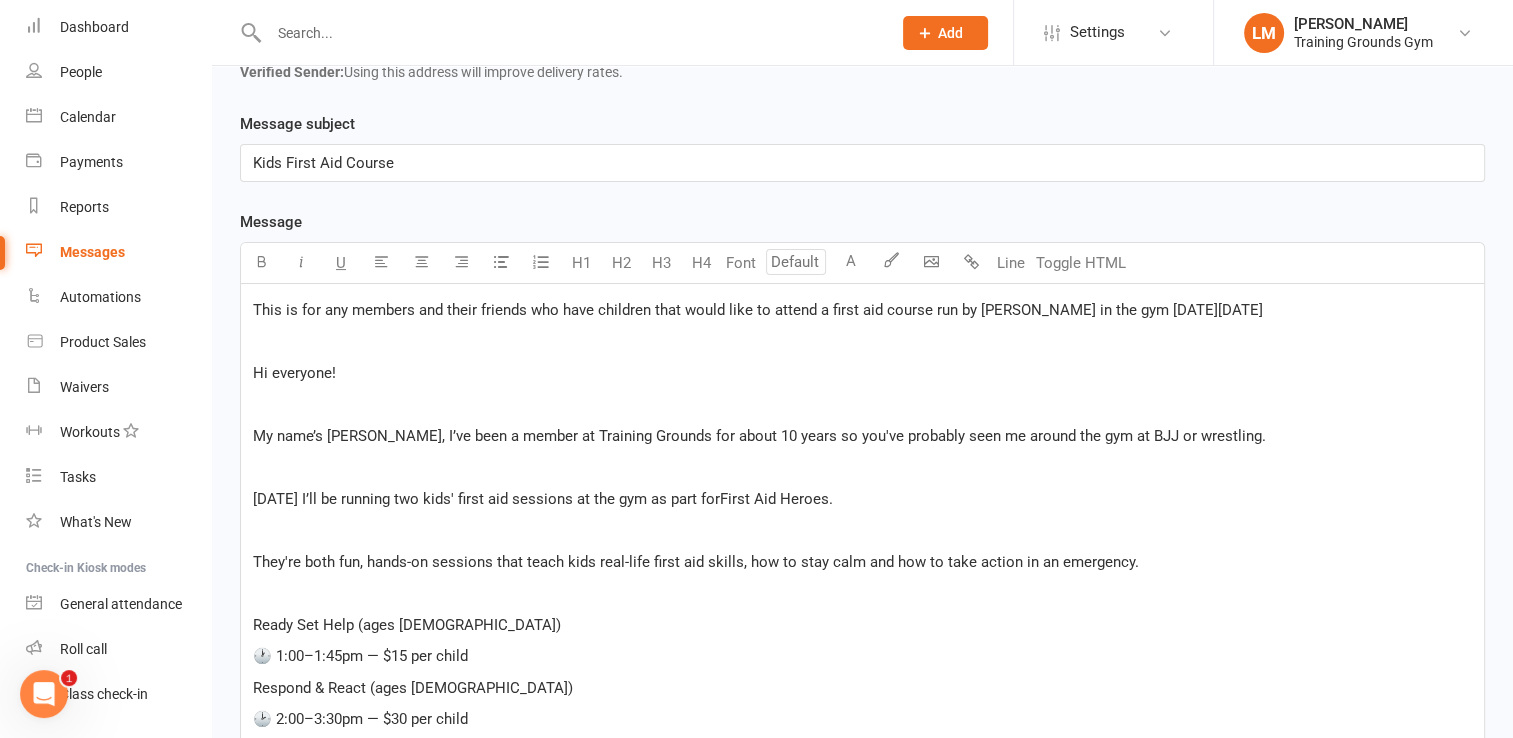 scroll, scrollTop: 1480, scrollLeft: 0, axis: vertical 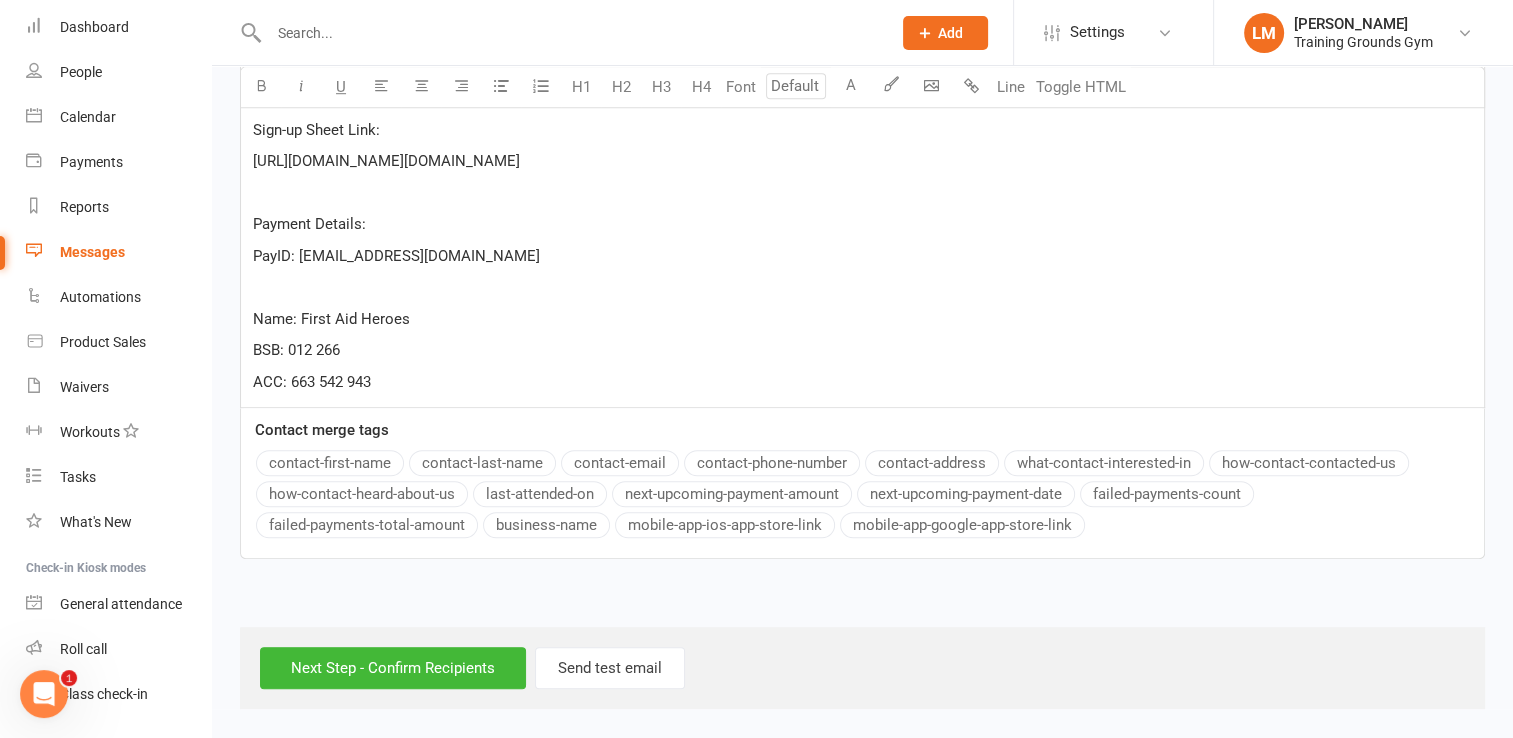 click on "Name: First Aid Heroes" at bounding box center (862, 319) 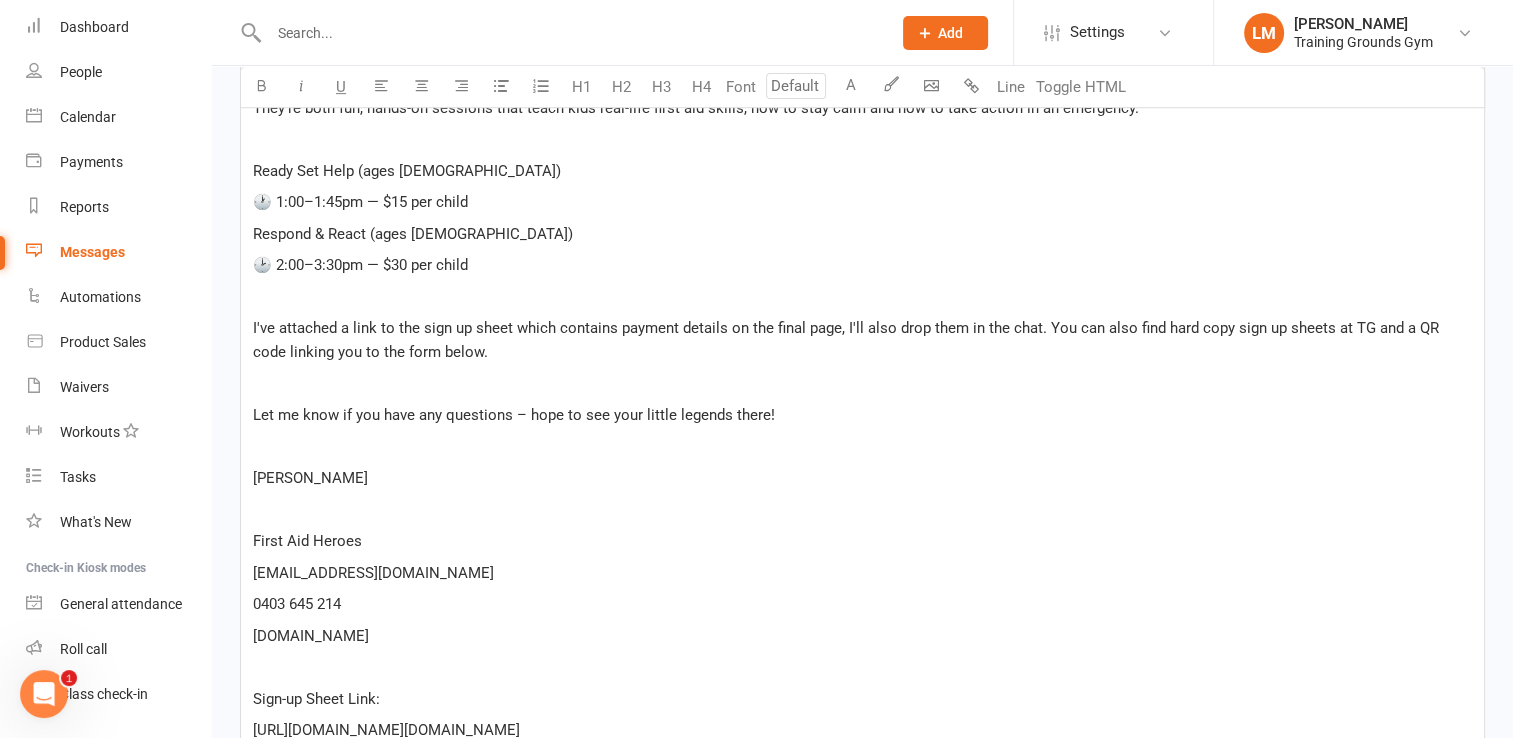 scroll, scrollTop: 813, scrollLeft: 0, axis: vertical 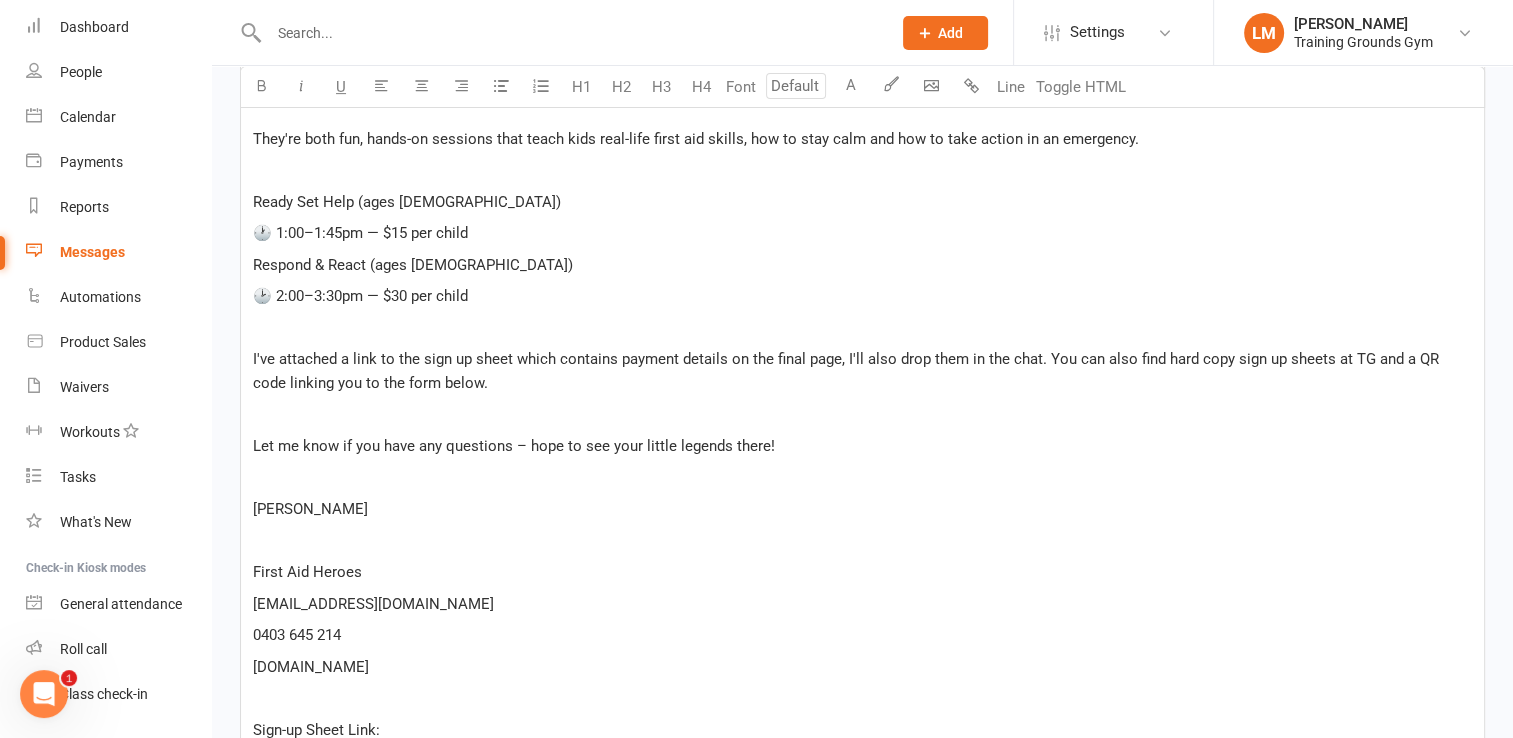 click on "﻿" at bounding box center [862, 328] 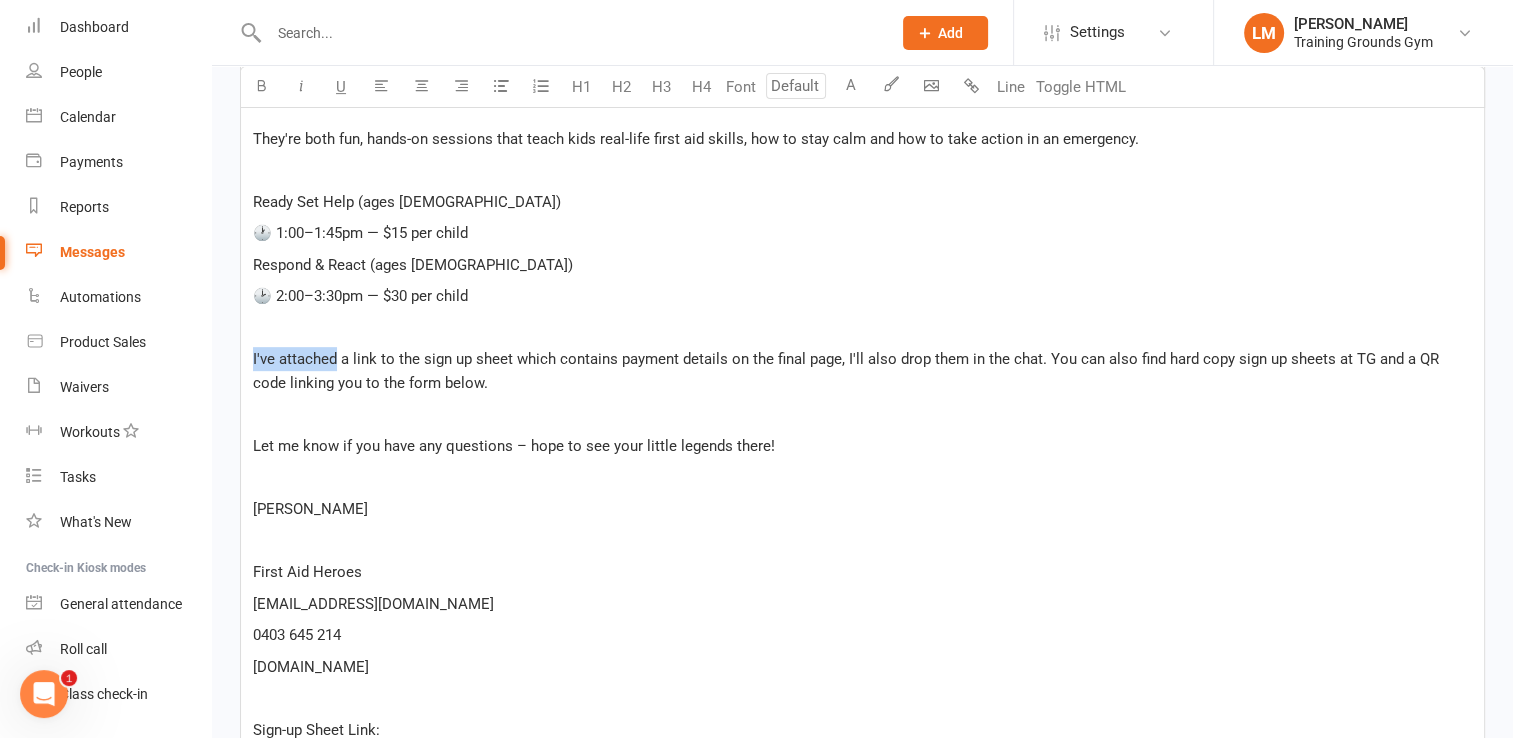 drag, startPoint x: 337, startPoint y: 355, endPoint x: 246, endPoint y: 359, distance: 91.08787 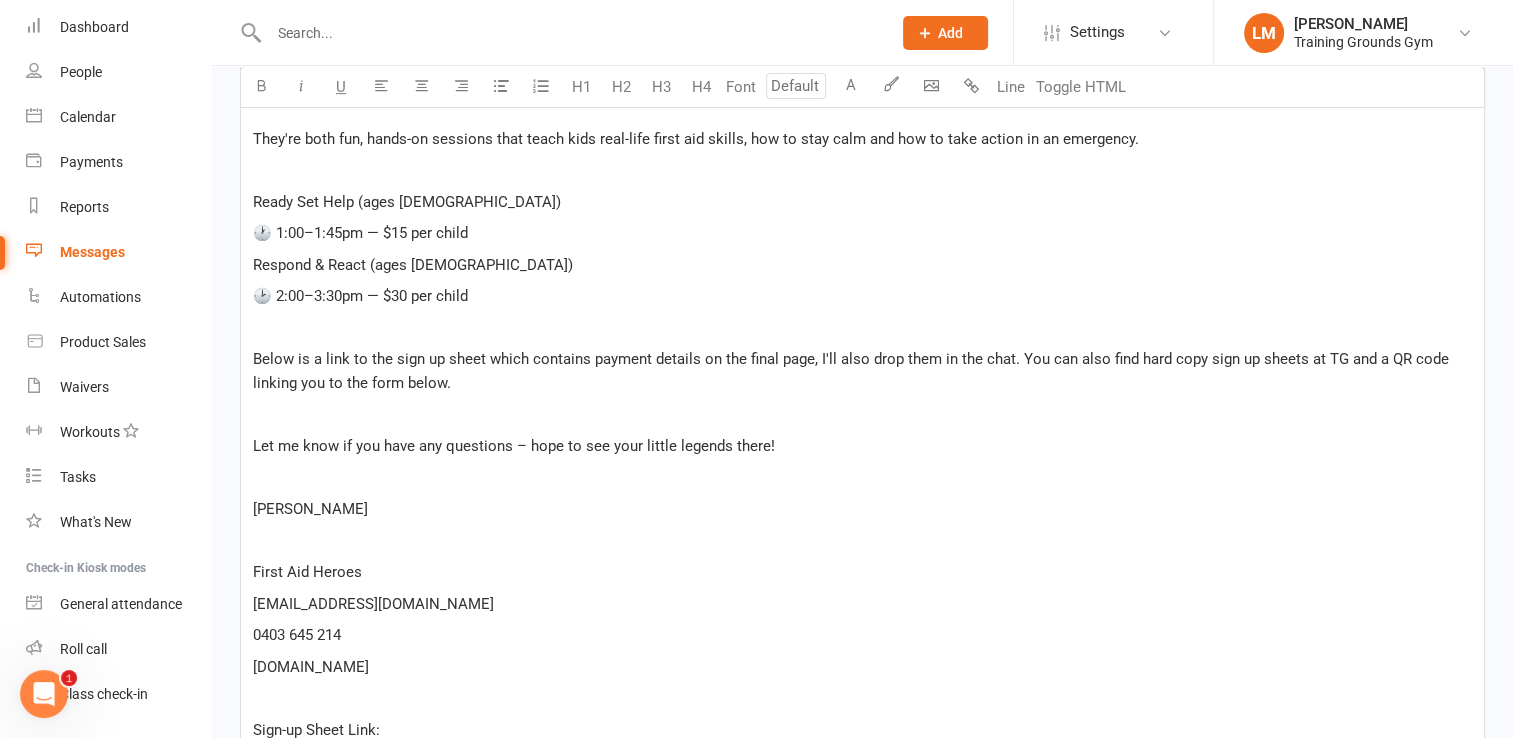 click on "This is for any members and their friends who have children that would like to attend a first aid course run by [PERSON_NAME] in the gym [DATE][DATE] ﻿ Hi everyone!  ﻿ My name’s [PERSON_NAME], I’ve been a member at Training Grounds for about 10 years so you've probably seen me around the gym at BJJ or wrestling. ﻿ [DATE] I’ll be running two kids' first aid sessions at the gym as part forFirst Aid Heroes. ﻿ They're both fun, hands-on sessions that teach kids real-life first aid skills, how to stay calm and how to take action in an emergency. ﻿ Ready Set Help (ages [DEMOGRAPHIC_DATA]) 🕐 1:00–1:45pm — $15 per child Respond & React (ages [DEMOGRAPHIC_DATA]) 🕑 2:00–3:30pm — $30 per child ﻿ Below is a link to the sign up sheet which contains payment details on the final page, I'll also drop them in the chat. You can also find hard copy sign up sheets at TG and a QR code linking you to the form below. ﻿ Let me know if you have any questions – hope to see your little legends there! ﻿ Matt" at bounding box center (862, 434) 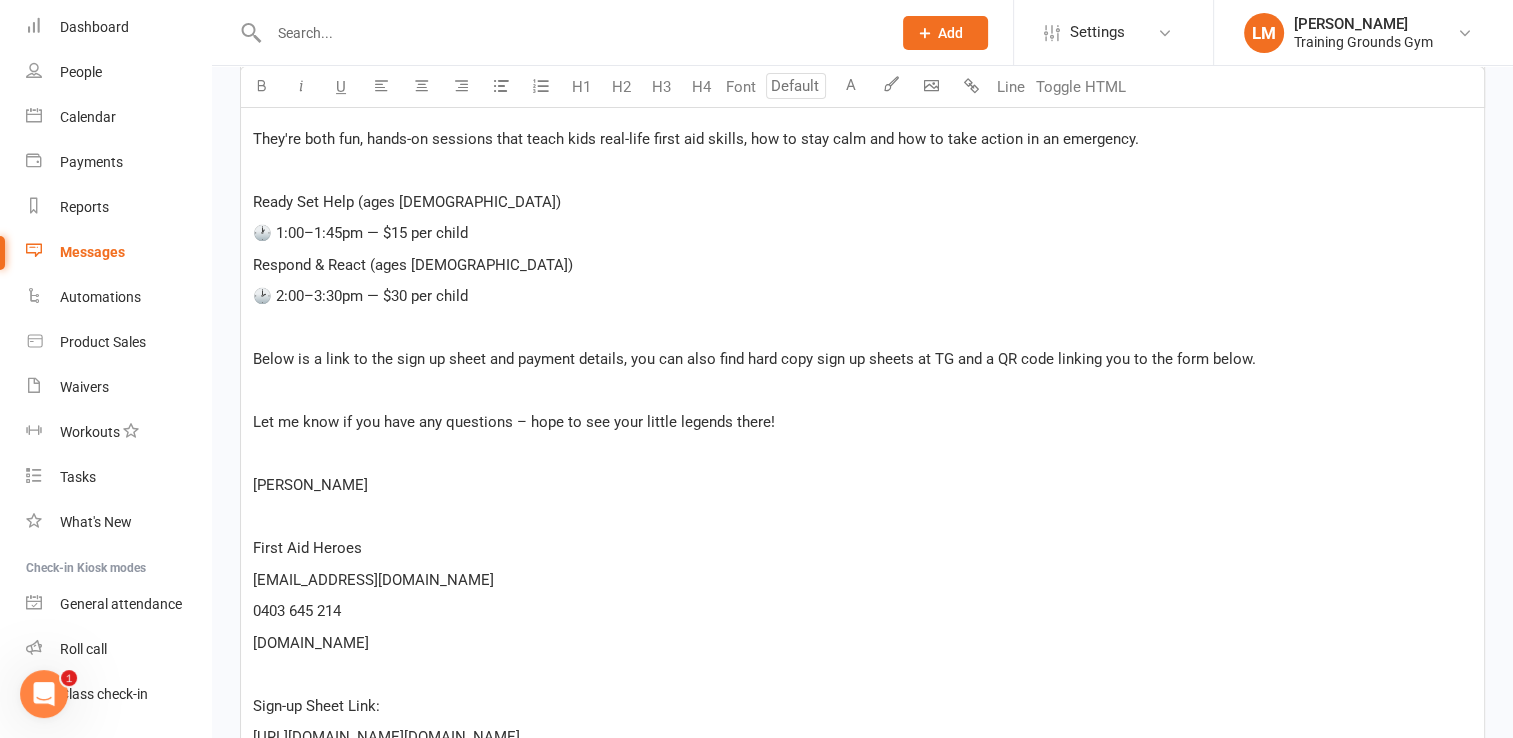 click on "This is for any members and their friends who have children that would like to attend a first aid course run by [PERSON_NAME] in the gym [DATE][DATE] ﻿ Hi everyone!  ﻿ My name’s [PERSON_NAME], I’ve been a member at Training Grounds for about 10 years so you've probably seen me around the gym at BJJ or wrestling. ﻿ [DATE] I’ll be running two kids' first aid sessions at the gym as part forFirst Aid Heroes. ﻿ They're both fun, hands-on sessions that teach kids real-life first aid skills, how to stay calm and how to take action in an emergency. ﻿ Ready Set Help (ages [DEMOGRAPHIC_DATA]) 🕐 1:00–1:45pm — $15 per child Respond & React (ages [DEMOGRAPHIC_DATA]) 🕑 2:00–3:30pm — $30 per child ﻿ Below is a link to the sign up sheet and payment details, you can also find hard copy sign up sheets at TG and a QR code linking you to the form below. ﻿ Let me know if you have any questions – hope to see your little legends there! ﻿ [PERSON_NAME] ﻿ First Aid Heroes [EMAIL_ADDRESS][DOMAIN_NAME] 0403 645 214 ﻿" at bounding box center [862, 422] 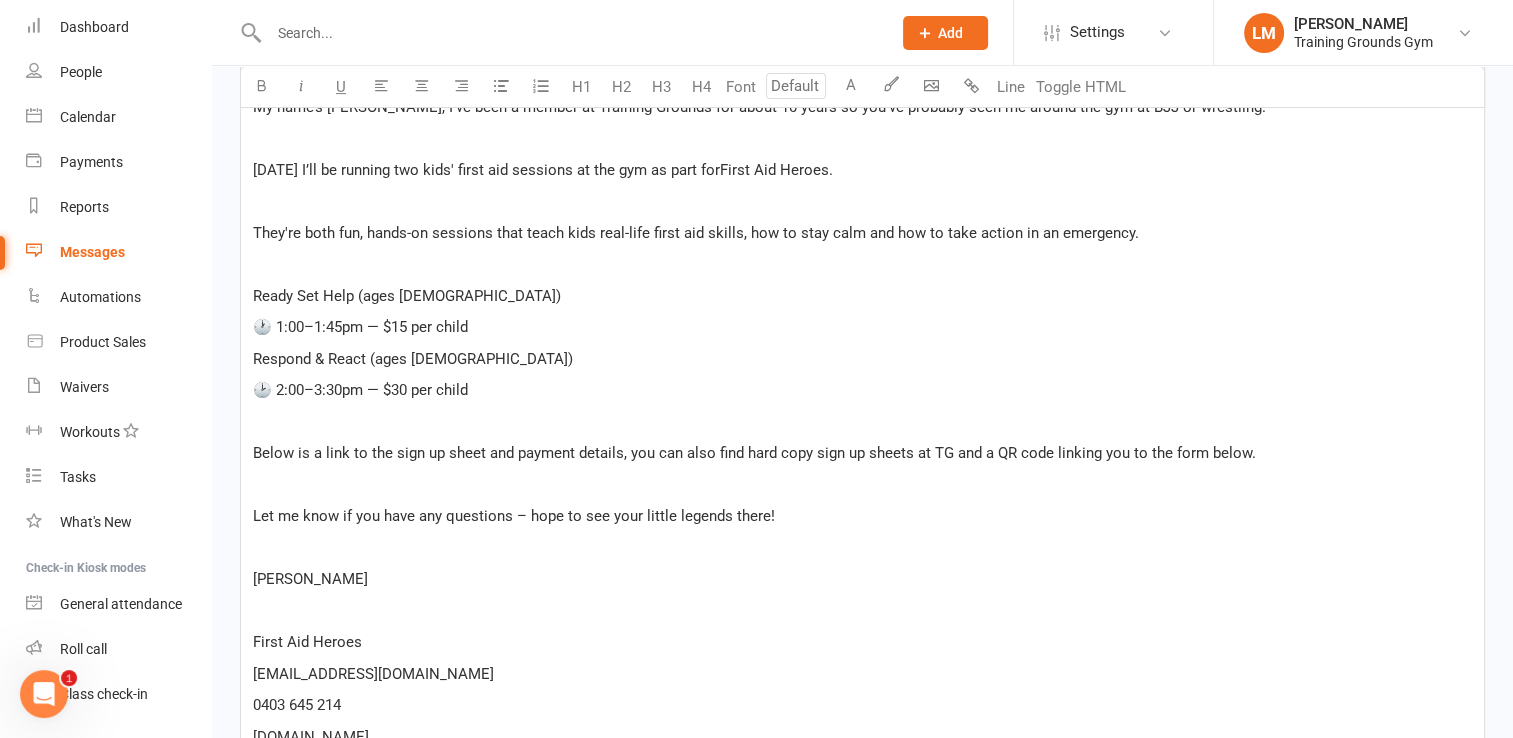 scroll, scrollTop: 687, scrollLeft: 0, axis: vertical 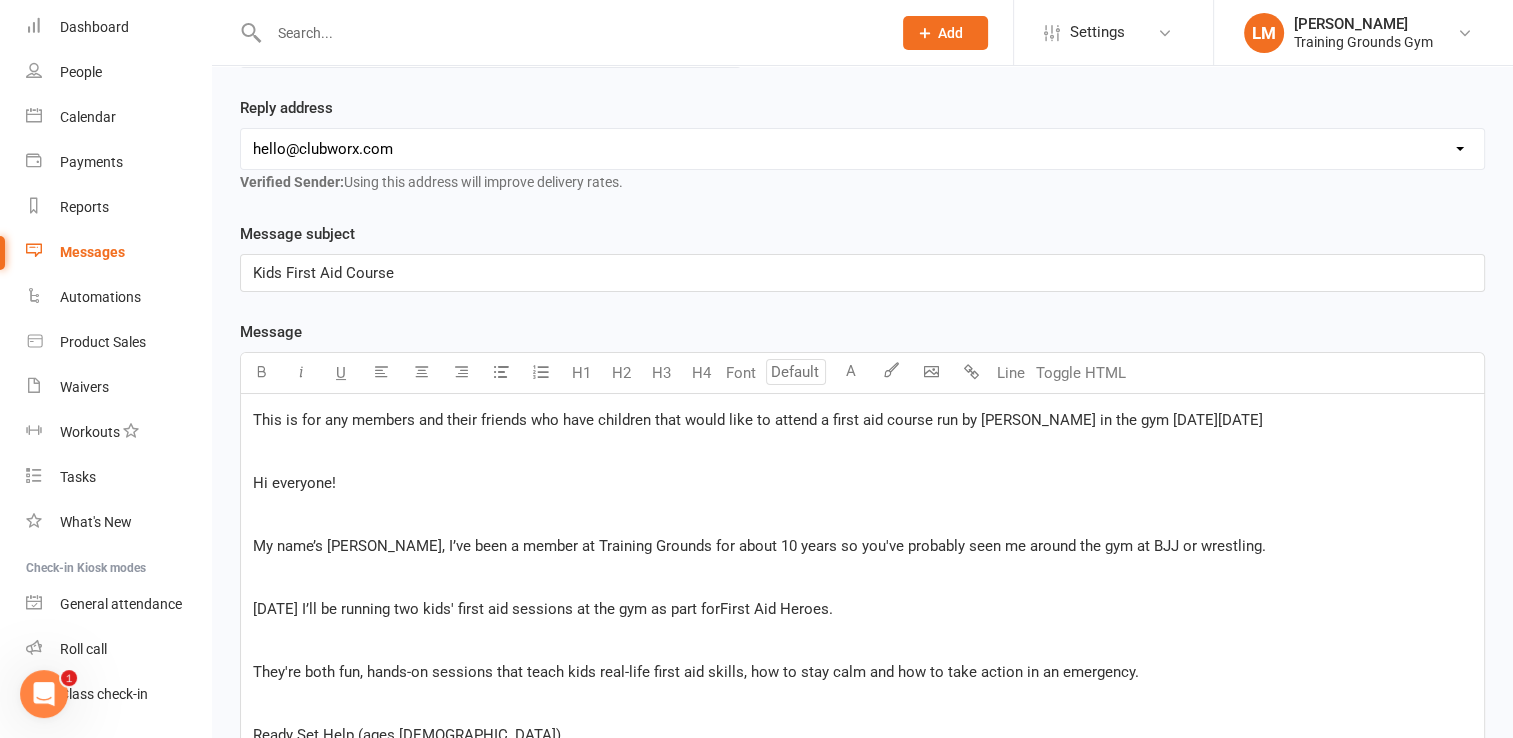 click on "Kids First Aid Course" at bounding box center (862, 273) 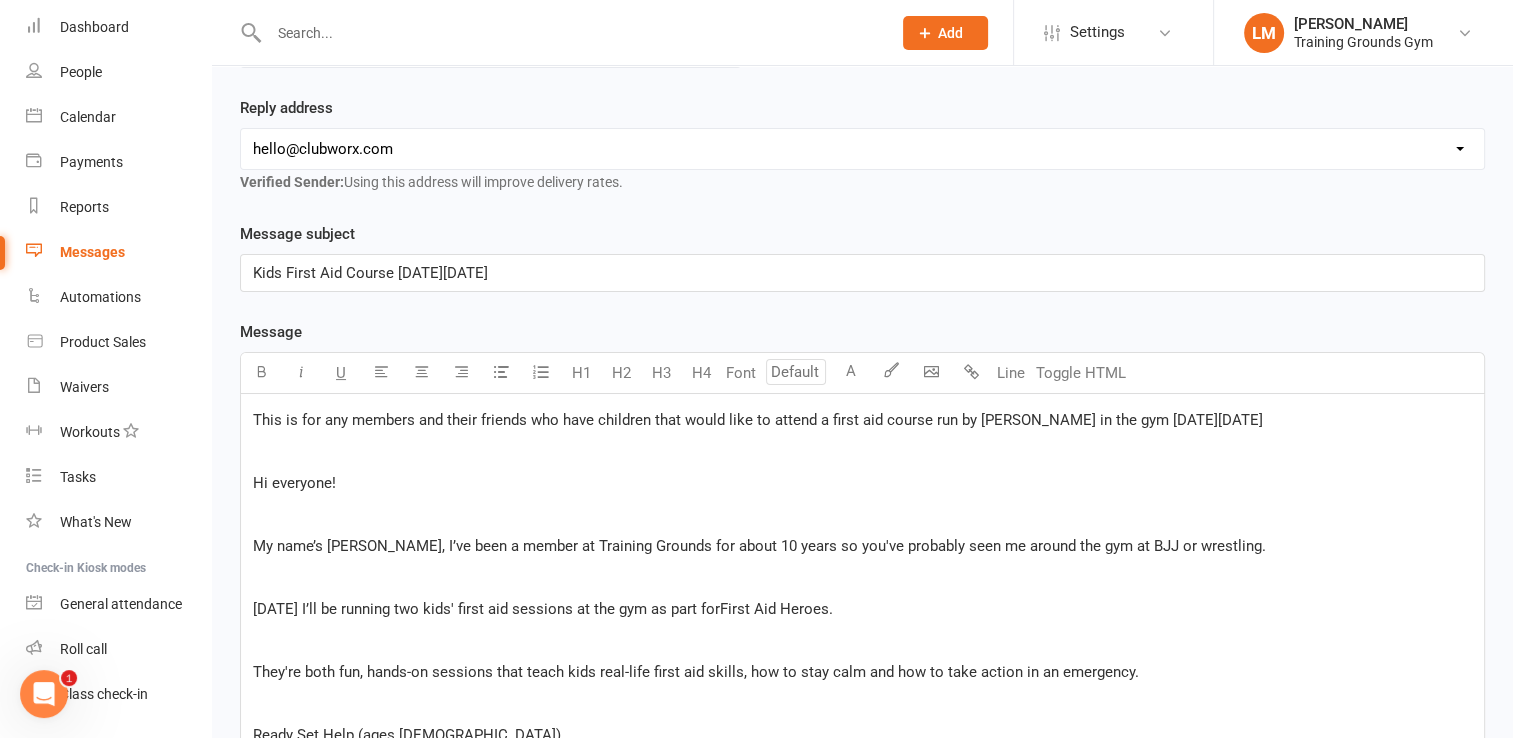 click on "This is for any members and their friends who have children that would like to attend a first aid course run by [PERSON_NAME] in the gym [DATE][DATE] ﻿ Hi everyone!  ﻿ My name’s [PERSON_NAME], I’ve been a member at Training Grounds for about 10 years so you've probably seen me around the gym at BJJ or wrestling. ﻿ [DATE] I’ll be running two kids' first aid sessions at the gym as part forFirst Aid Heroes. ﻿ They're both fun, hands-on sessions that teach kids real-life first aid skills, how to stay calm and how to take action in an emergency. ﻿ Ready Set Help (ages [DEMOGRAPHIC_DATA]) 🕐 1:00–1:45pm — $15 per child Respond & React (ages [DEMOGRAPHIC_DATA]) 🕑 2:00–3:30pm — $30 per child ﻿ Below is a link to the sign up sheet and payment details, you can also find hard copy sign up sheets at TG and a QR code linking you to the form below. ﻿ Let me know if you have any questions – hope to see your little legends there! ﻿ [PERSON_NAME] ﻿ First Aid Heroes [EMAIL_ADDRESS][DOMAIN_NAME] 0403 645 214 ﻿" at bounding box center [862, 955] 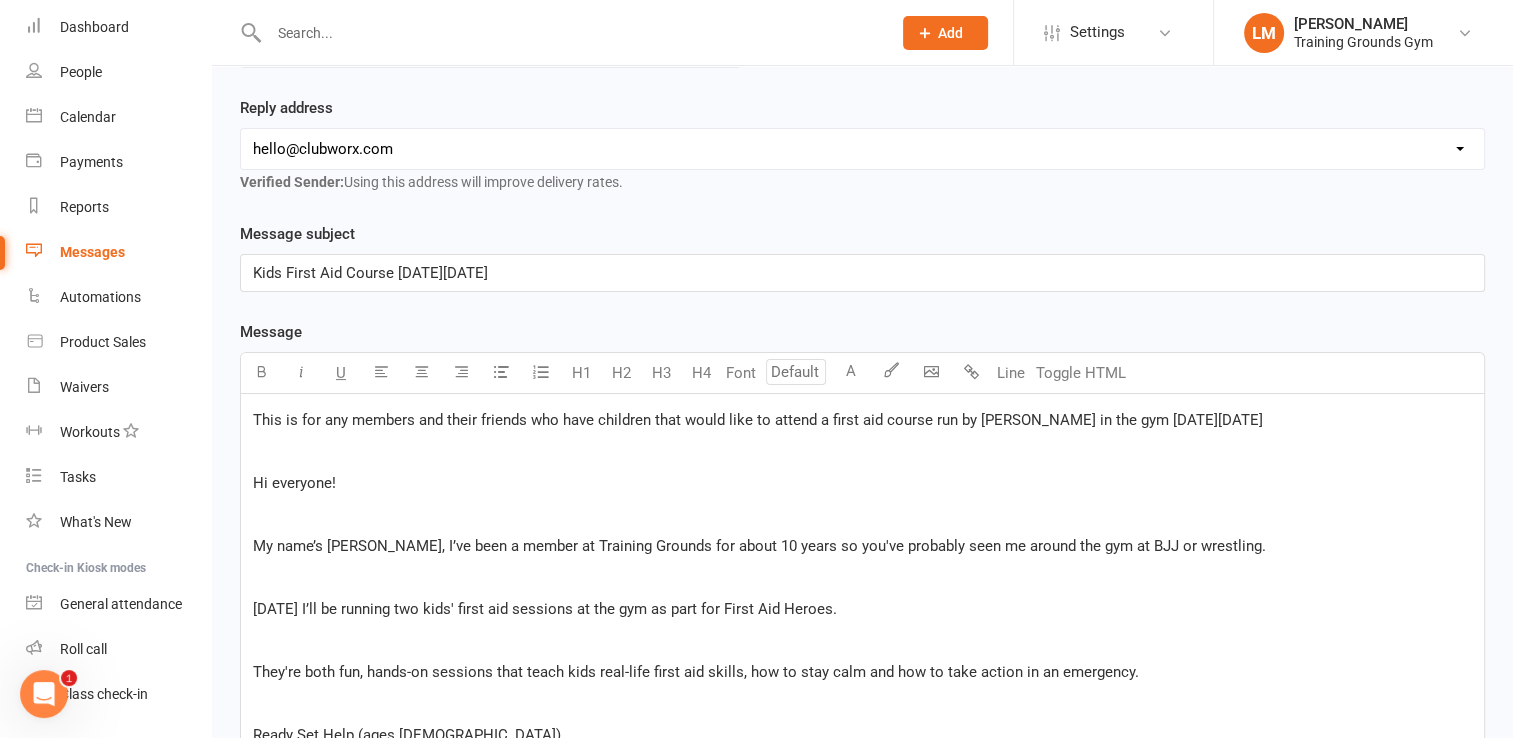 click on "﻿" at bounding box center [862, 577] 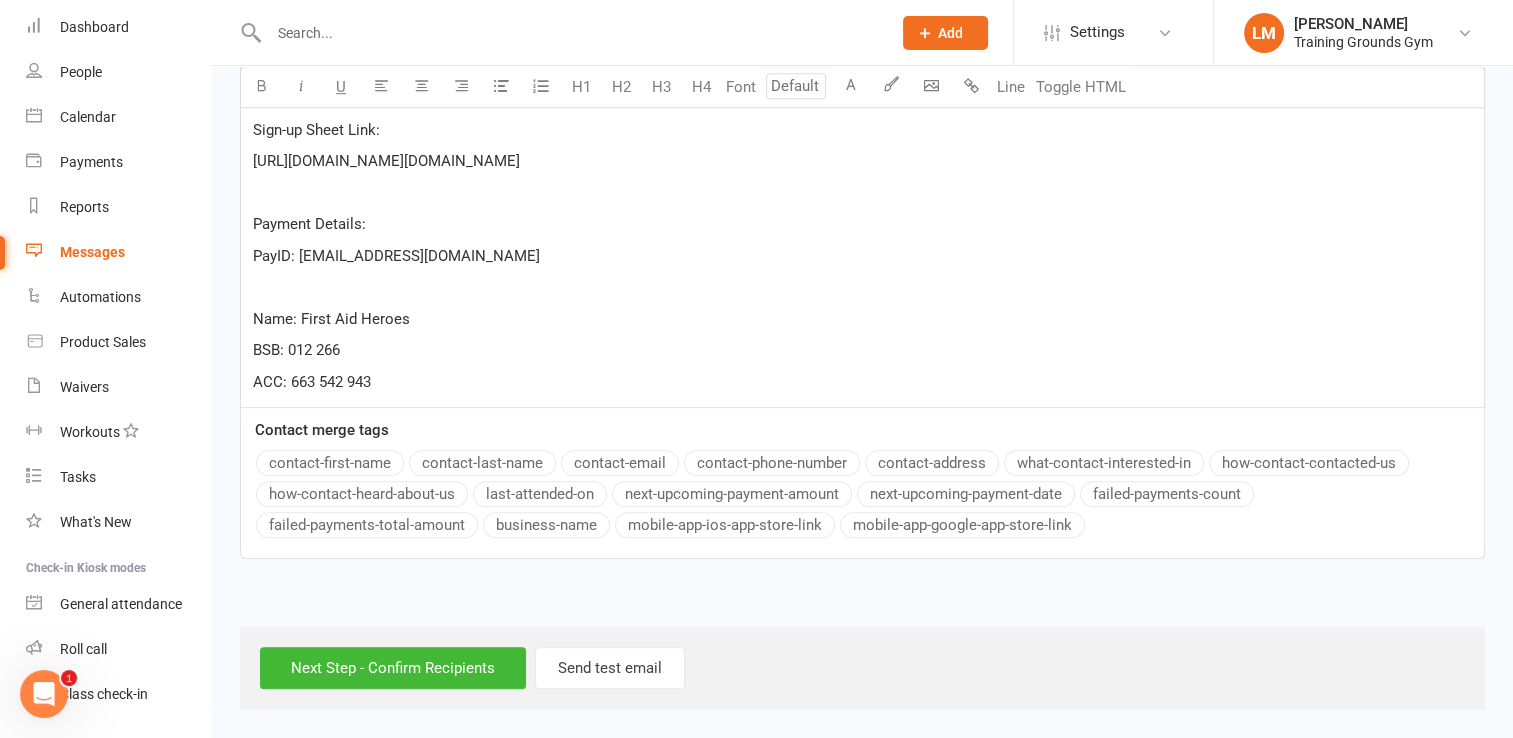 scroll, scrollTop: 1456, scrollLeft: 0, axis: vertical 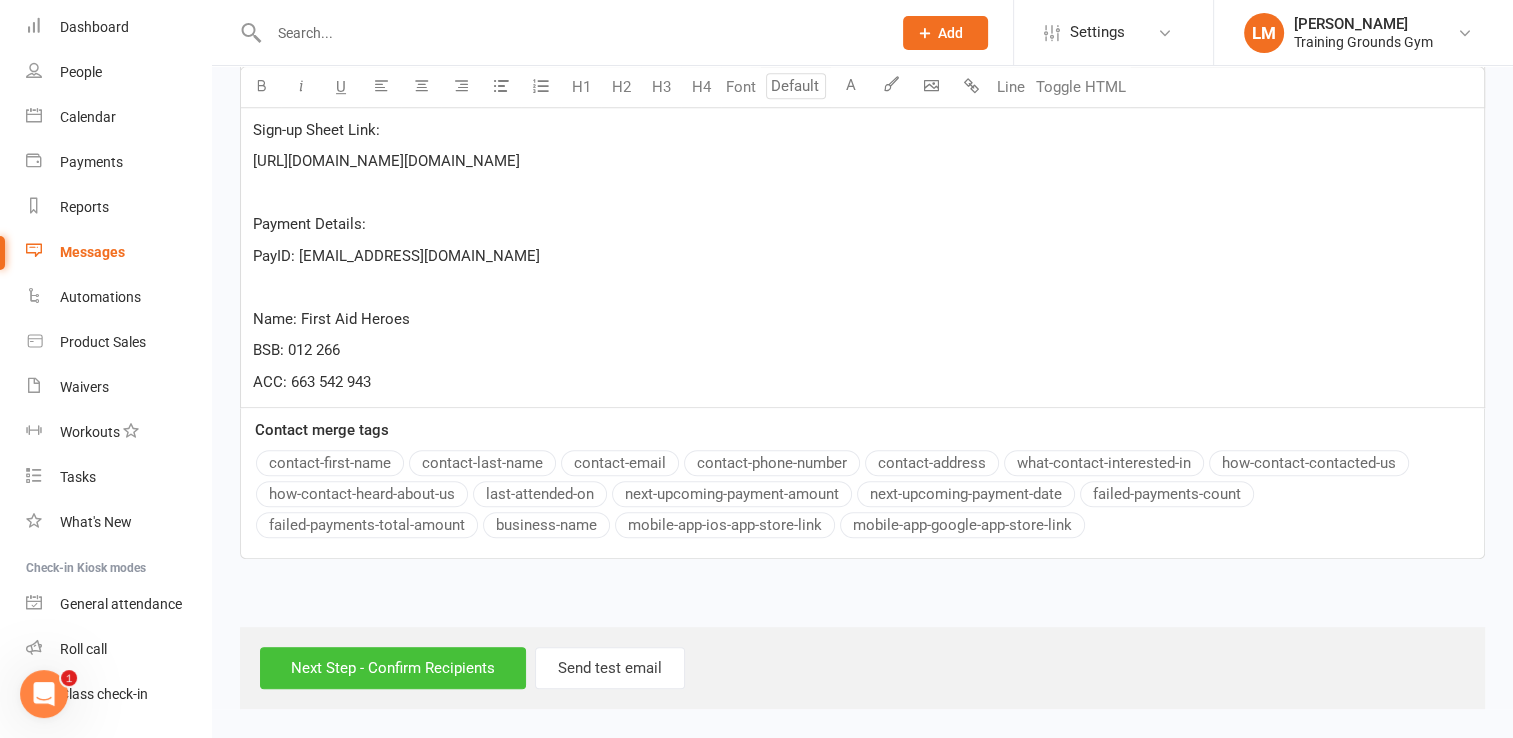 click on "Next Step - Confirm Recipients" at bounding box center [393, 668] 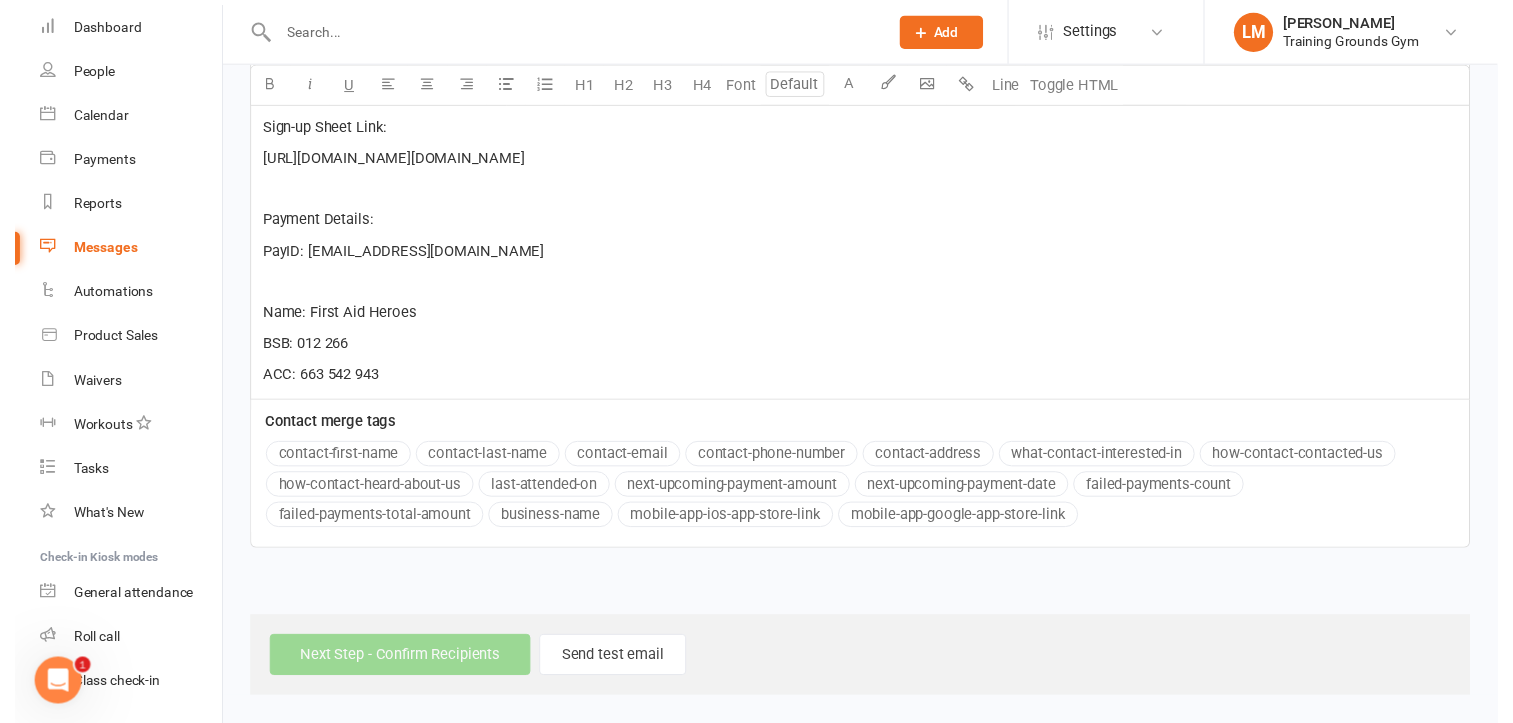 scroll, scrollTop: 0, scrollLeft: 0, axis: both 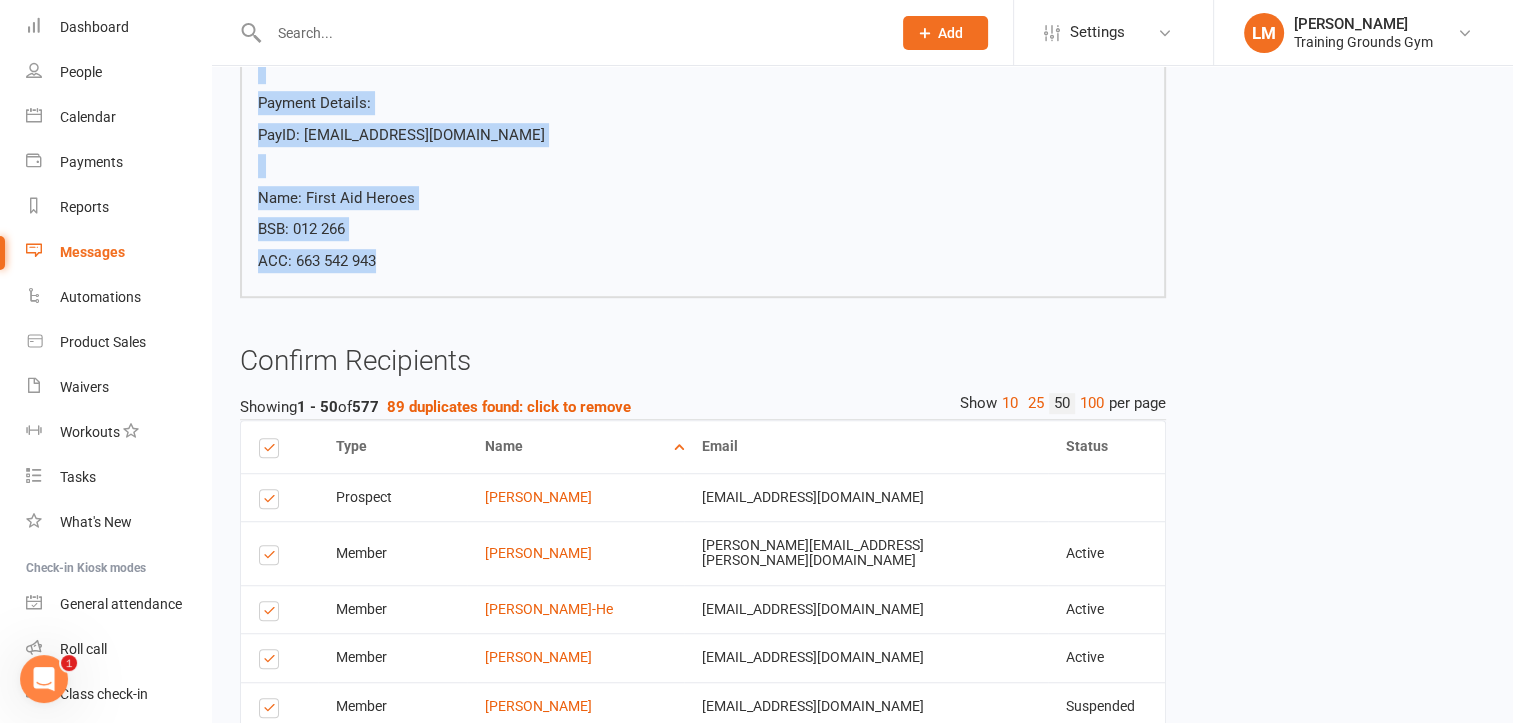 drag, startPoint x: 257, startPoint y: 382, endPoint x: 528, endPoint y: 281, distance: 289.20926 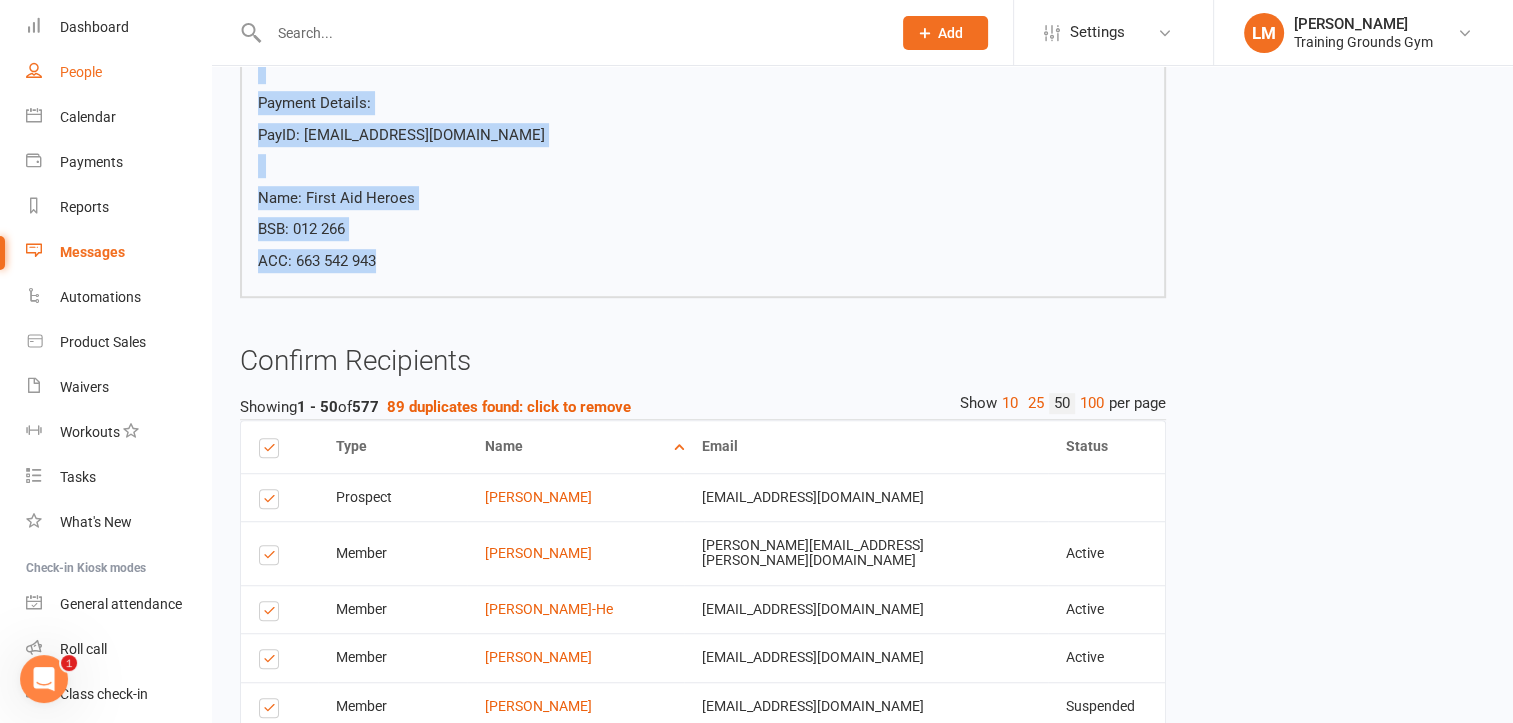 click on "People" at bounding box center (118, 72) 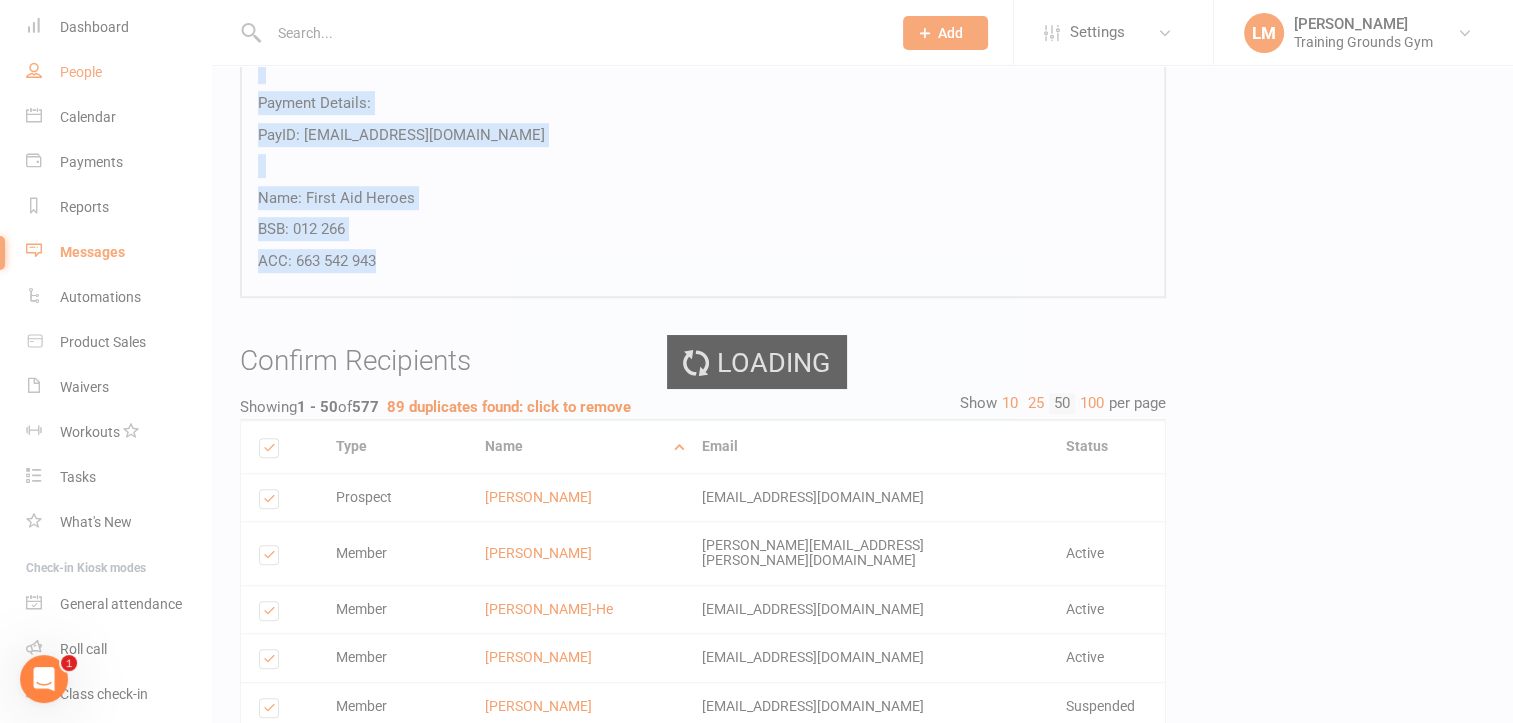 select on "100" 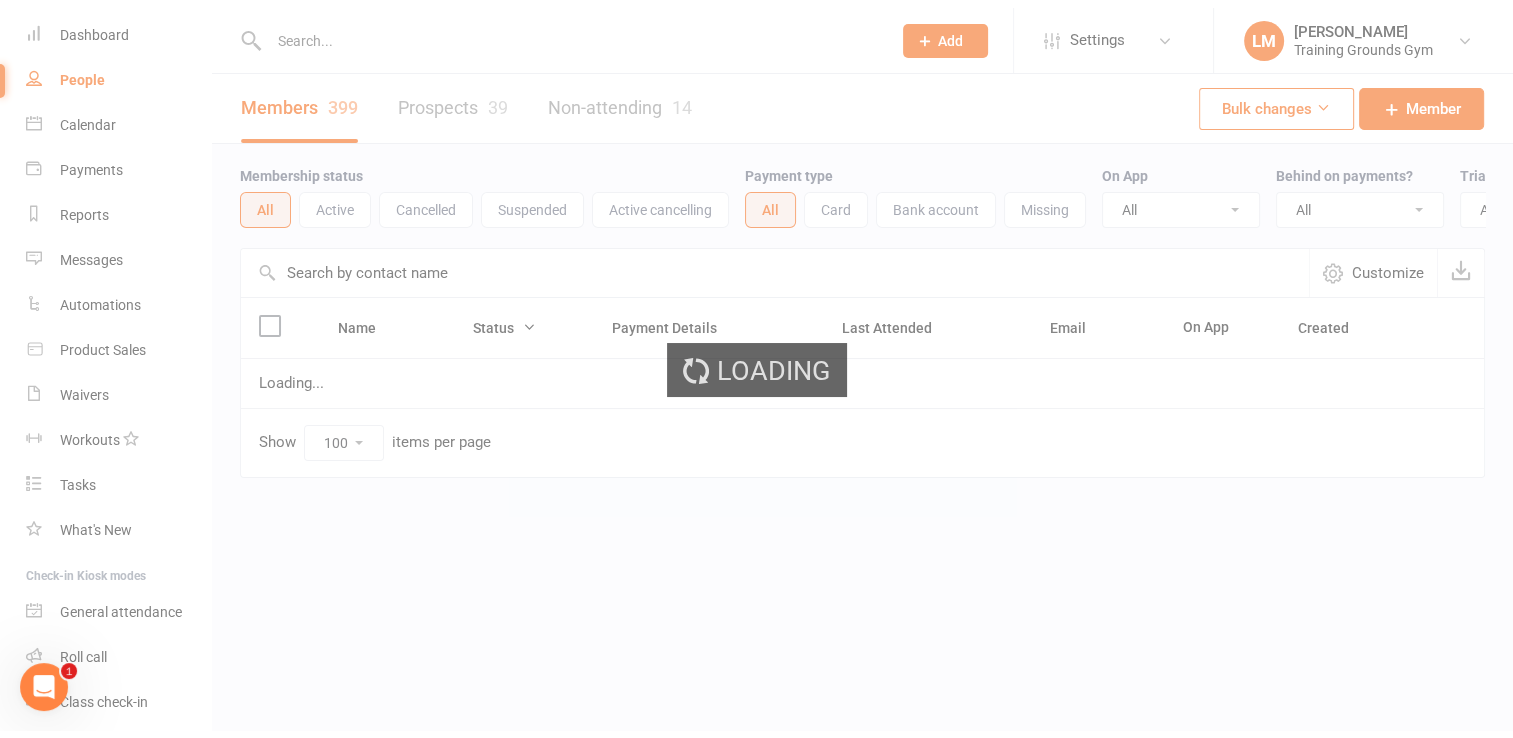 scroll, scrollTop: 0, scrollLeft: 0, axis: both 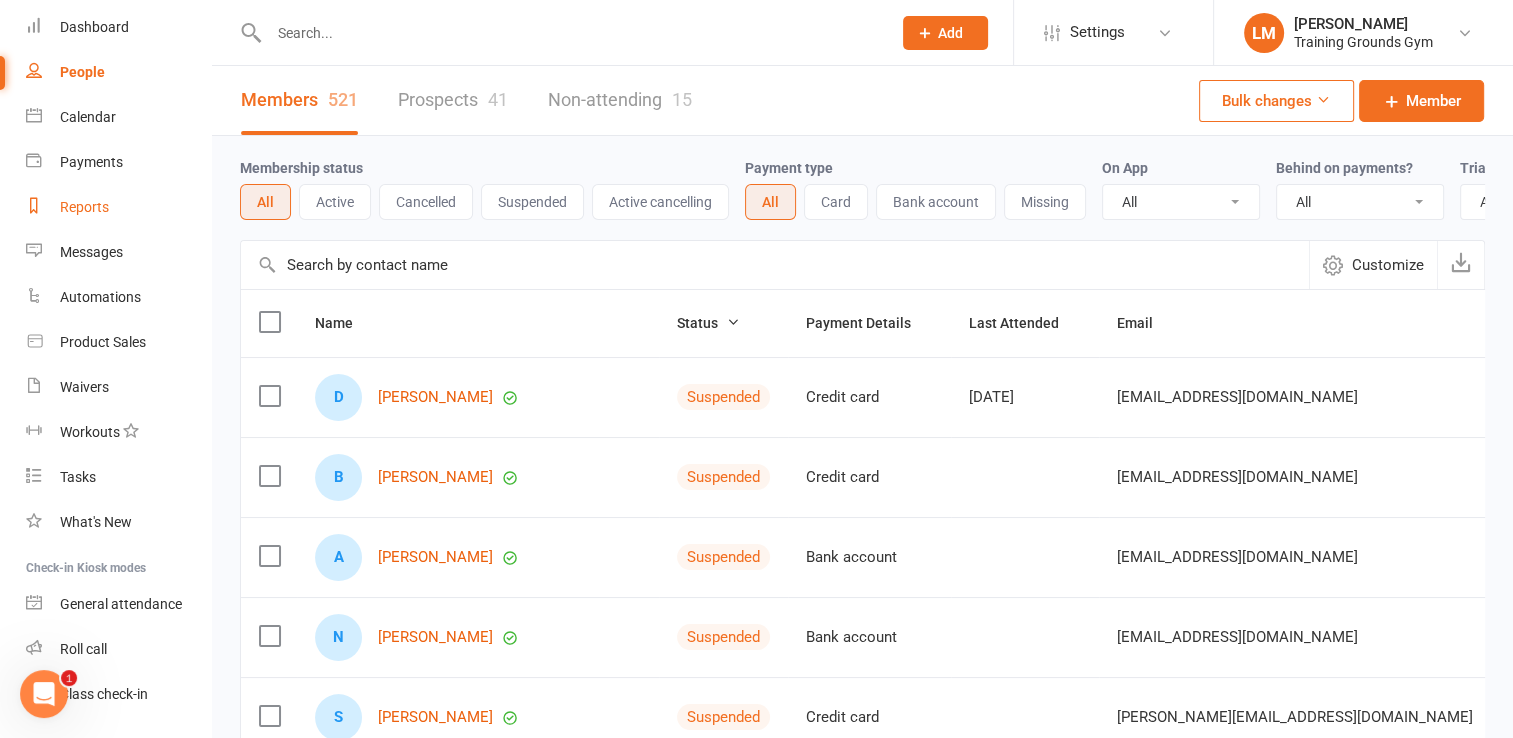 click on "Reports" at bounding box center (84, 207) 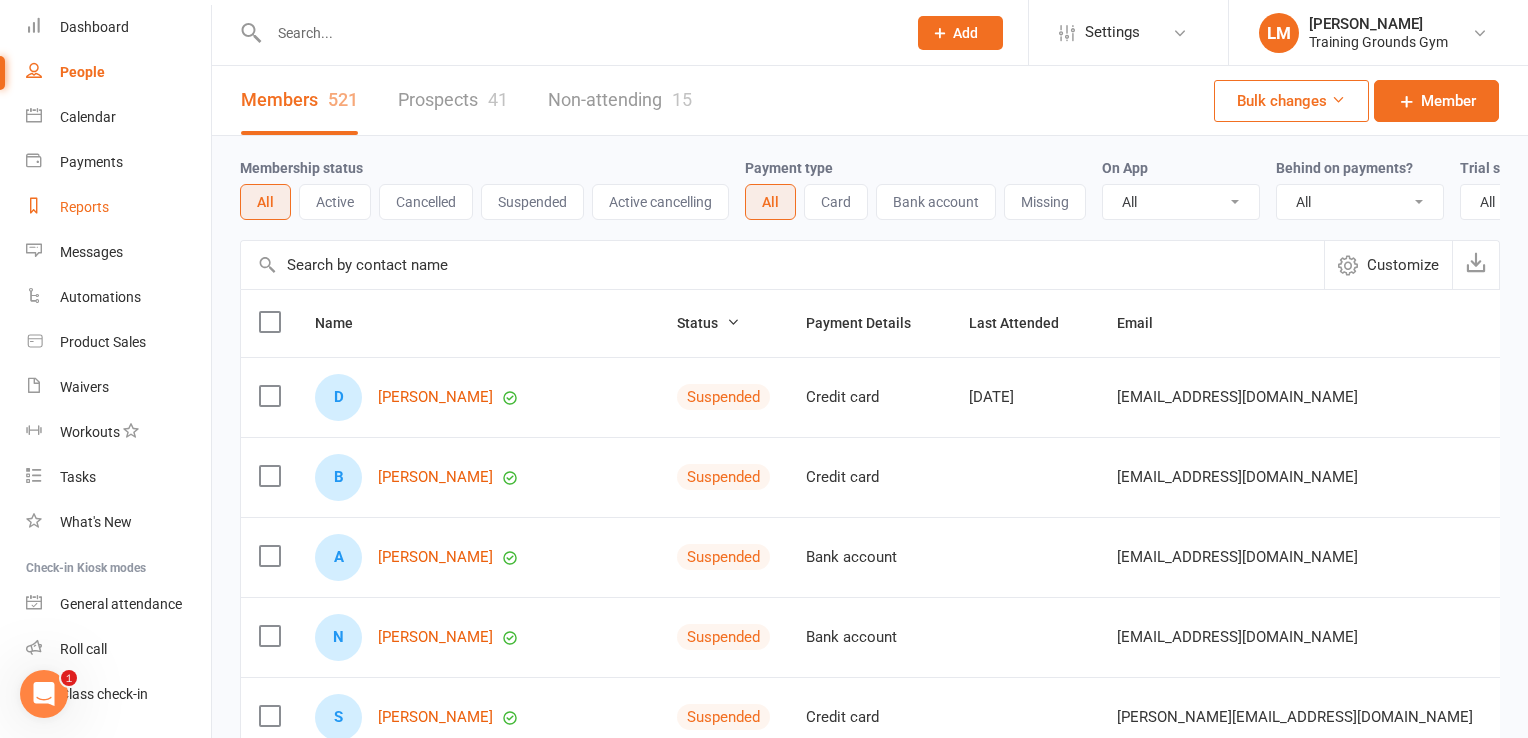 select on "100" 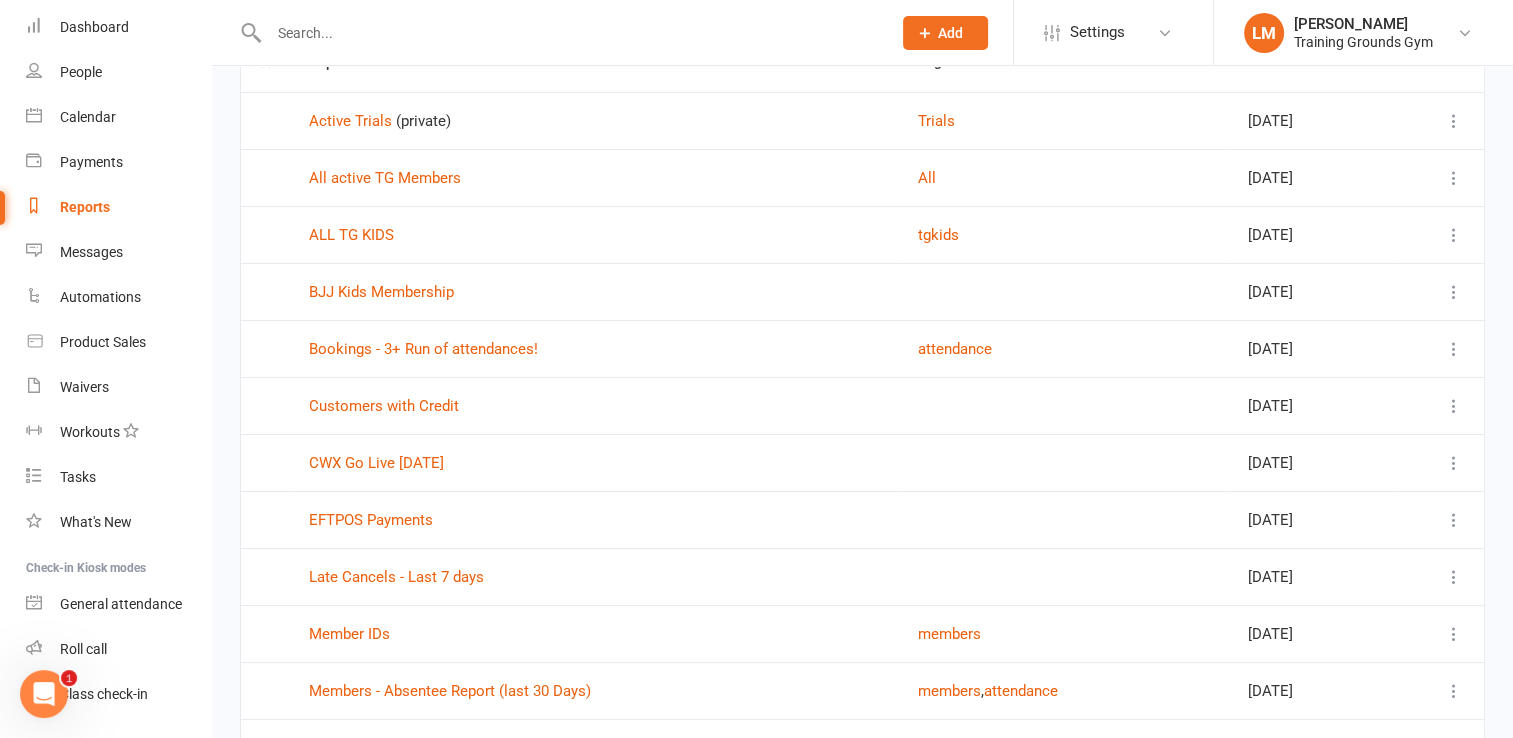scroll, scrollTop: 142, scrollLeft: 0, axis: vertical 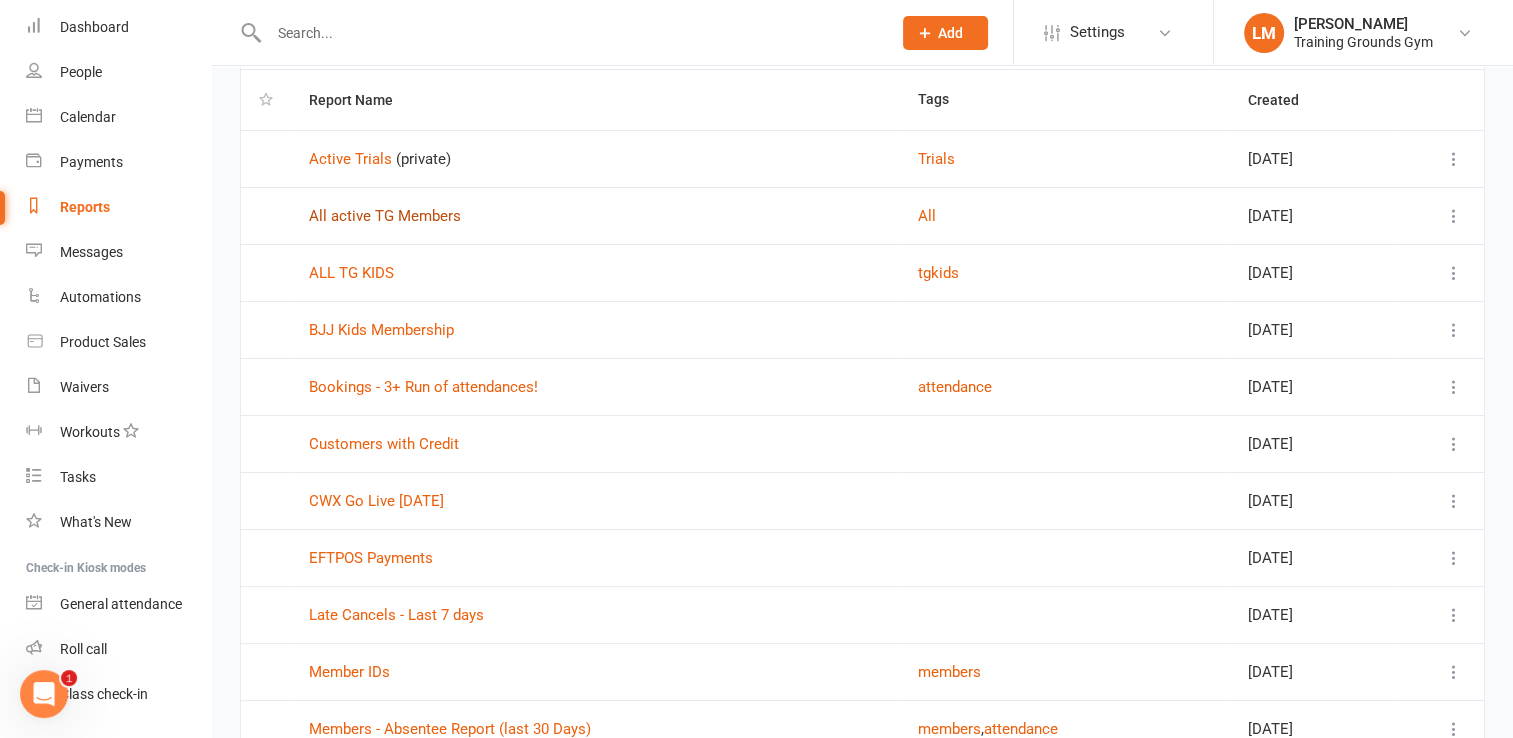 click on "All active TG Members" at bounding box center (385, 216) 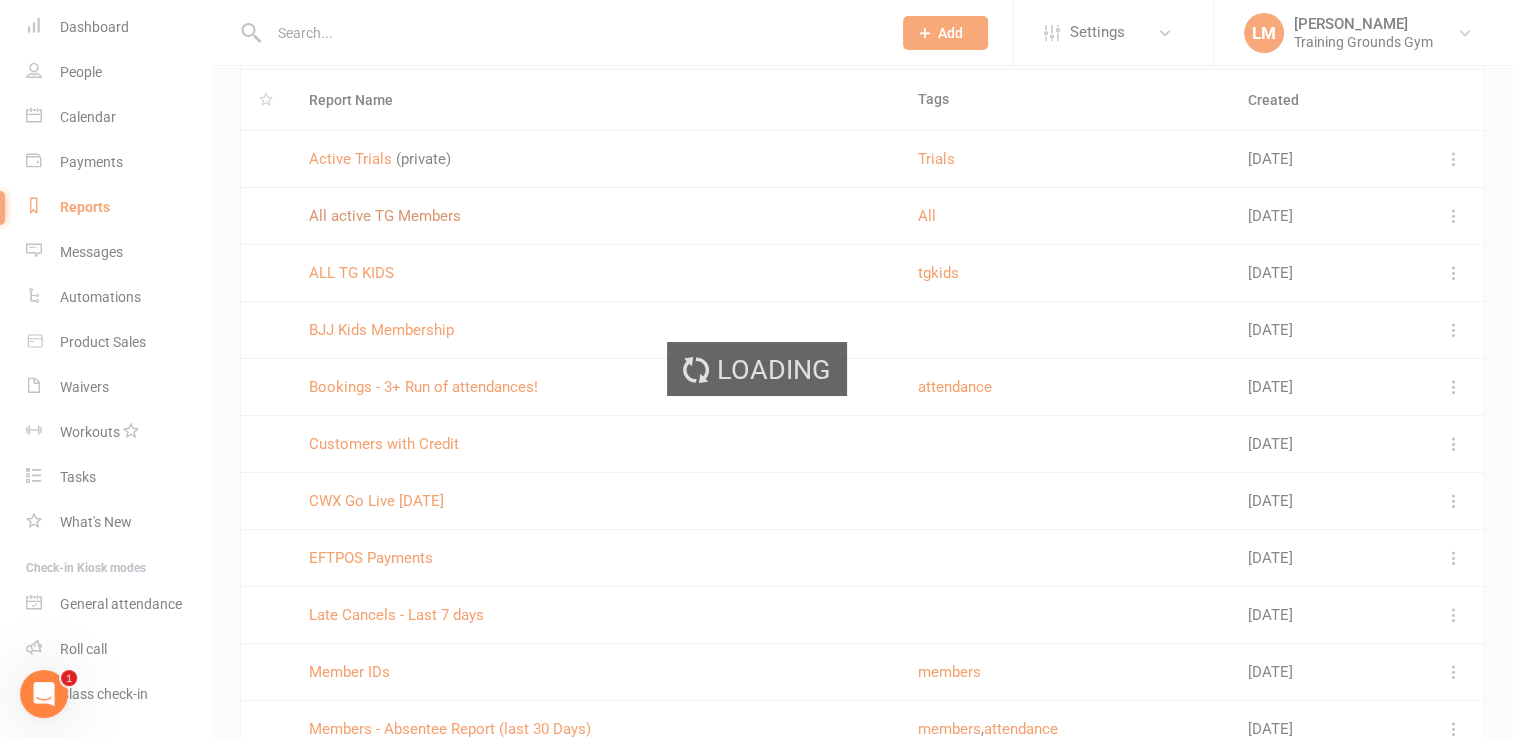 scroll, scrollTop: 0, scrollLeft: 0, axis: both 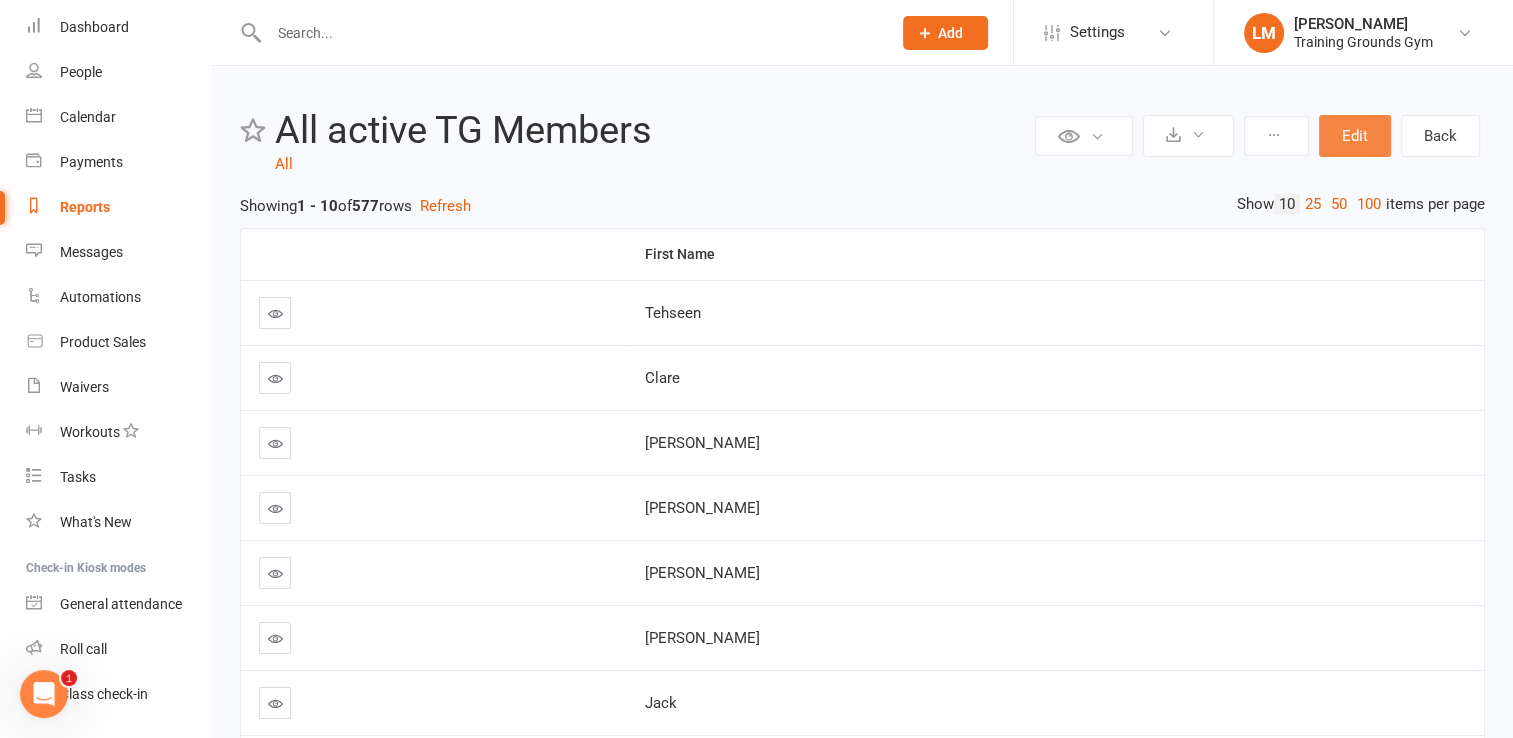 click on "Edit" at bounding box center (1355, 136) 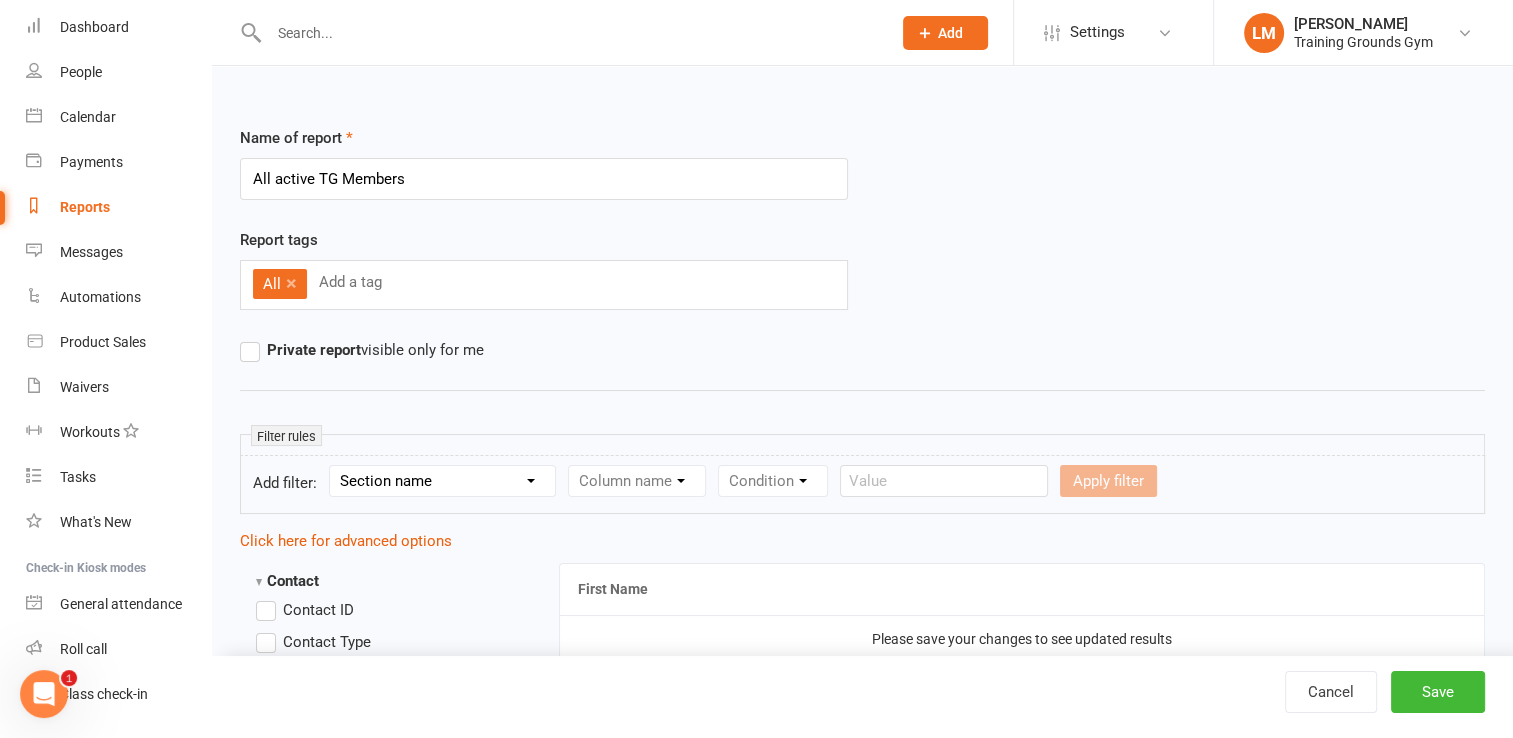 click on "Section name Contact Attendance Aggregate Payment Booking Waitlist Attendees Cancelled Bookings Late-cancelled Bookings Recurring Booking Aggregate Booking Communication Comms Recipients Membership Payment Mobile App Suspensions Signed Waivers Family Members Credit Vouchers Enrolled Automations Public Tasks Marketing Information Body Composition Key Demographics Fitness Goals Emergency Contact Details Trainer/Instructor Waiver Answers" at bounding box center [442, 481] 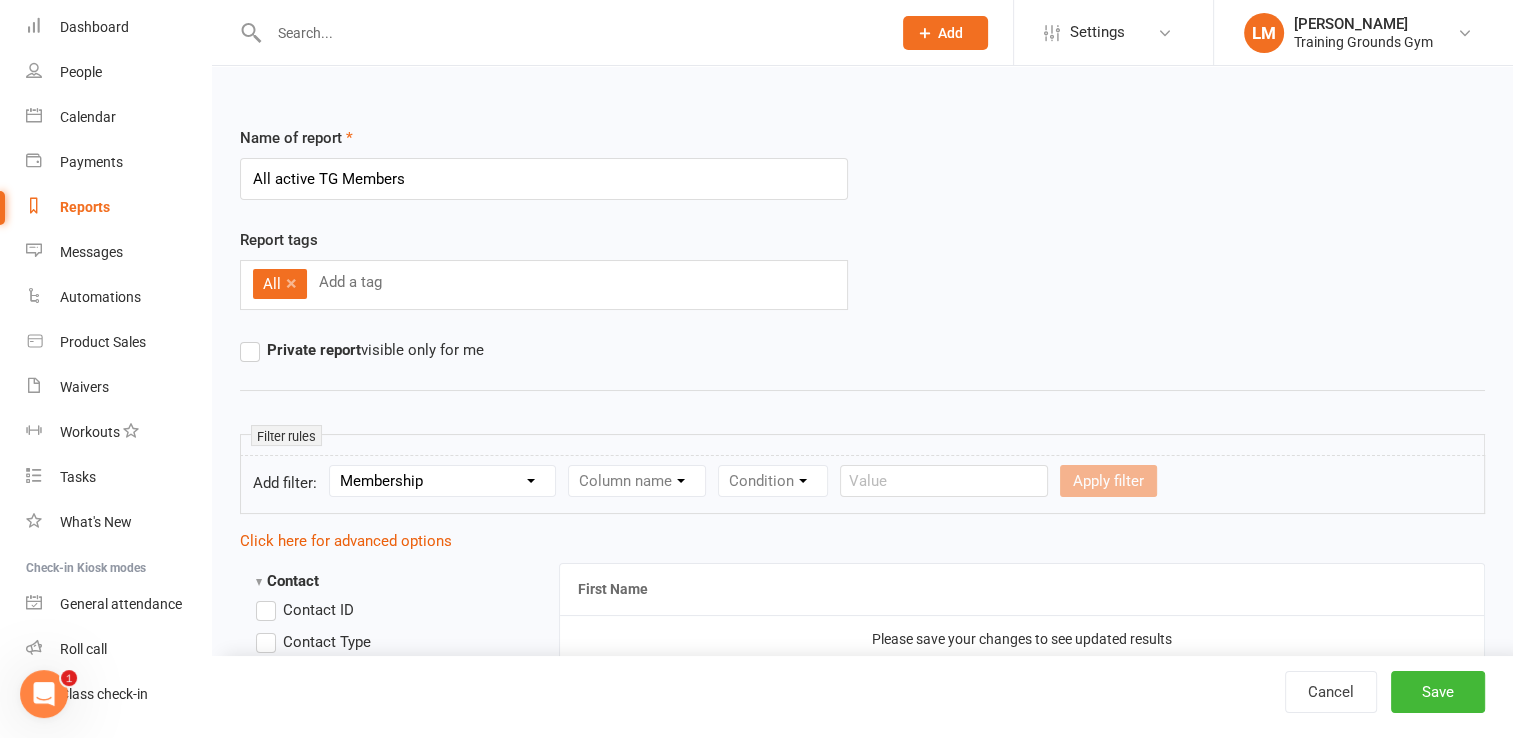 click on "Section name Contact Attendance Aggregate Payment Booking Waitlist Attendees Cancelled Bookings Late-cancelled Bookings Recurring Booking Aggregate Booking Communication Comms Recipients Membership Payment Mobile App Suspensions Signed Waivers Family Members Credit Vouchers Enrolled Automations Public Tasks Marketing Information Body Composition Key Demographics Fitness Goals Emergency Contact Details Trainer/Instructor Waiver Answers" at bounding box center (442, 481) 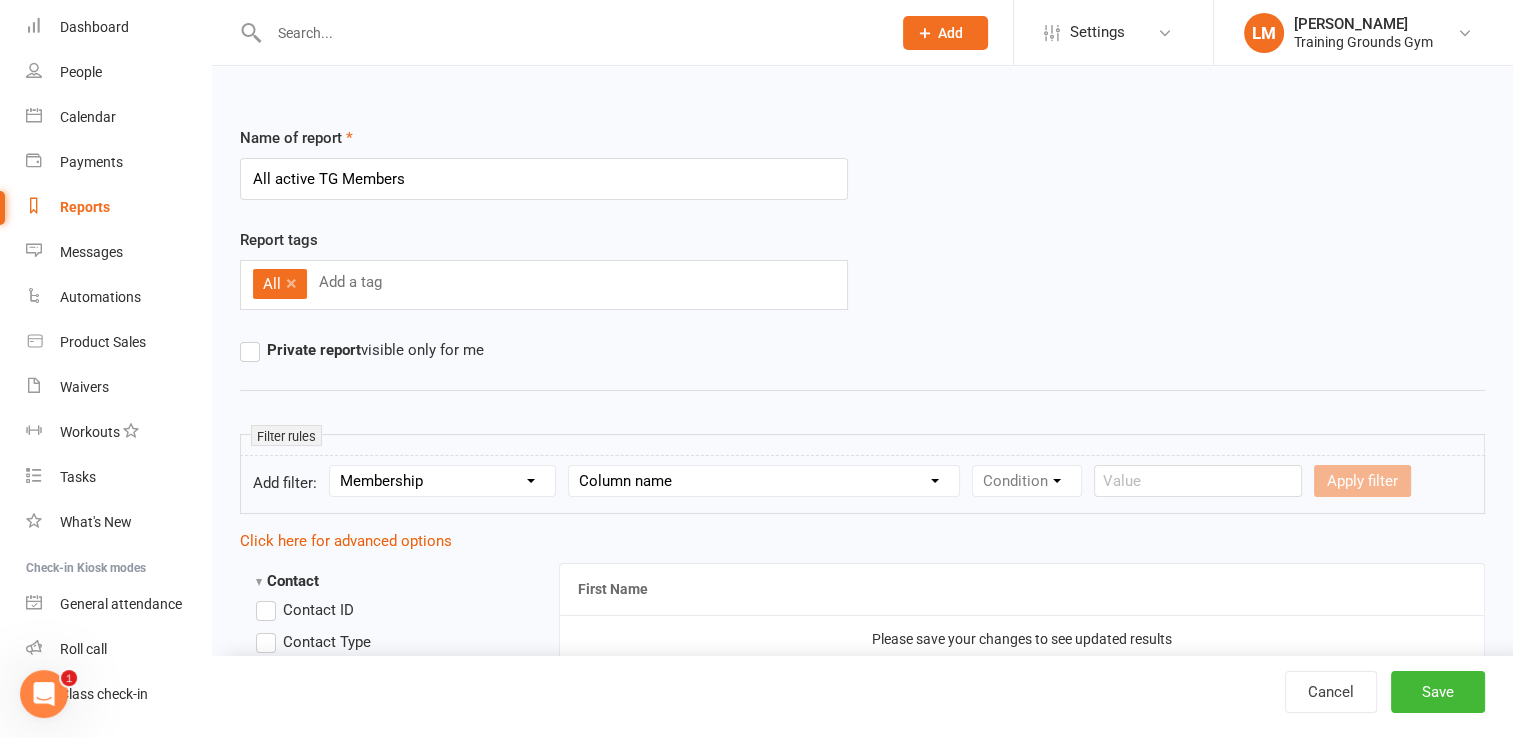 click on "Column name Membership ID Membership Name Membership Category Membership Start Date Membership Up-front Payment Date Membership Recurring Payments Start Date Membership Expiry Date Membership Added On Membership Term (in words) Membership Duration (in days) Current Membership Age (in days) Active Days Remaining (after [DATE]) Membership Fee (Up-front) Membership Fee (Recurring) Membership Recurring Fee Frequency Membership Attendance Limit (Description) Membership Attendance Limit Recurrence (Period) Membership Attendance Limit Recurrence (Number) Membership Source Class Pack? Trial Membership? Send email receipt on successful payment? Bookings Made Bookings Attended Bookings Absent Bookings w/ Unmarked Attendance Bookings Remaining Attendances in Current Calendar Month Make-up Classes Available Membership Active? Cancellation Present? Cancellation Date Cancellation Added On Cancellation Reason Most Recent Attendance Payments Attempted Paid Payments Failed Payments (Current) Payments Remaining" at bounding box center [764, 481] 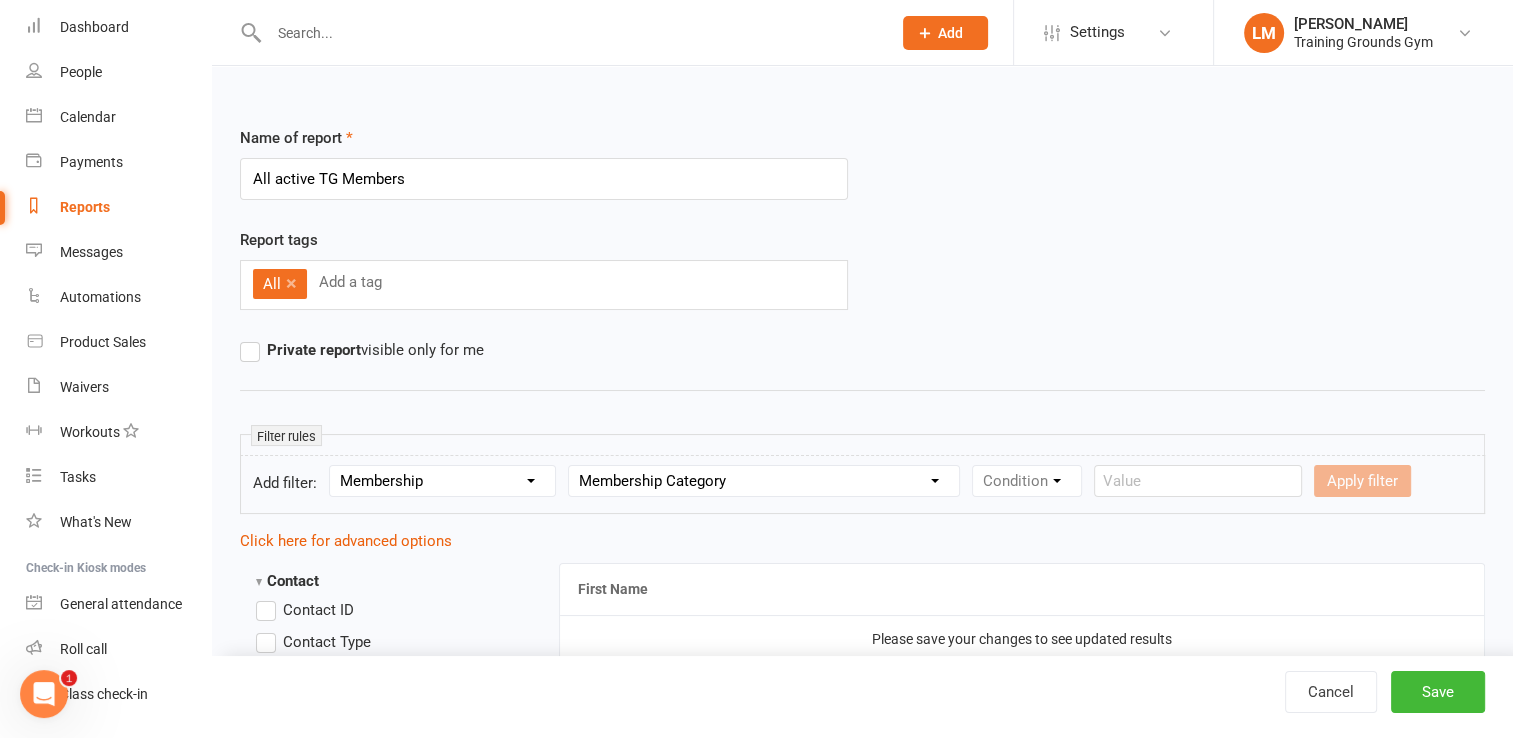 click on "Column name Membership ID Membership Name Membership Category Membership Start Date Membership Up-front Payment Date Membership Recurring Payments Start Date Membership Expiry Date Membership Added On Membership Term (in words) Membership Duration (in days) Current Membership Age (in days) Active Days Remaining (after [DATE]) Membership Fee (Up-front) Membership Fee (Recurring) Membership Recurring Fee Frequency Membership Attendance Limit (Description) Membership Attendance Limit Recurrence (Period) Membership Attendance Limit Recurrence (Number) Membership Source Class Pack? Trial Membership? Send email receipt on successful payment? Bookings Made Bookings Attended Bookings Absent Bookings w/ Unmarked Attendance Bookings Remaining Attendances in Current Calendar Month Make-up Classes Available Membership Active? Cancellation Present? Cancellation Date Cancellation Added On Cancellation Reason Most Recent Attendance Payments Attempted Paid Payments Failed Payments (Current) Payments Remaining" at bounding box center [764, 481] 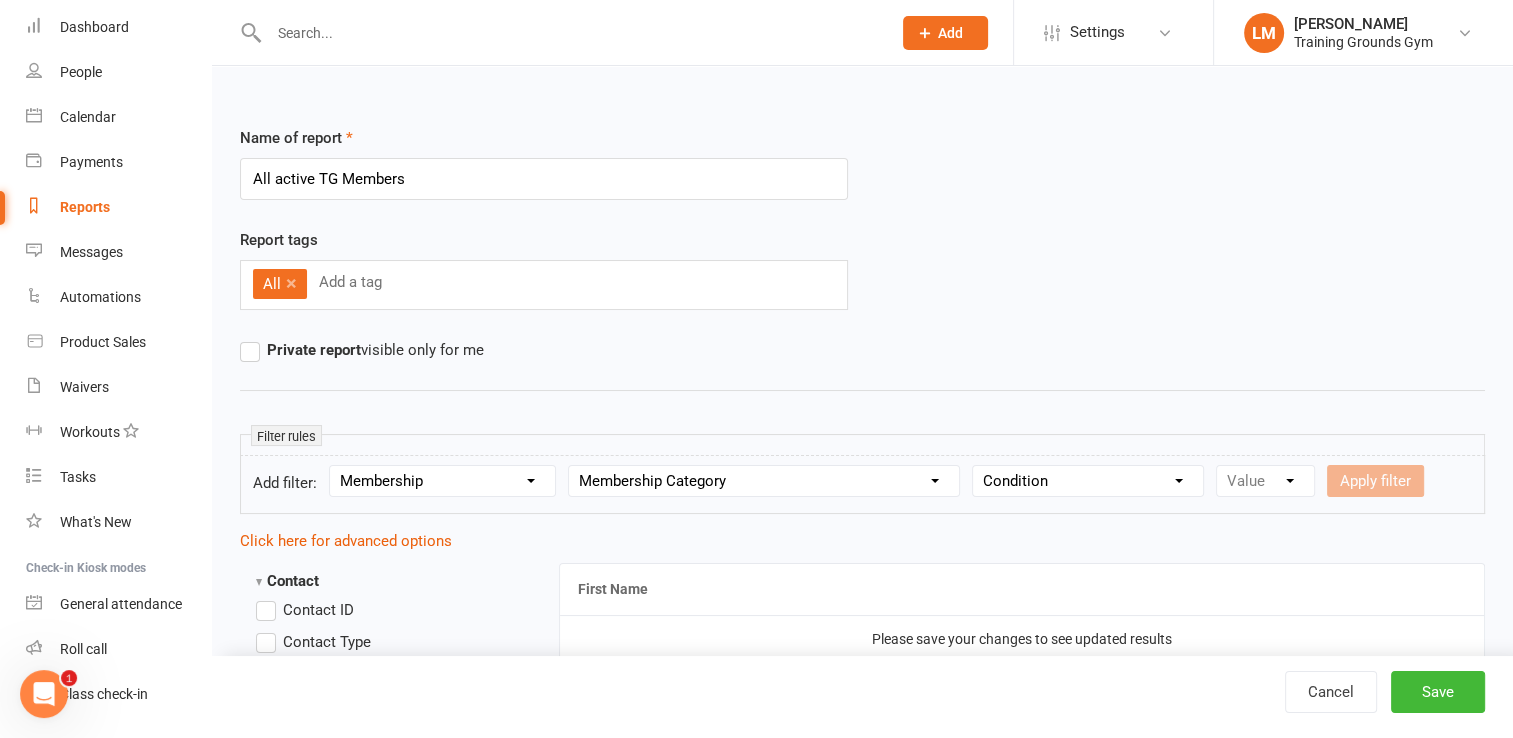 click on "Condition Equals Does not equal Contains Does not contain Is blank or does not contain Is blank Is not blank" at bounding box center [1088, 481] 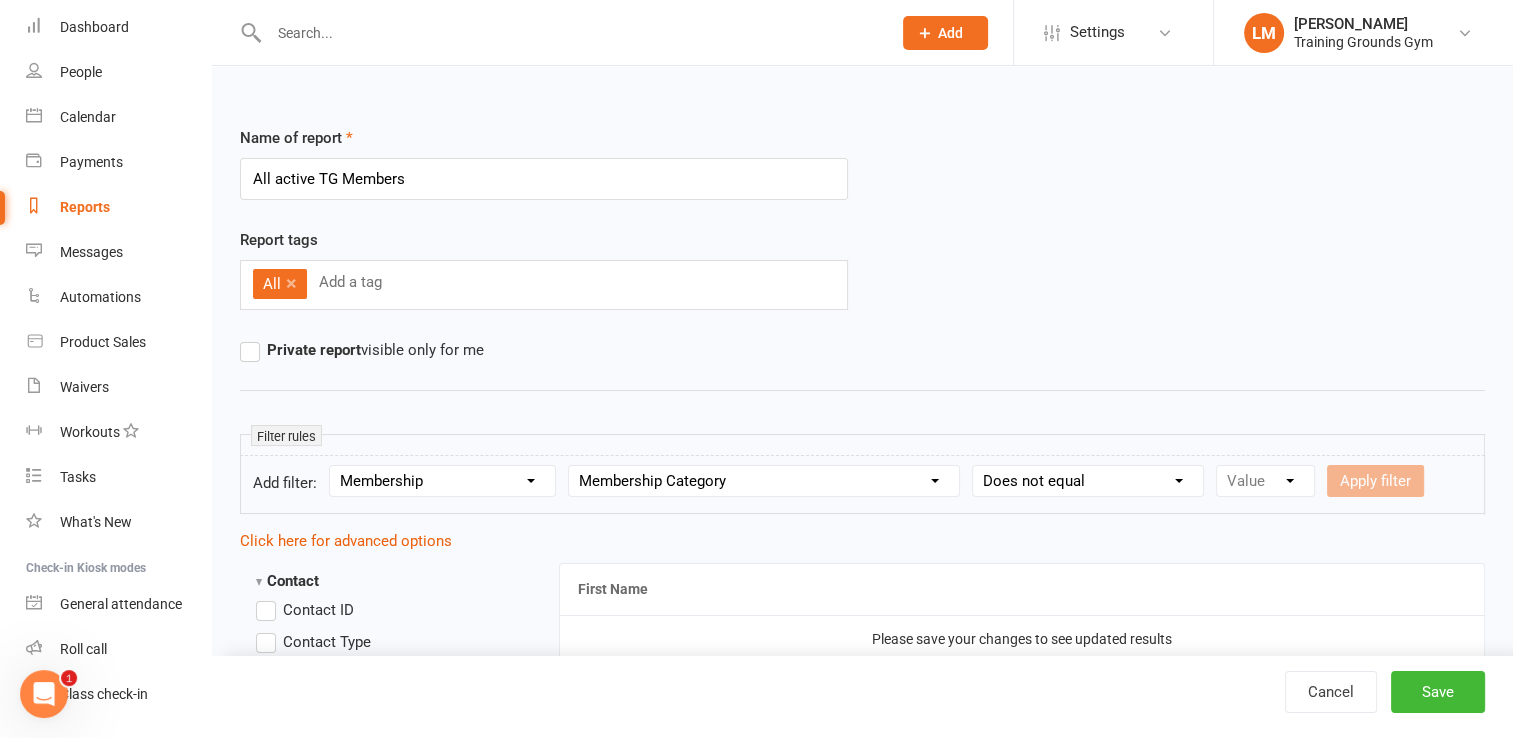 click on "Condition Equals Does not equal Contains Does not contain Is blank or does not contain Is blank Is not blank" at bounding box center (1088, 481) 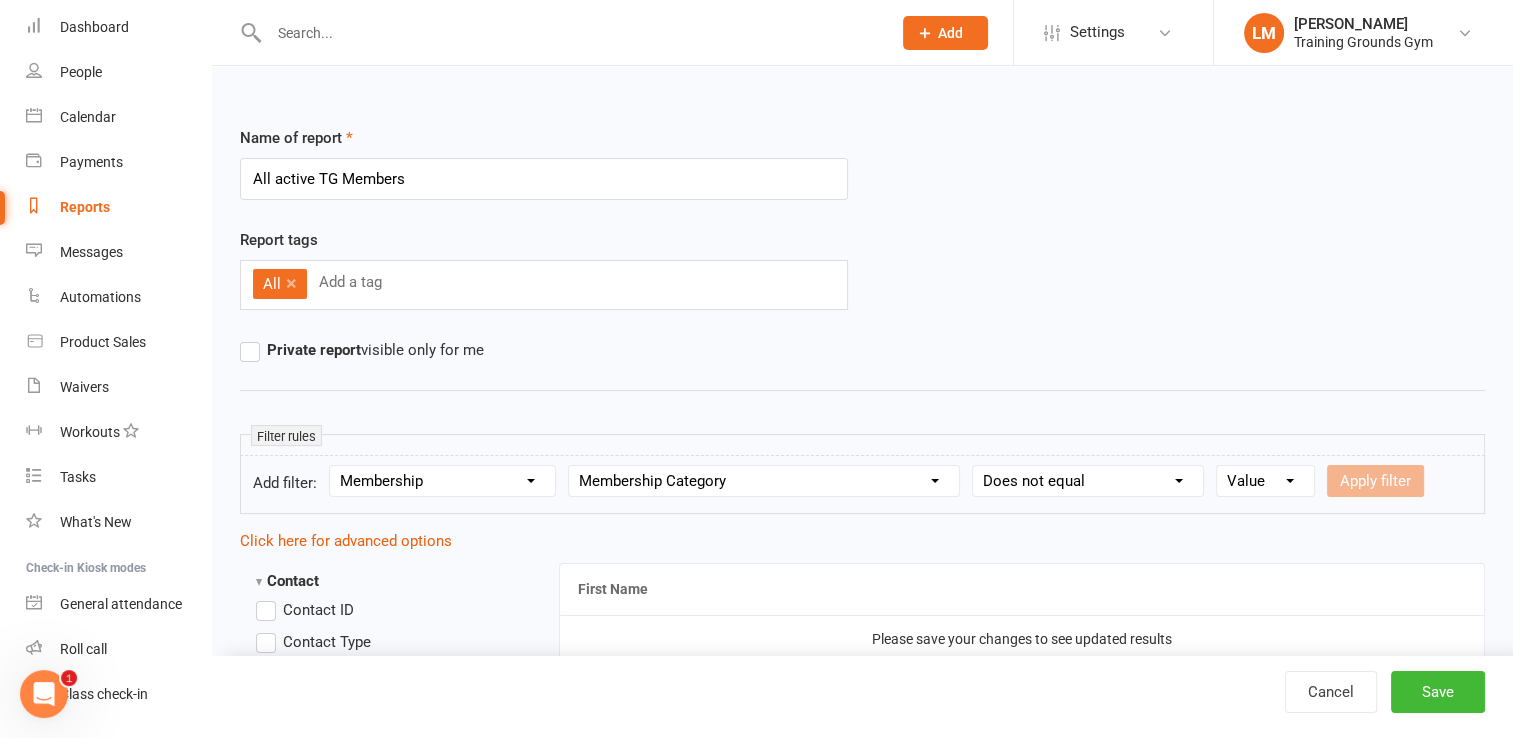 click on "Value ADULTS General KIDS" at bounding box center [1265, 481] 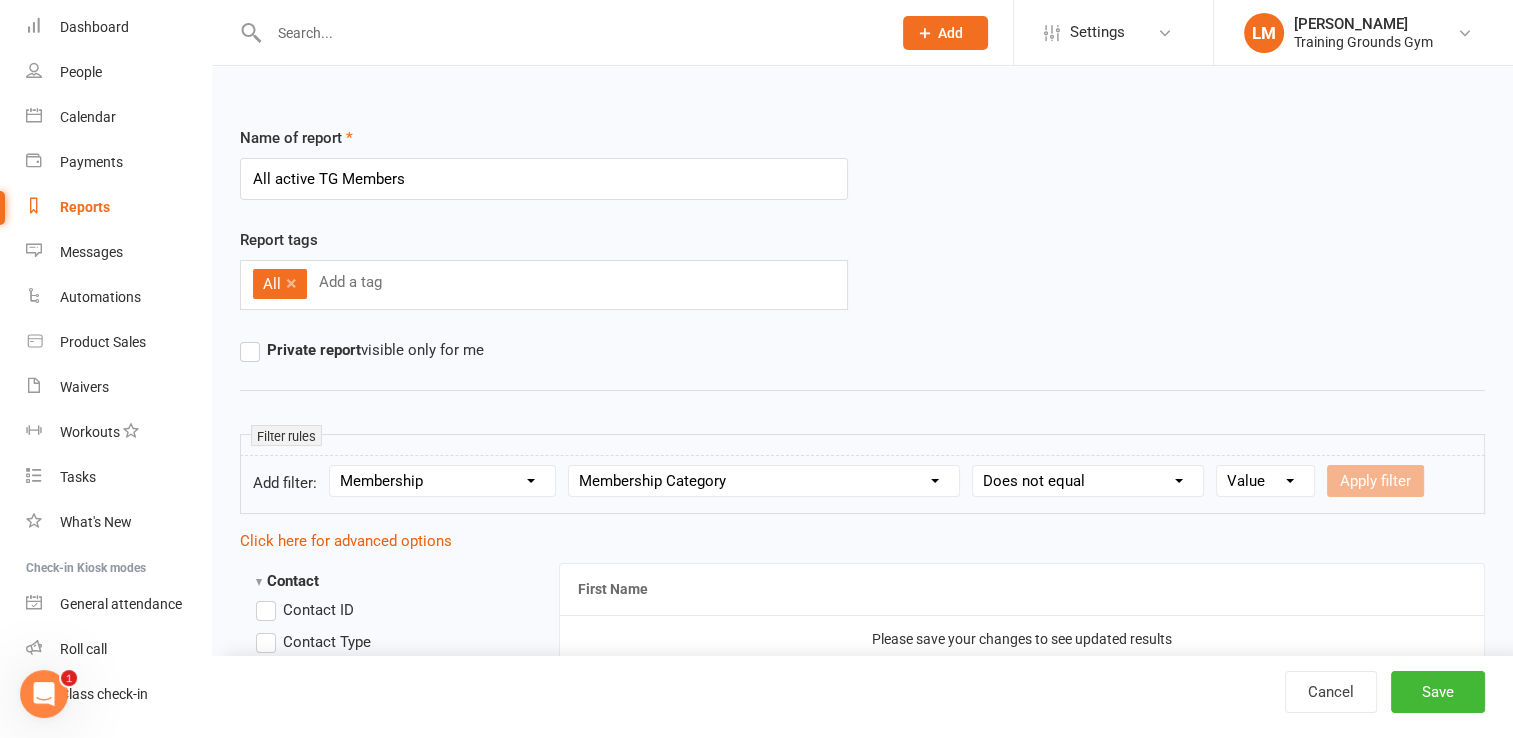 select on "2" 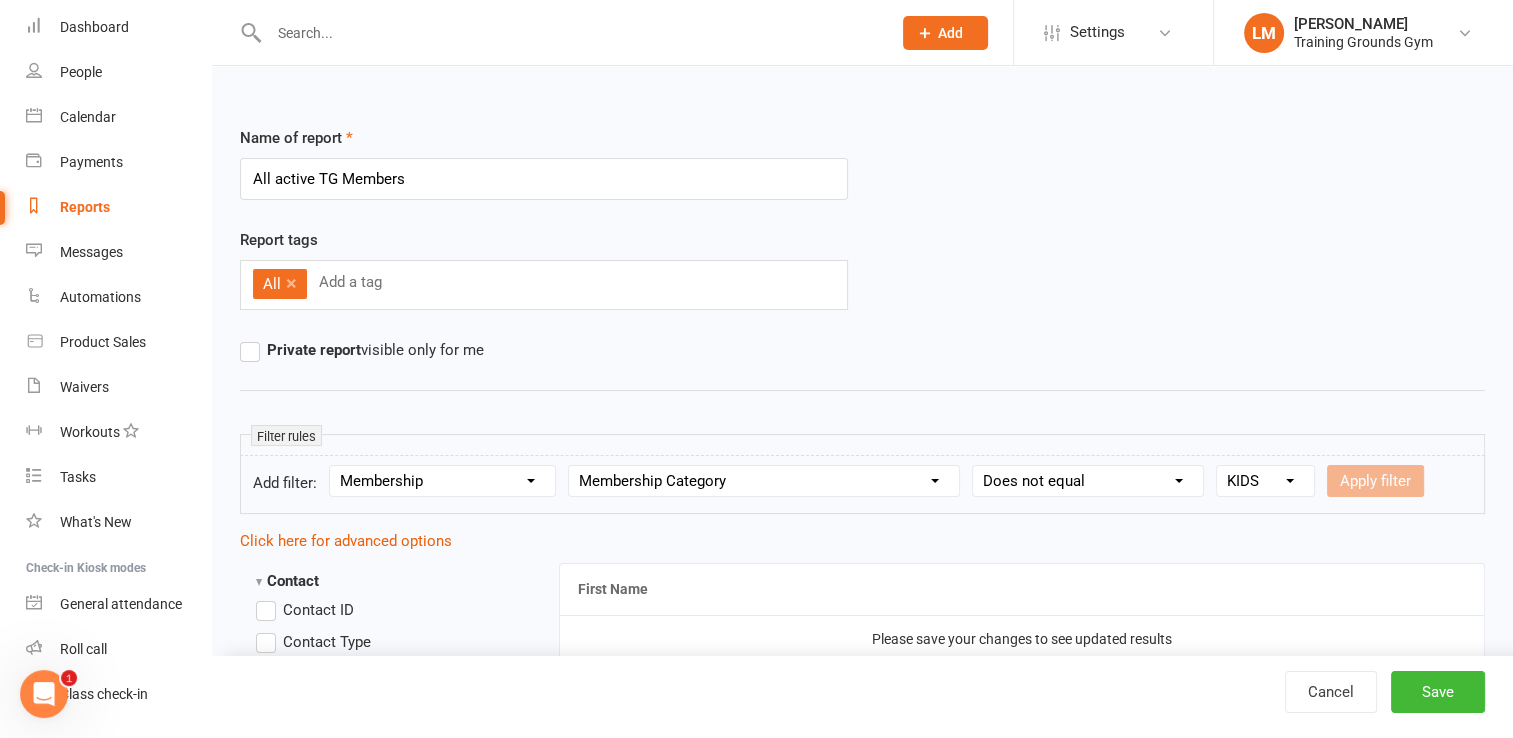 click on "Value ADULTS General KIDS" at bounding box center (1265, 481) 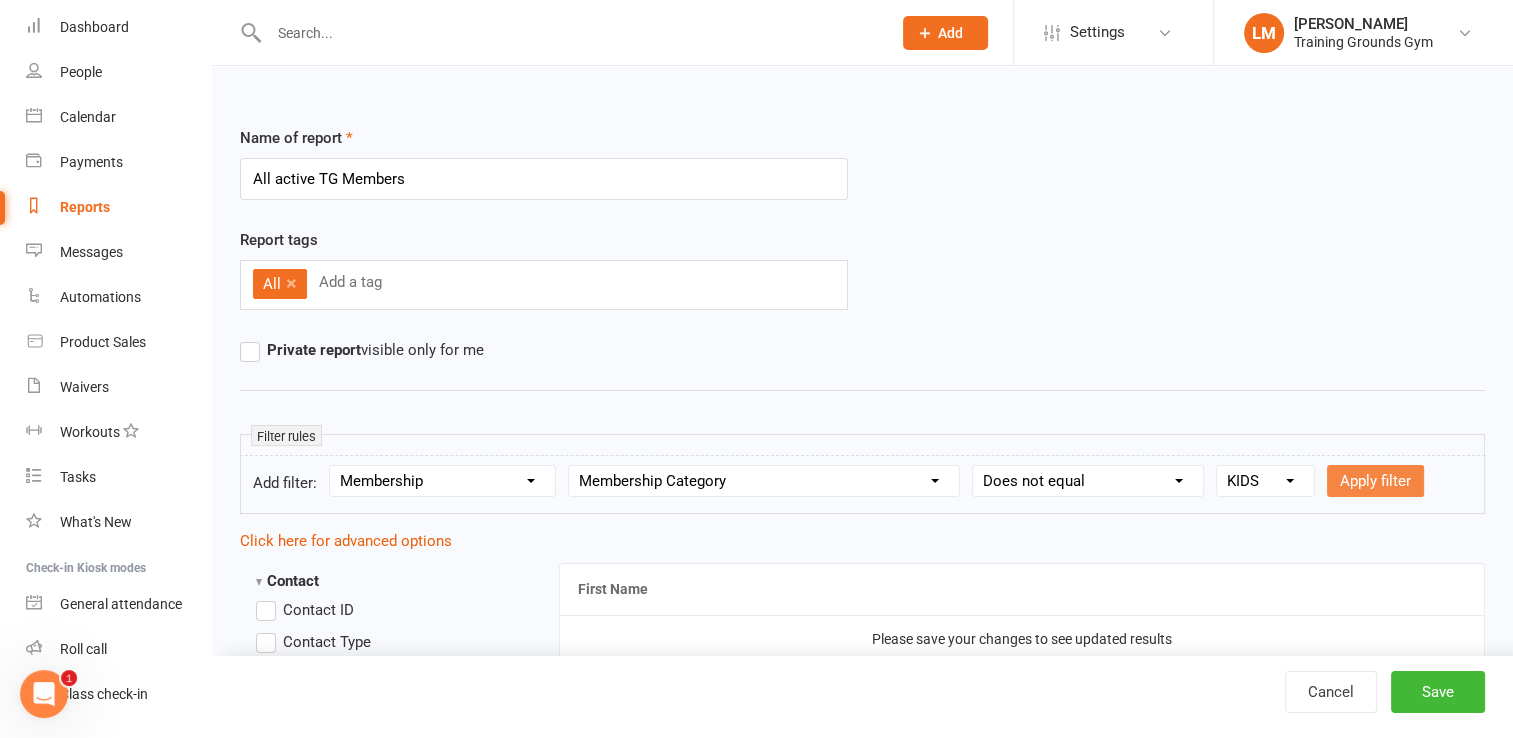 click on "Apply filter" at bounding box center (1375, 481) 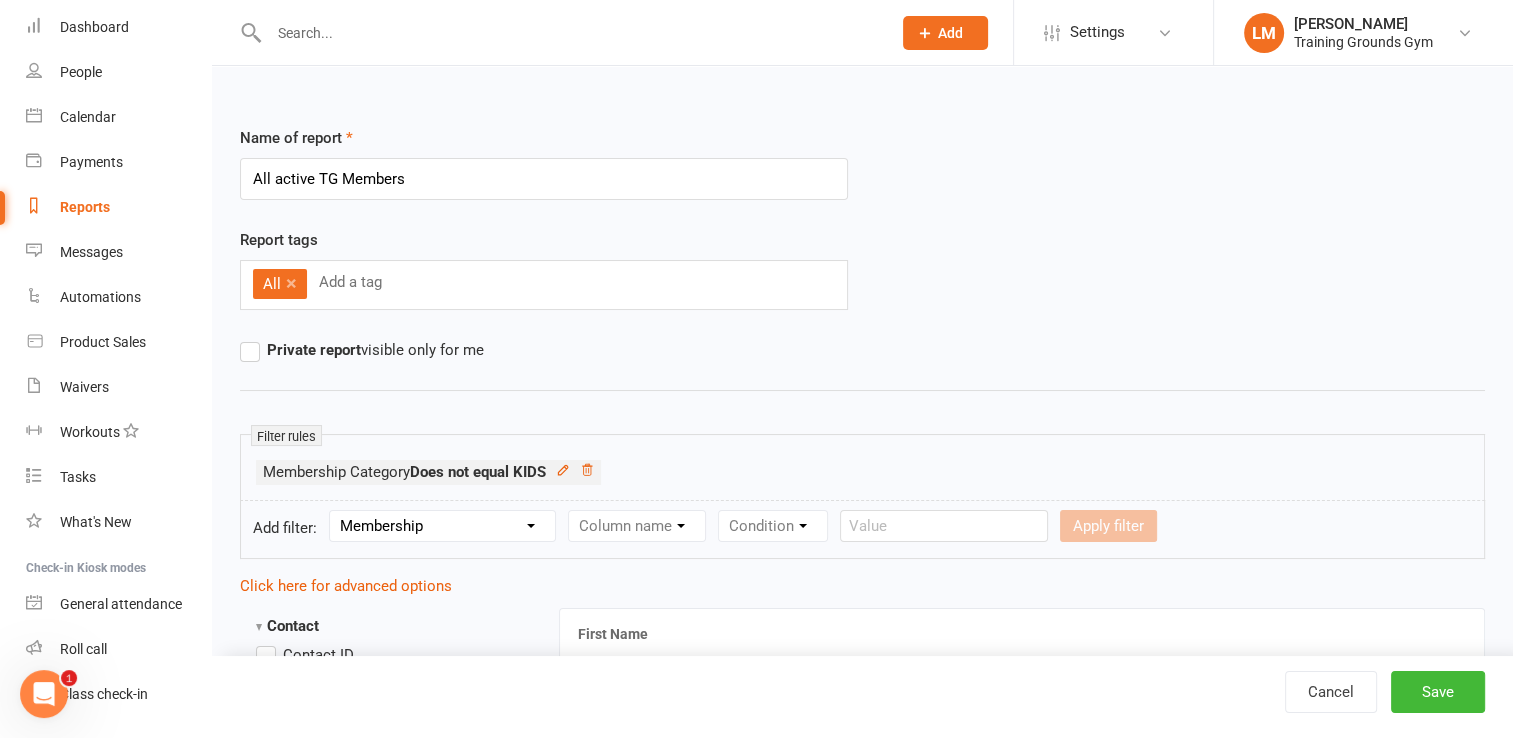 select 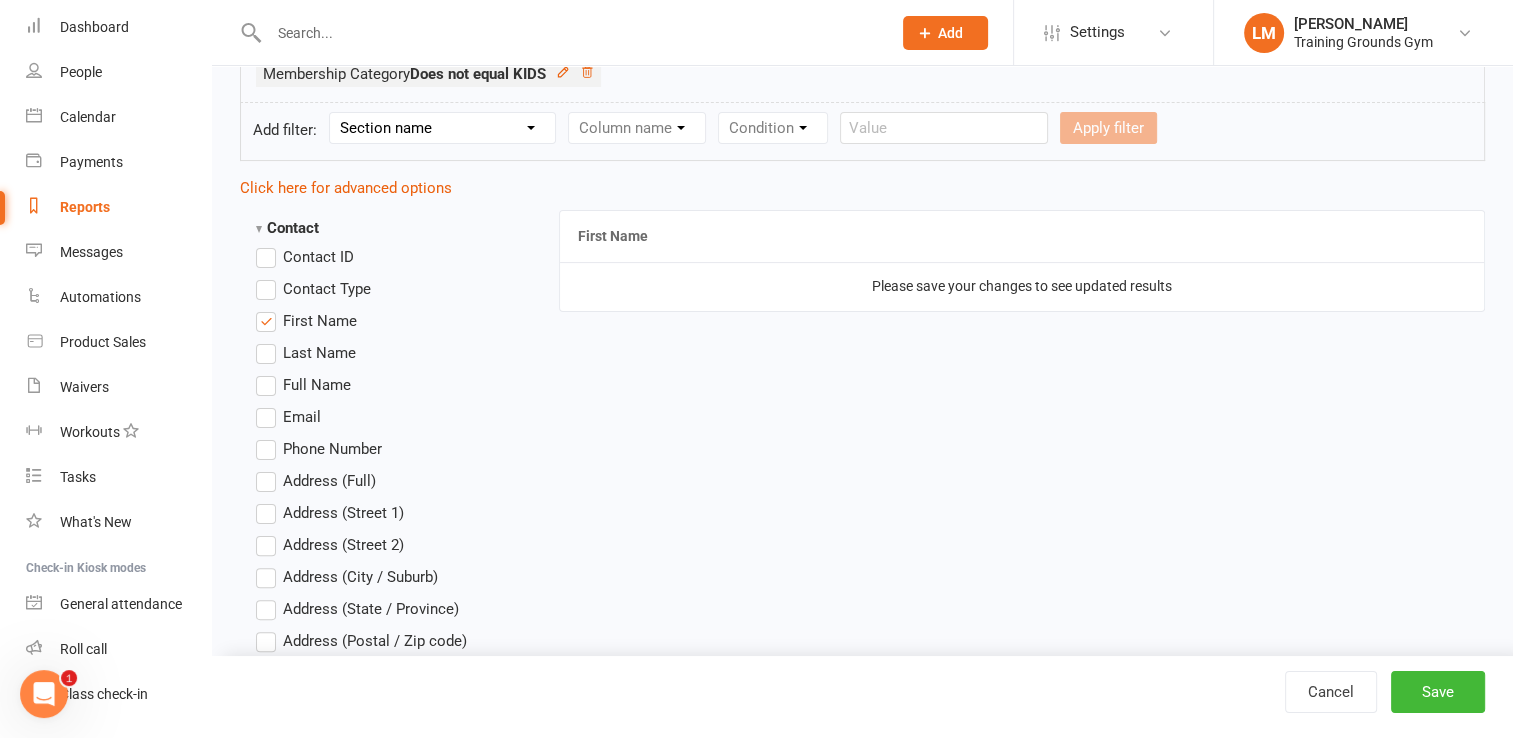 scroll, scrollTop: 402, scrollLeft: 0, axis: vertical 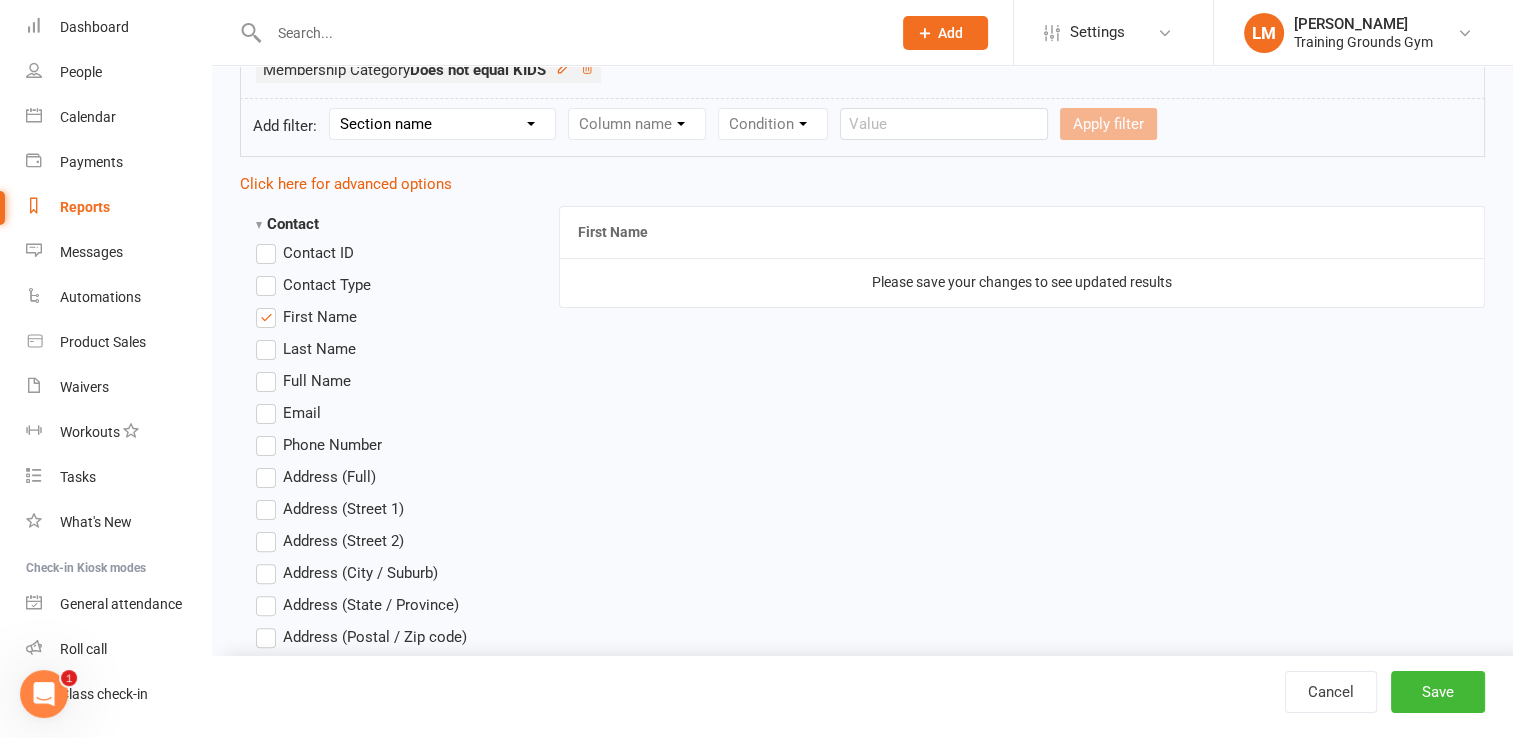 click on "Full Name" at bounding box center (303, 381) 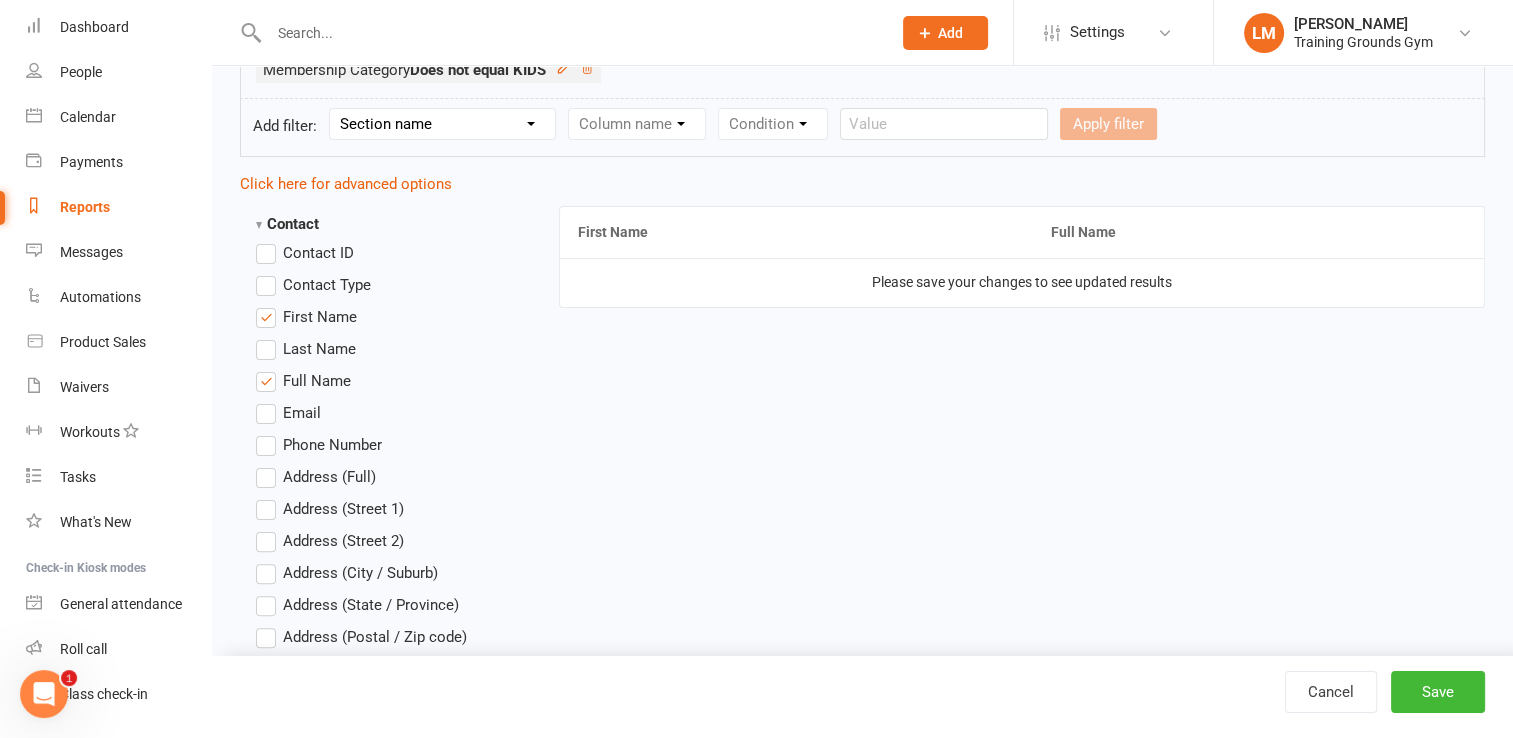 click on "Email" at bounding box center (288, 413) 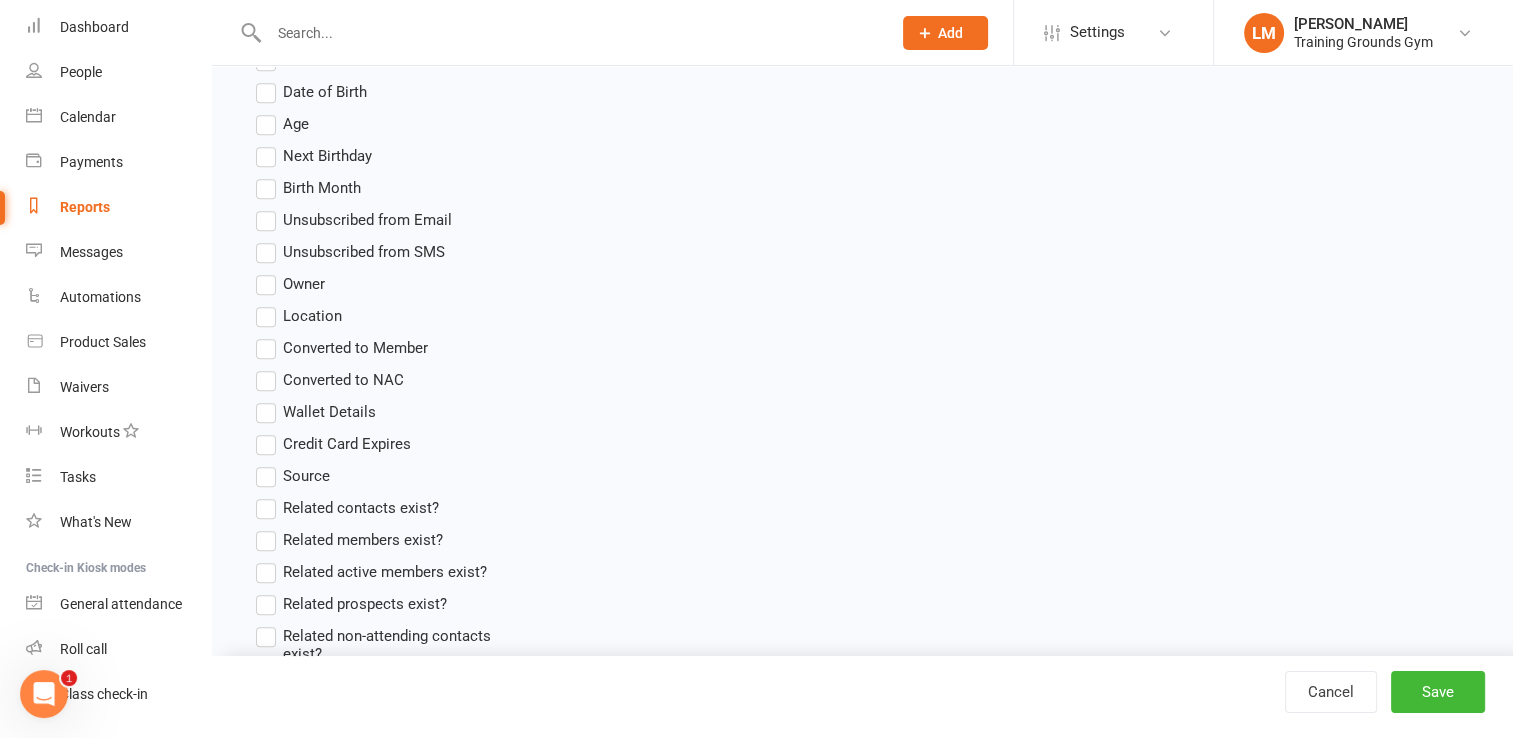 scroll, scrollTop: 1306, scrollLeft: 0, axis: vertical 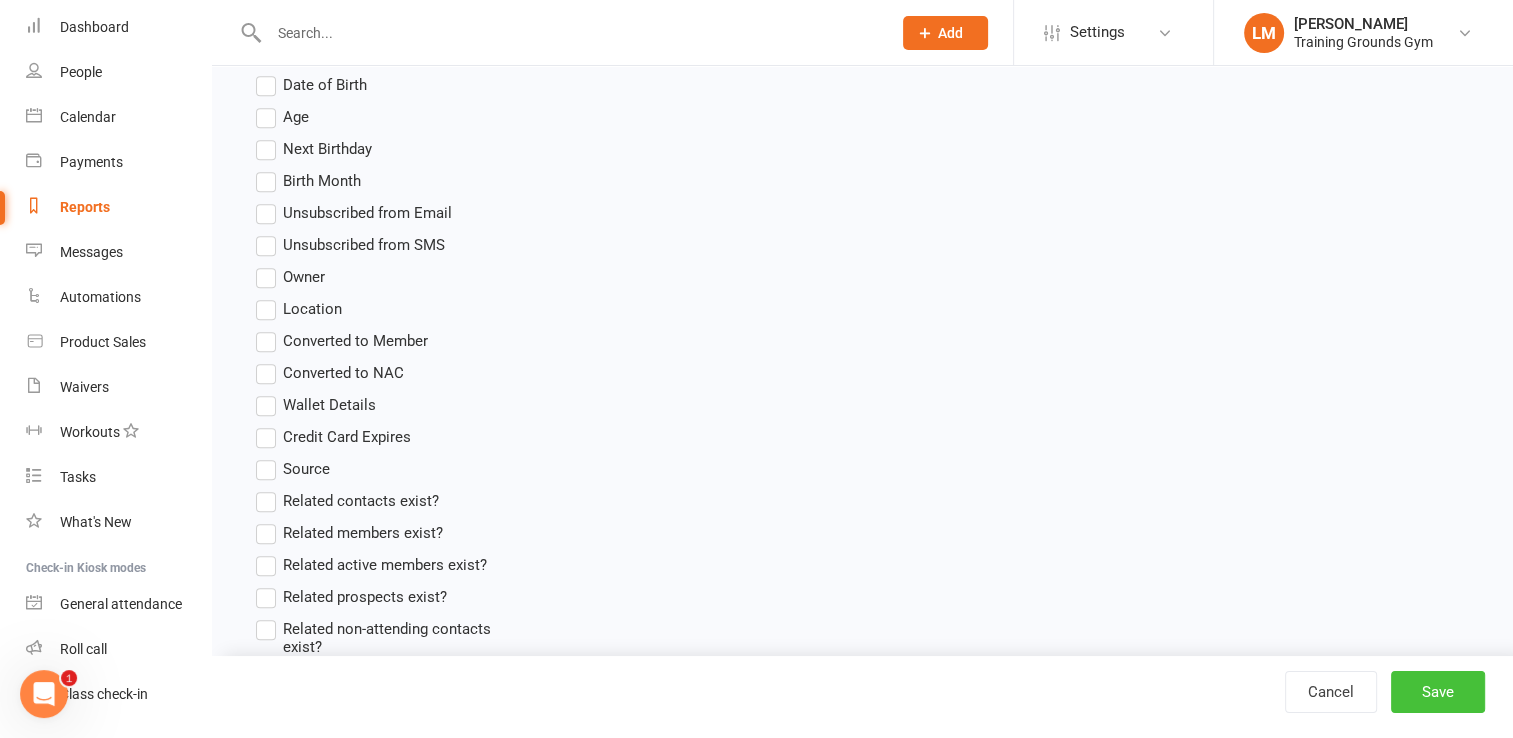 click on "Save" at bounding box center (1438, 692) 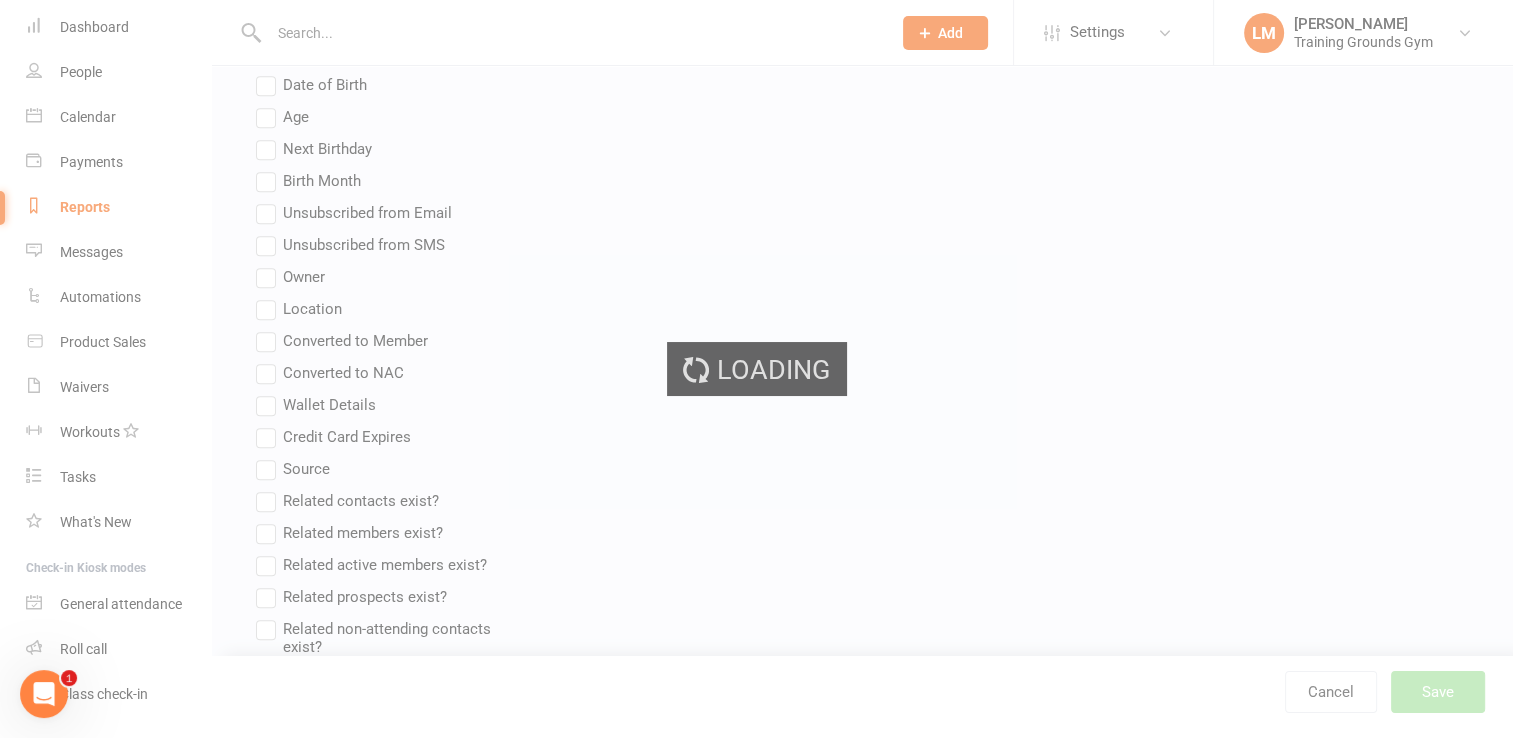 scroll, scrollTop: 0, scrollLeft: 0, axis: both 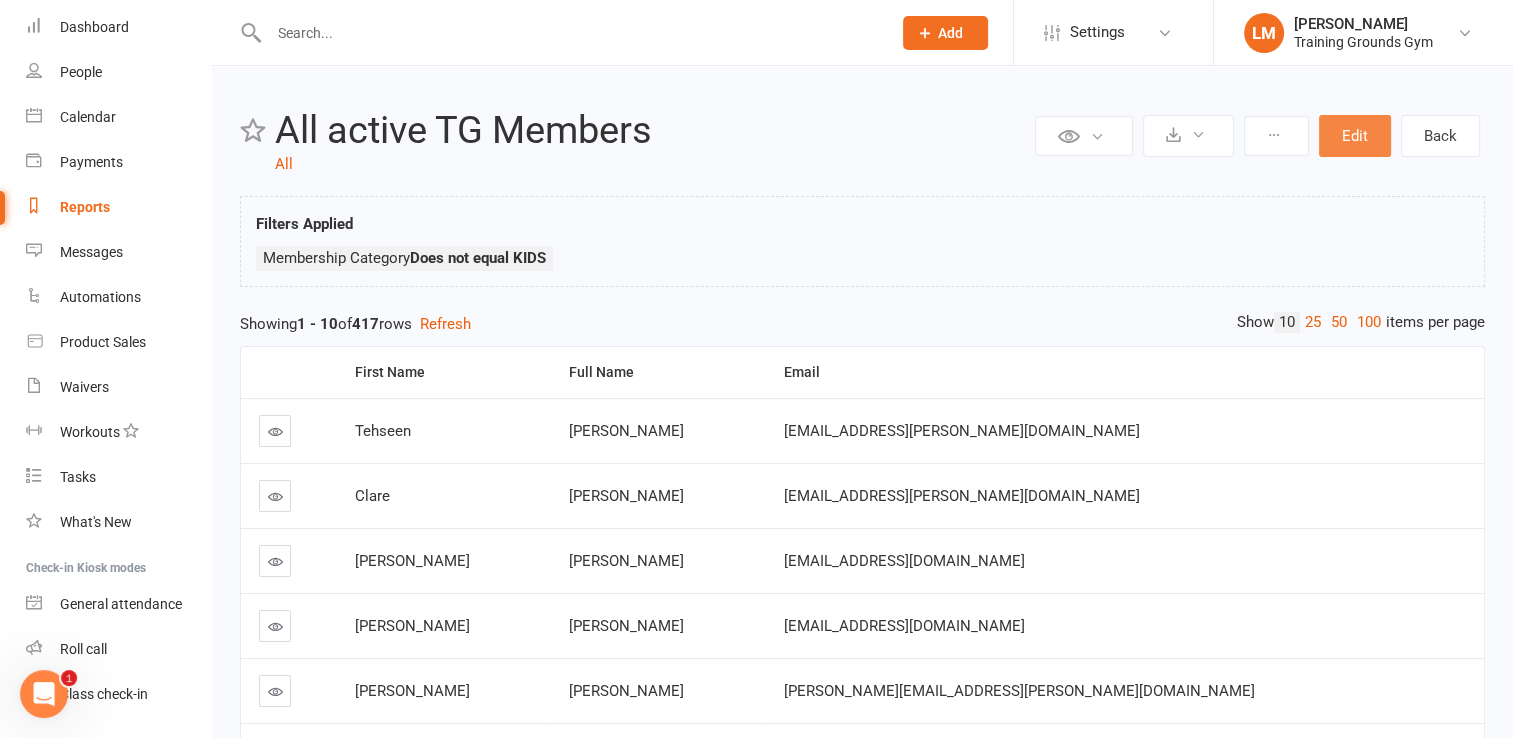 click on "Edit" at bounding box center (1355, 136) 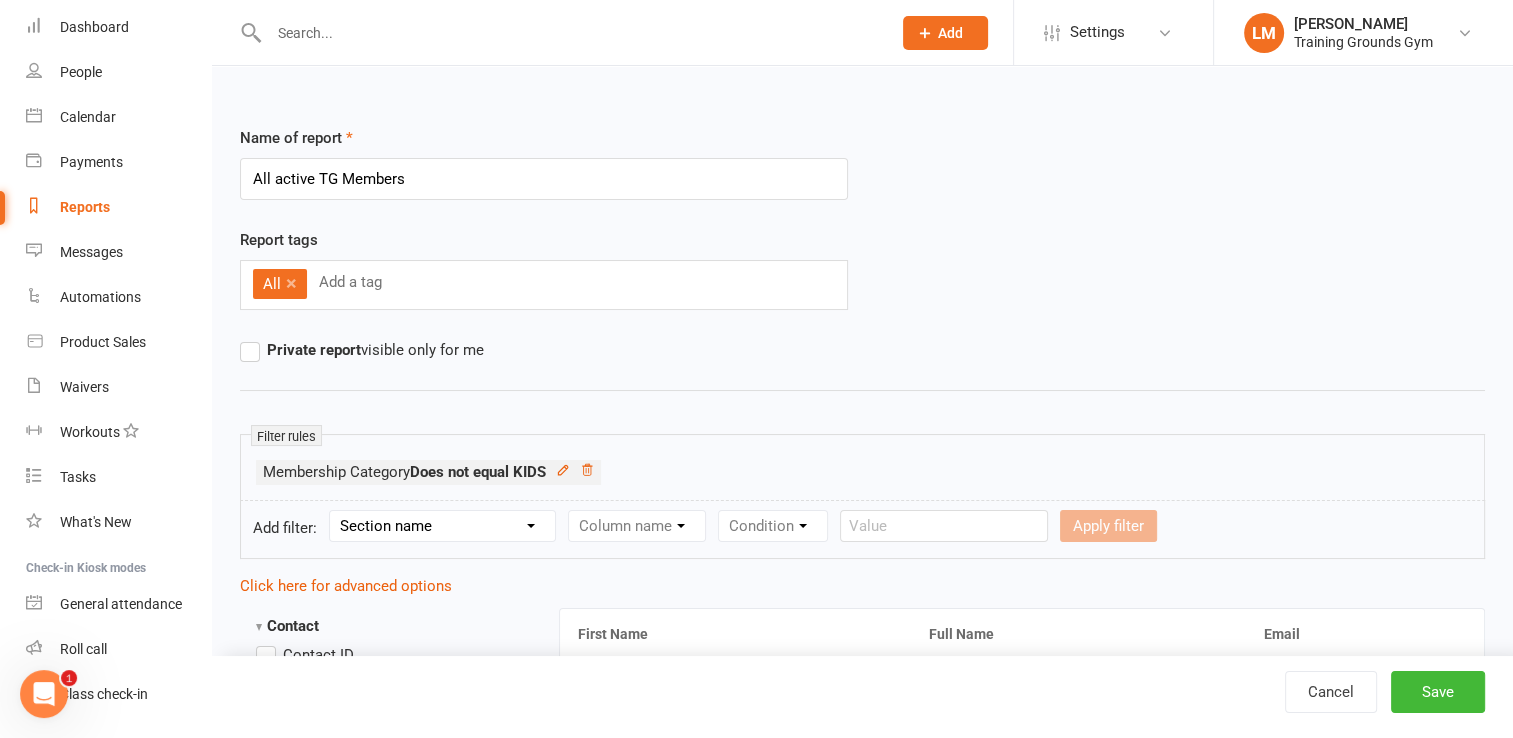 click on "All active TG Members" at bounding box center (544, 179) 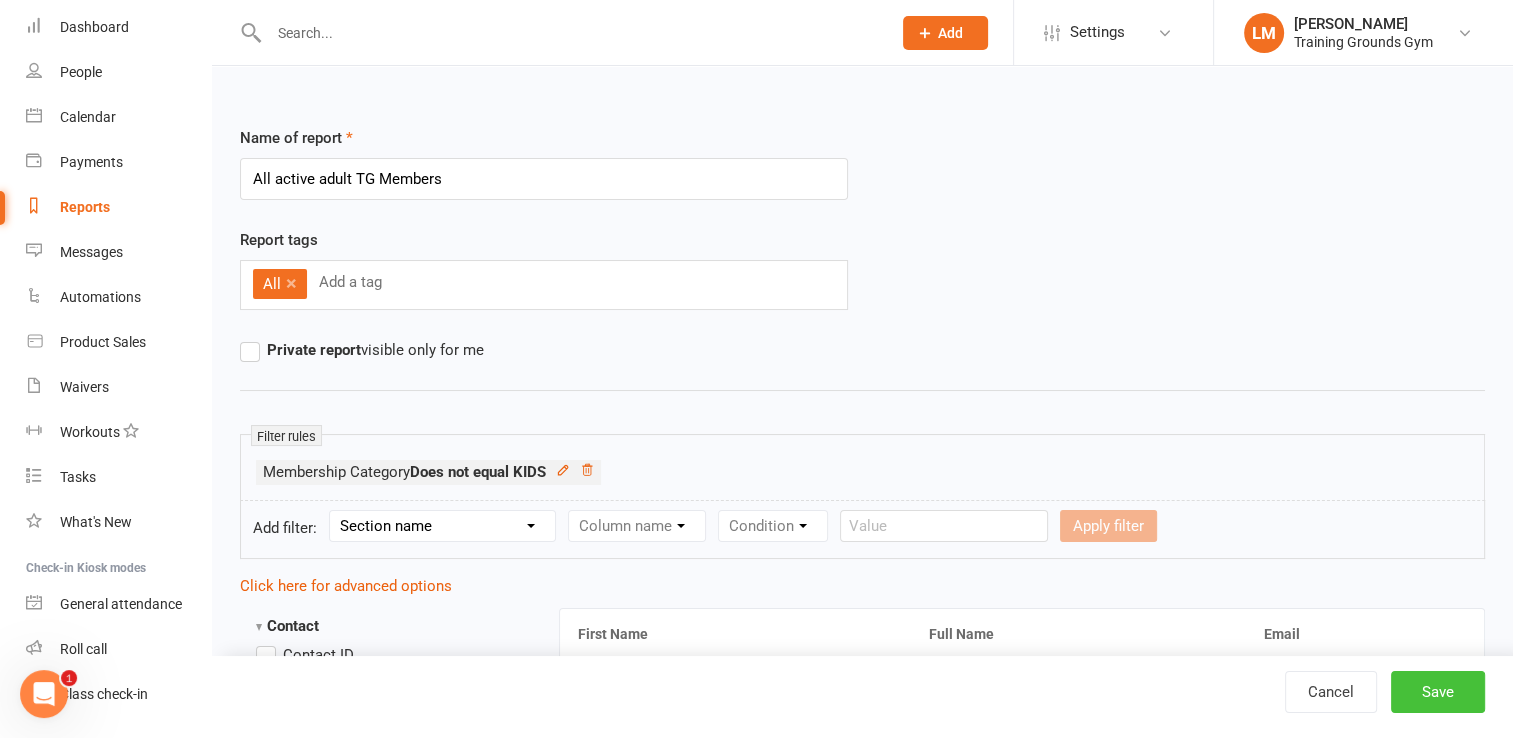 type on "All active adult TG Members" 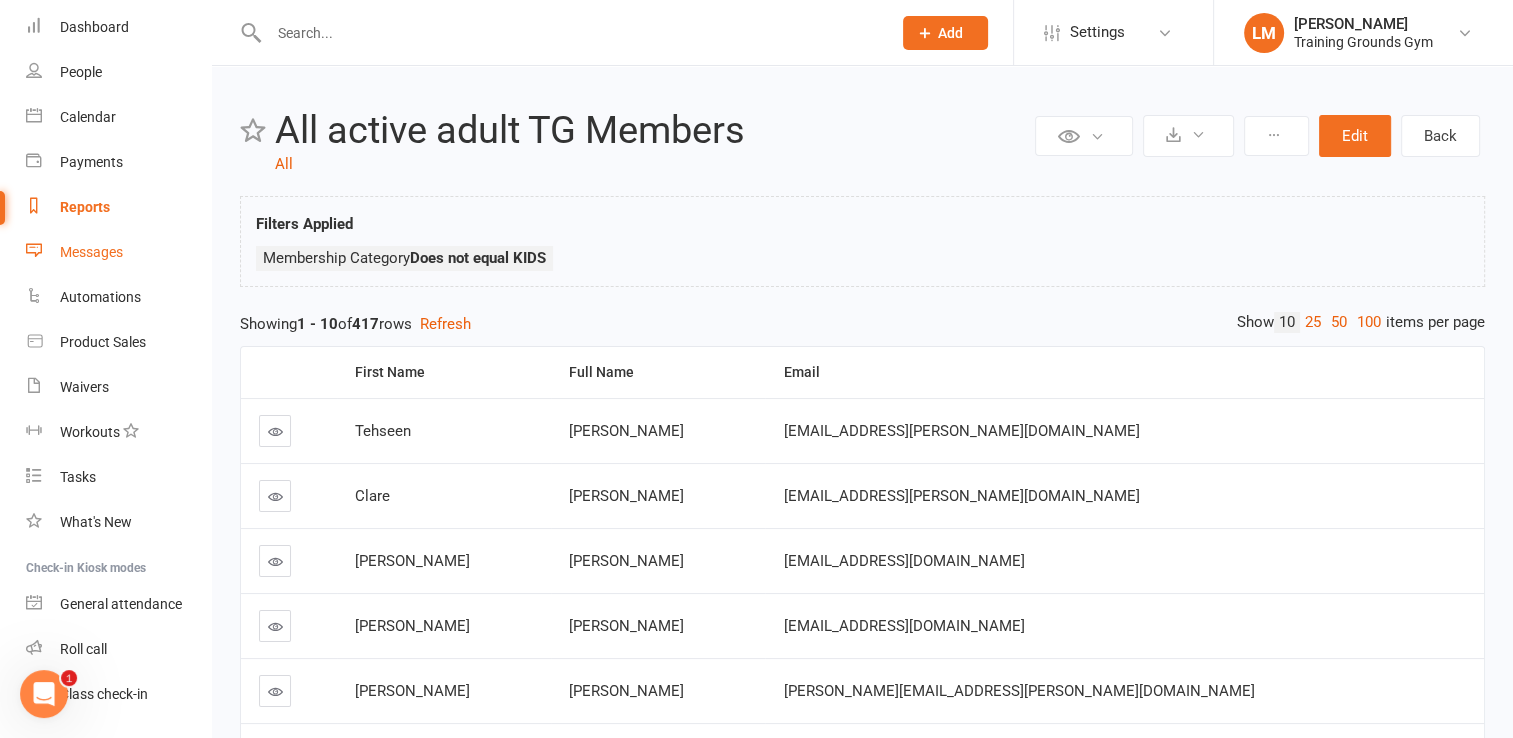 click on "Messages" at bounding box center (91, 252) 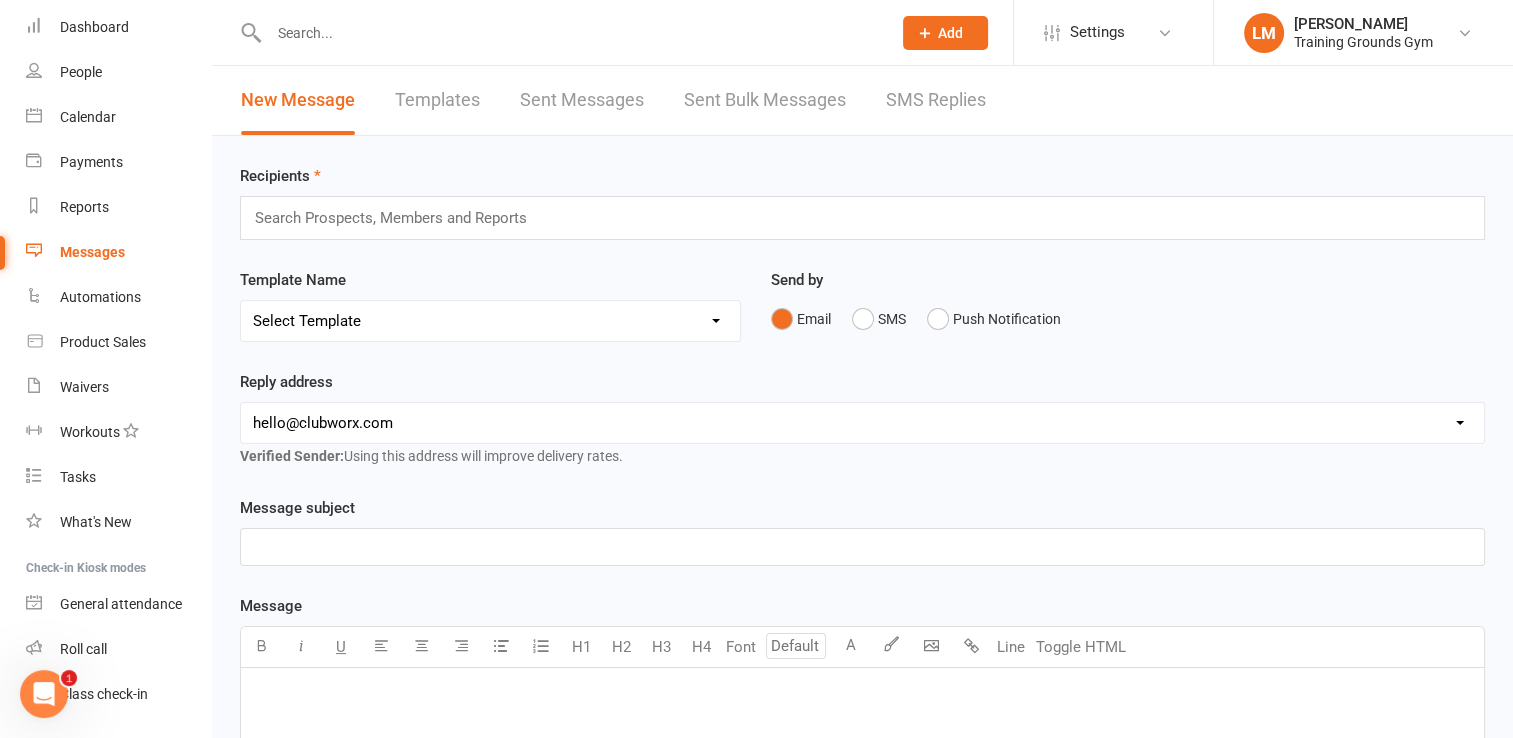 click at bounding box center (399, 218) 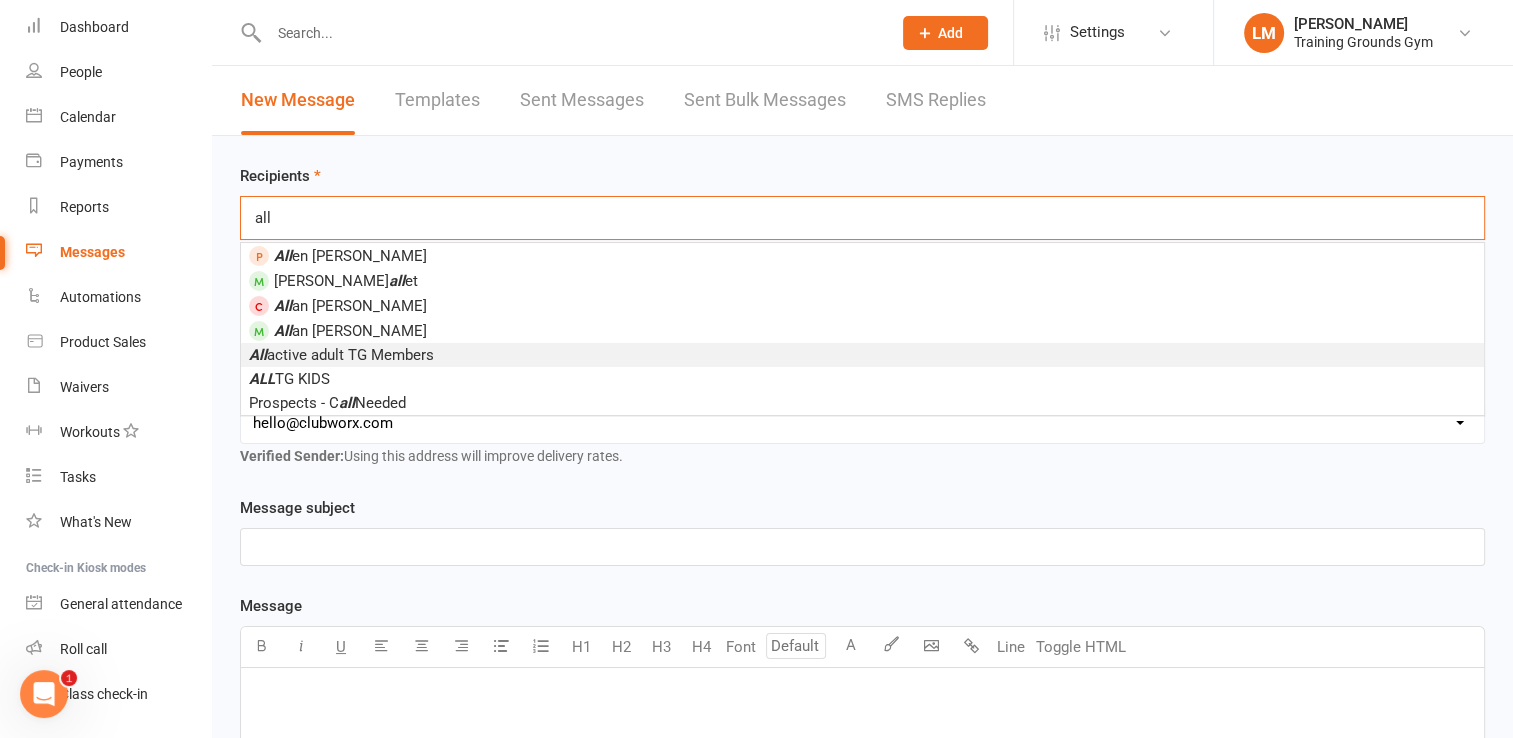 type on "all" 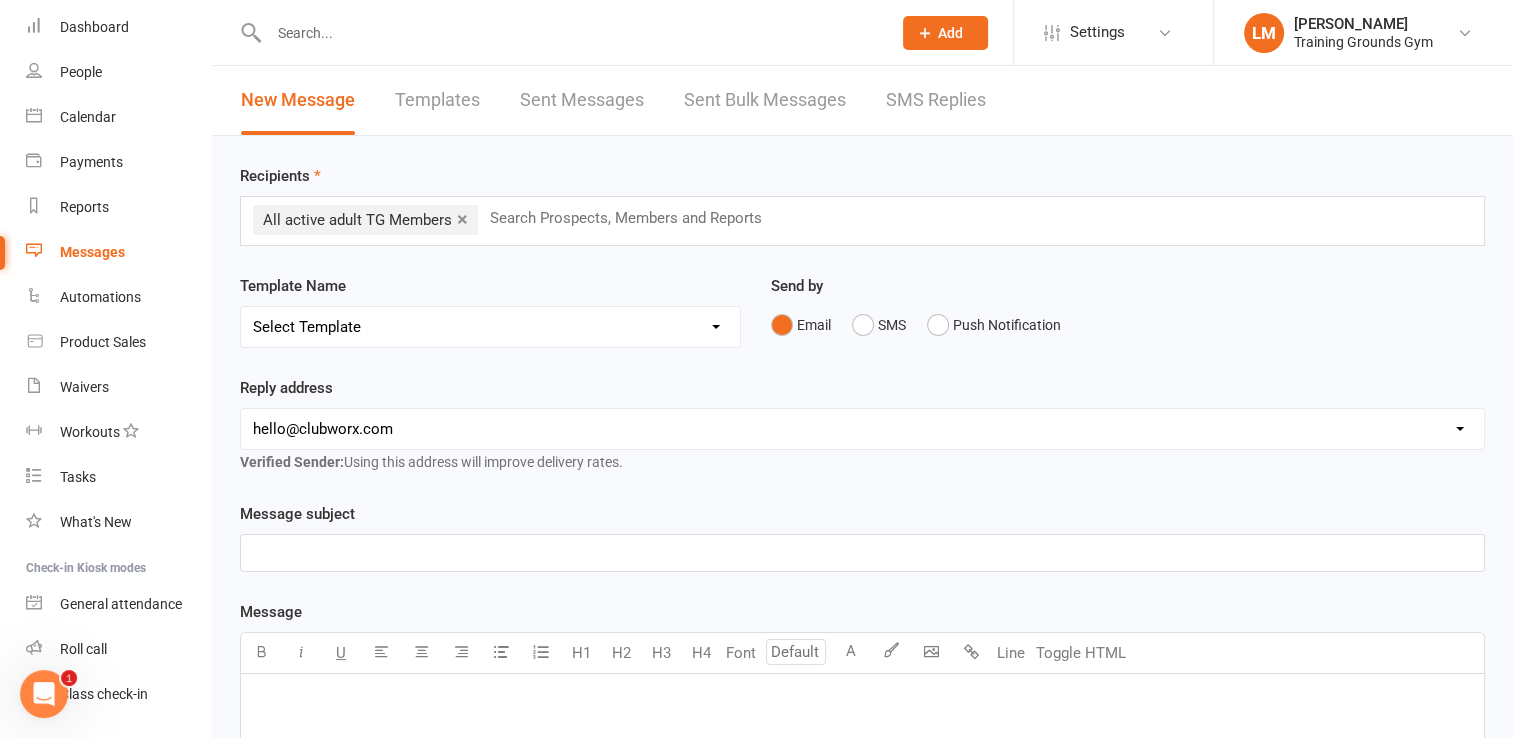 click on "﻿" at bounding box center [862, 700] 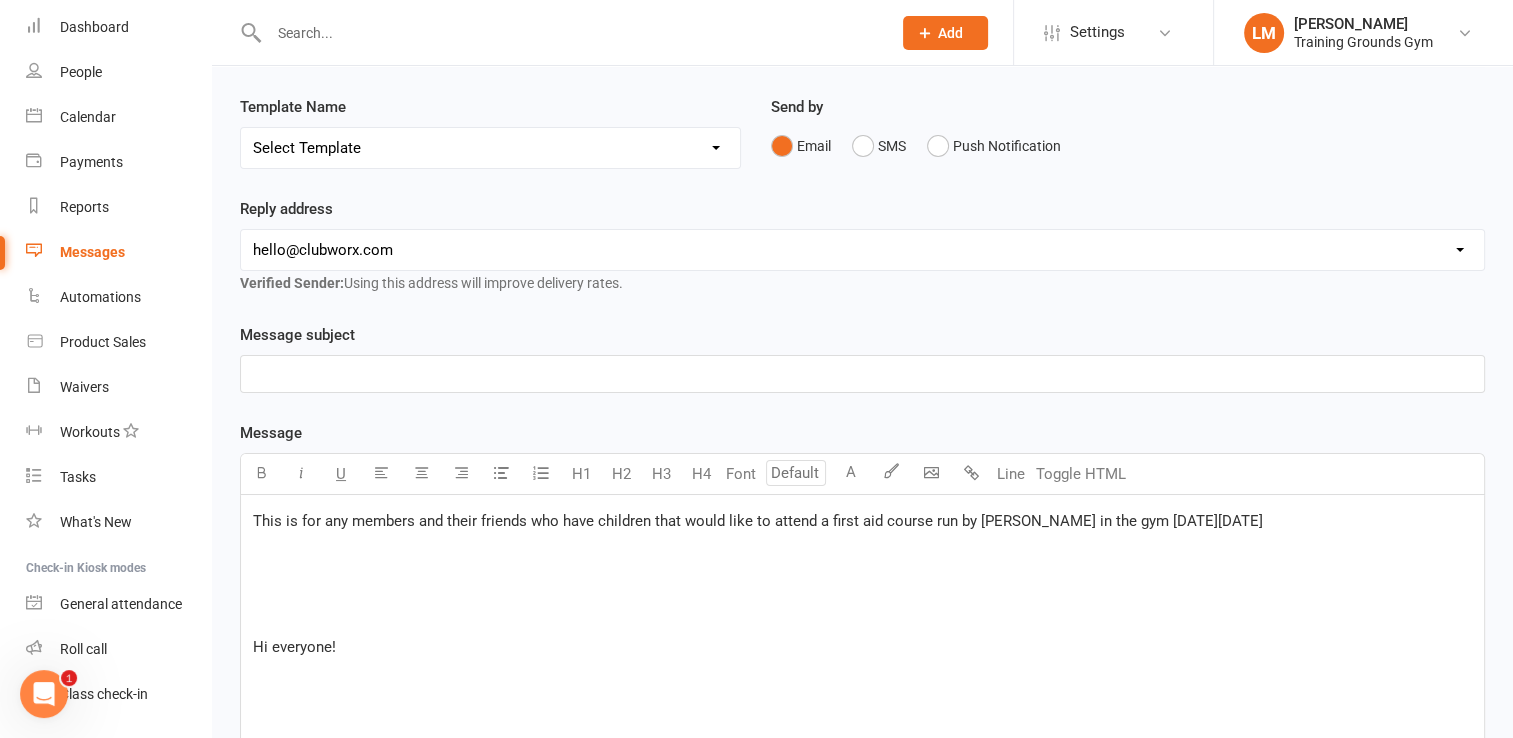 scroll, scrollTop: 176, scrollLeft: 0, axis: vertical 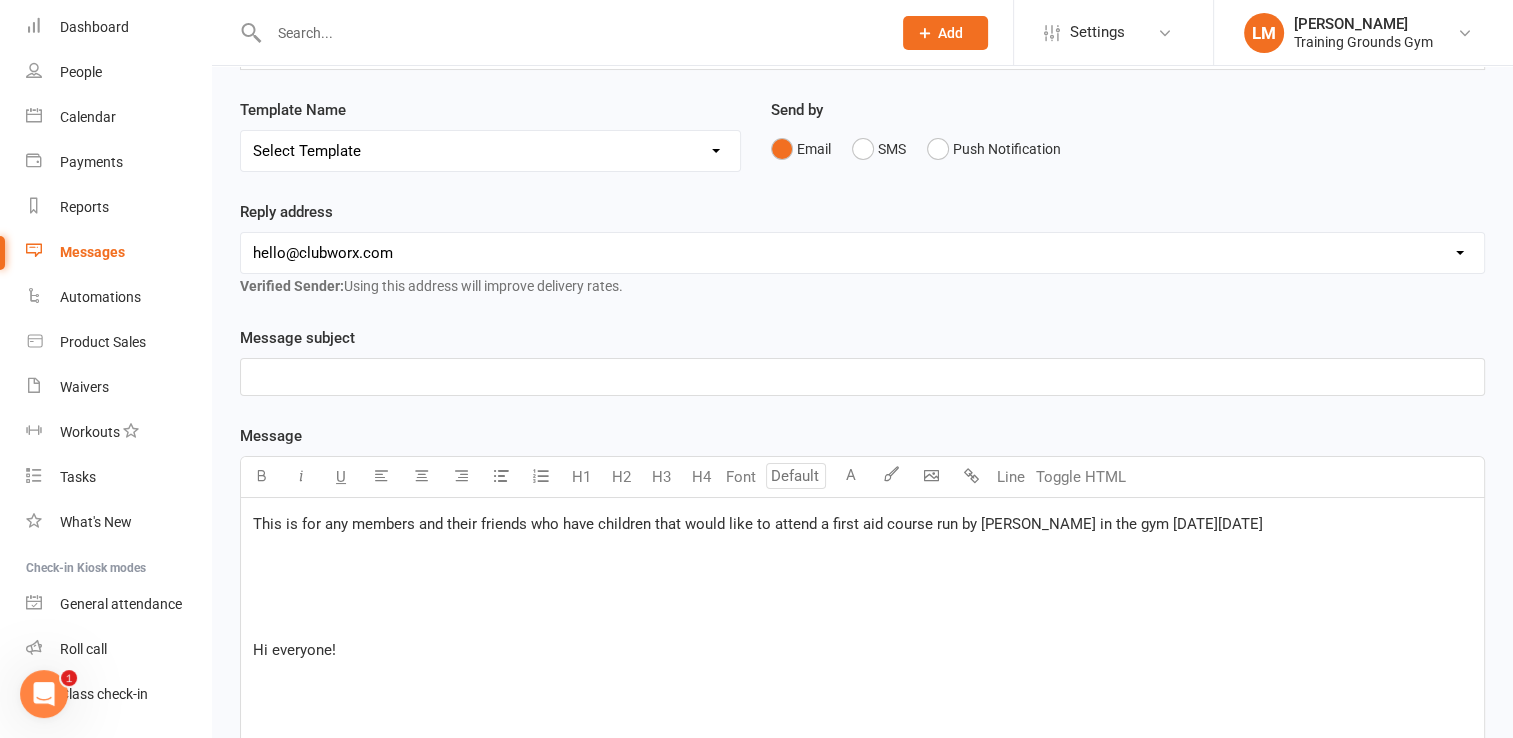 click on "﻿" at bounding box center [862, 377] 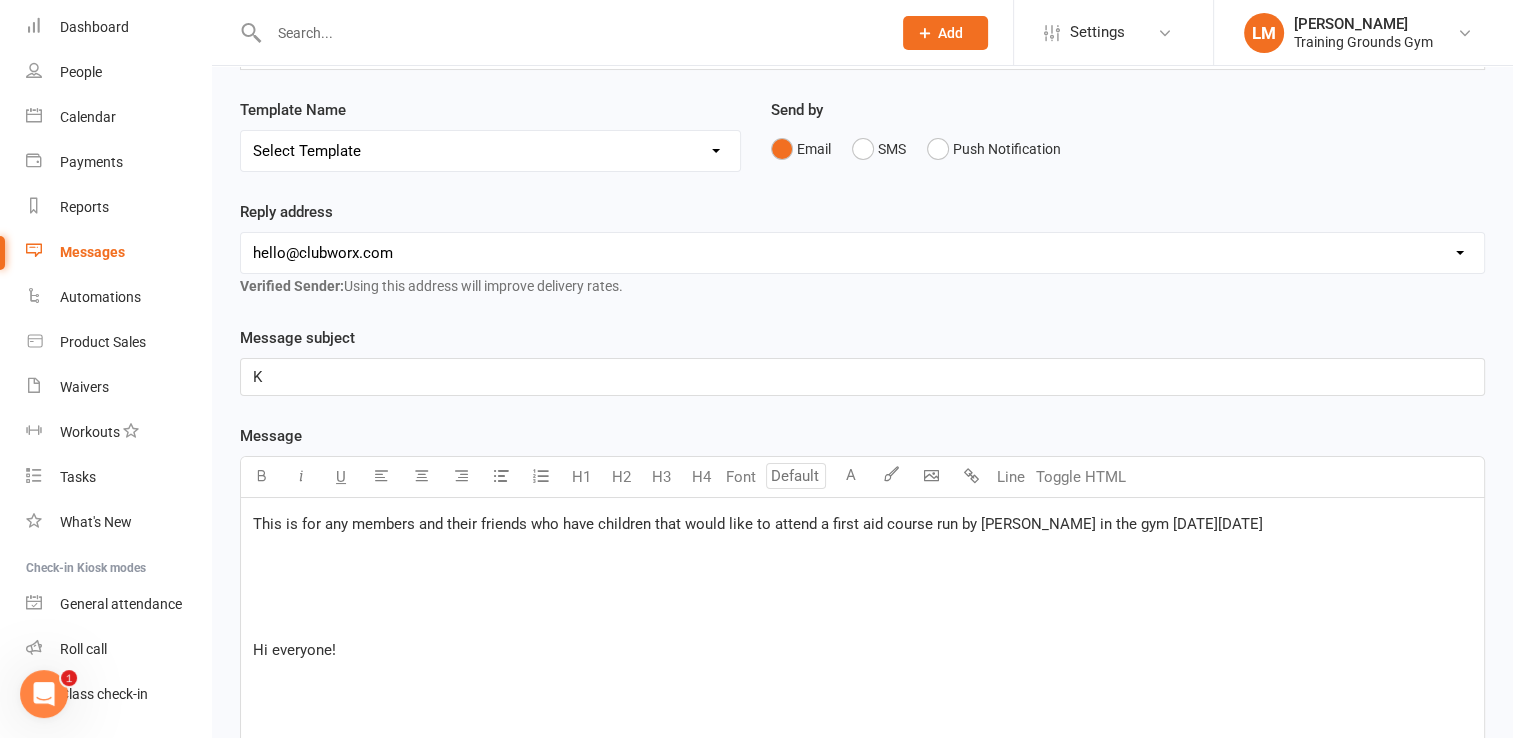 type 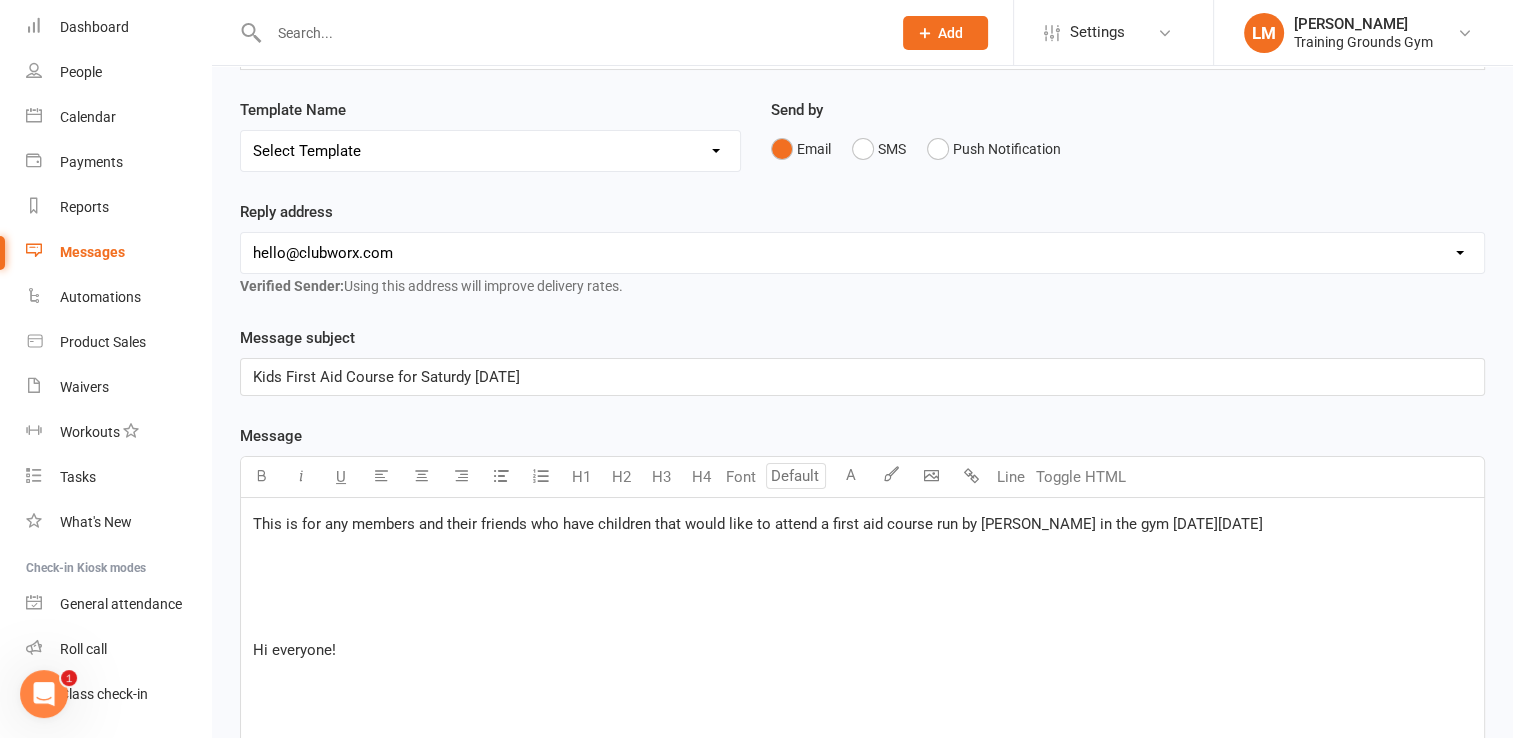 click on "Kids First Aid Course for Saturdy [DATE]" at bounding box center [386, 377] 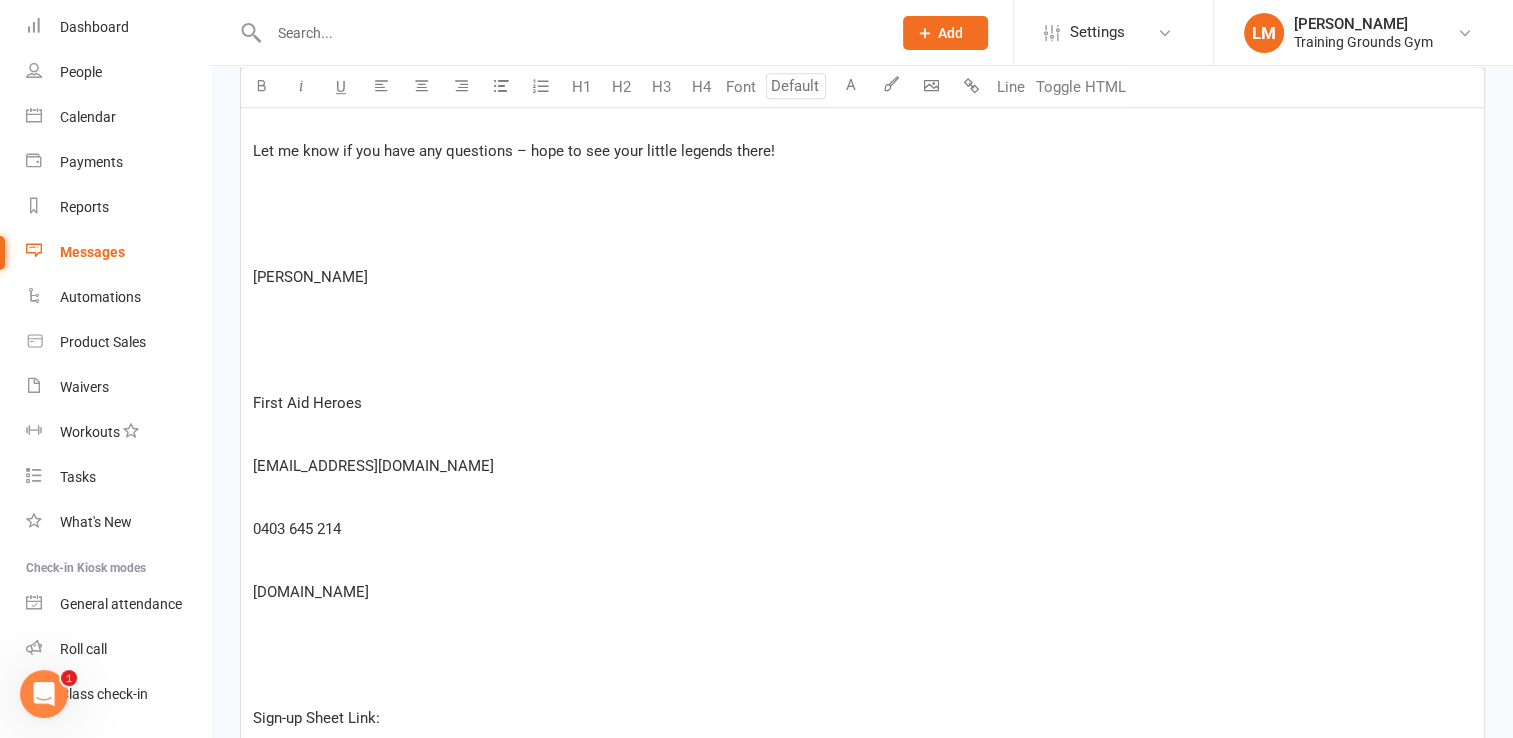 scroll, scrollTop: 2527, scrollLeft: 0, axis: vertical 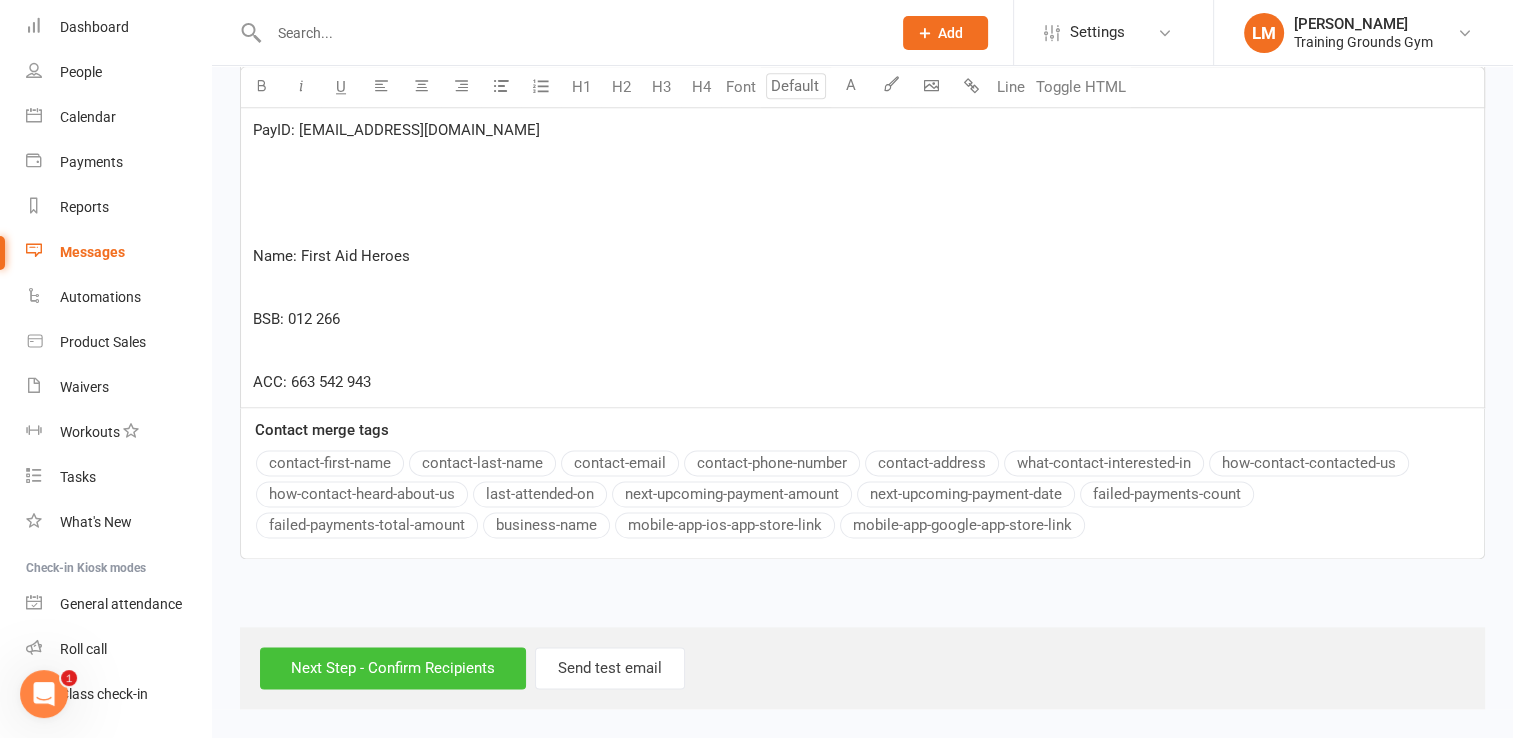 click on "Next Step - Confirm Recipients" at bounding box center (393, 668) 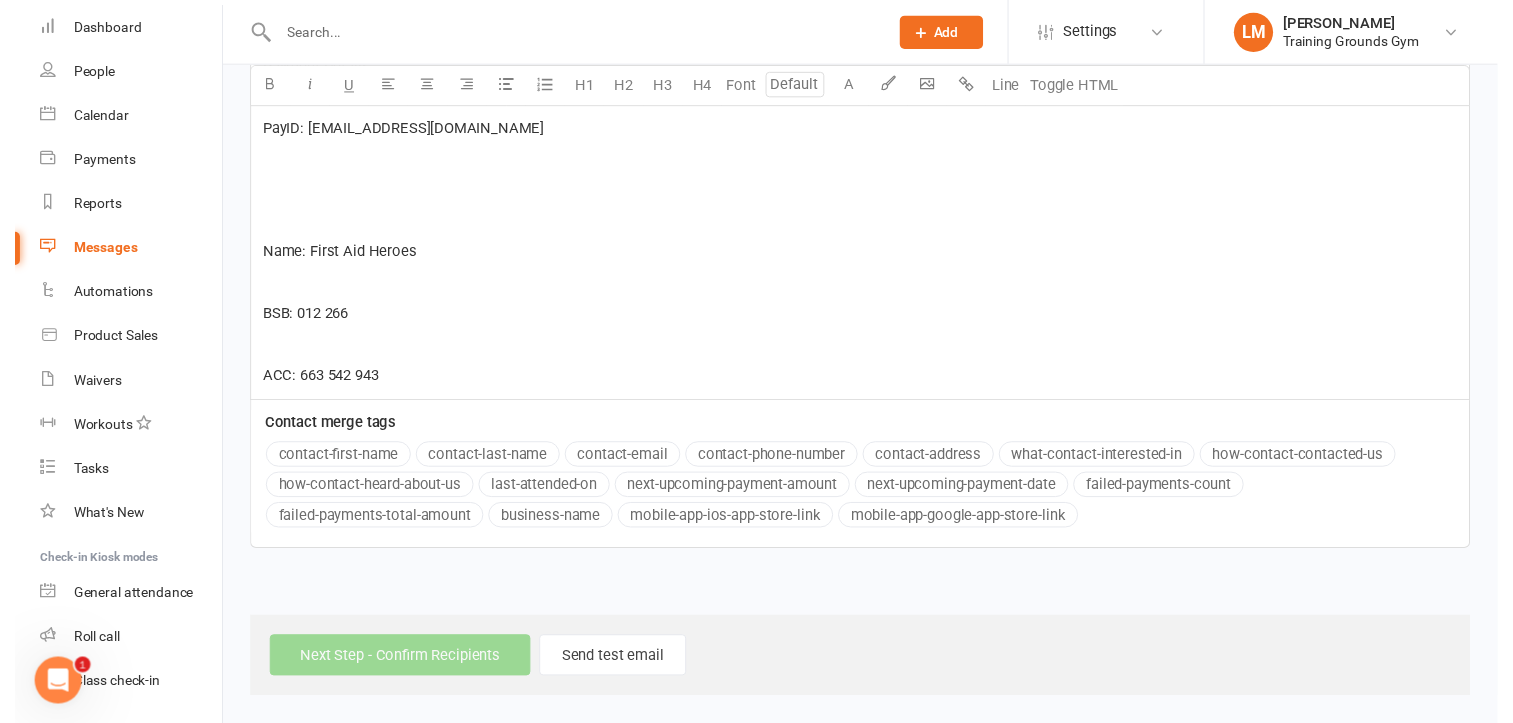 scroll, scrollTop: 0, scrollLeft: 0, axis: both 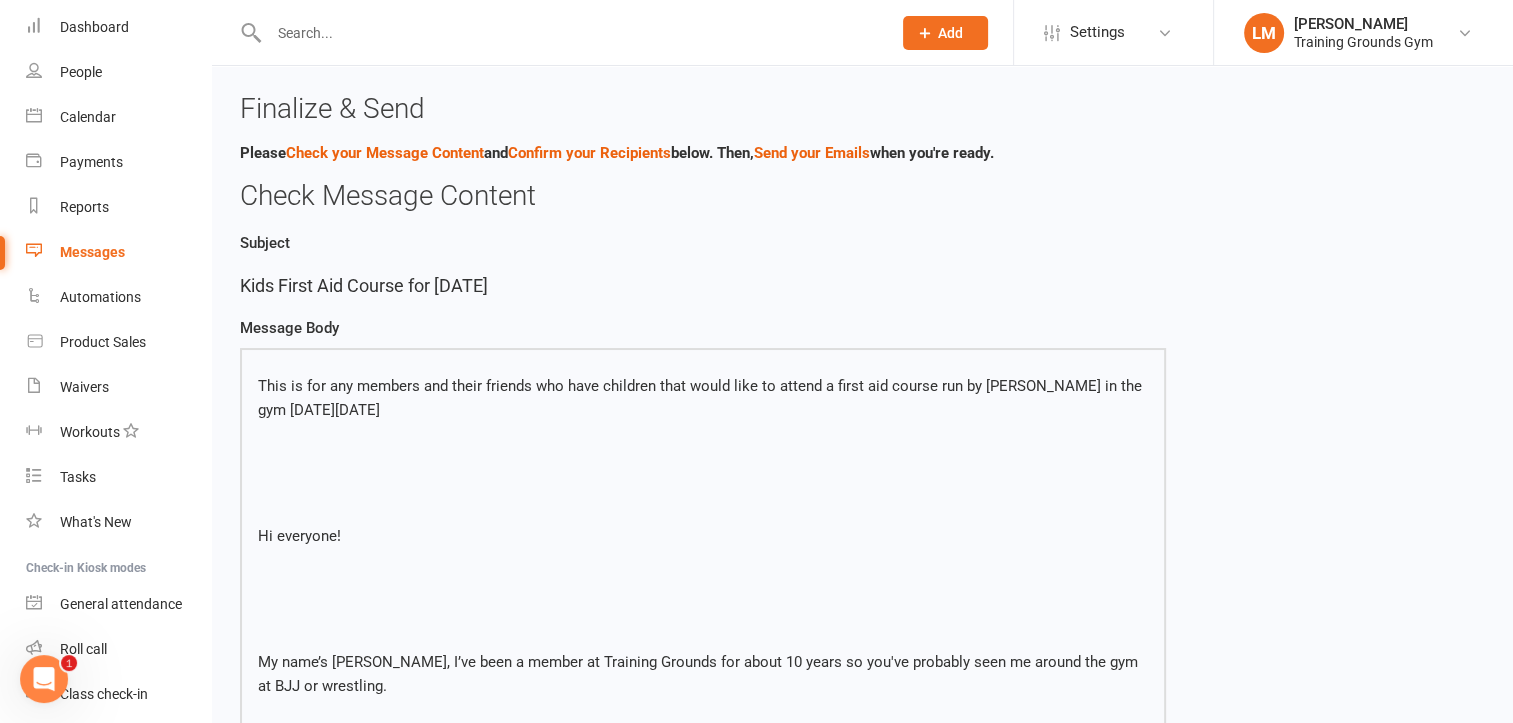 click at bounding box center (703, 567) 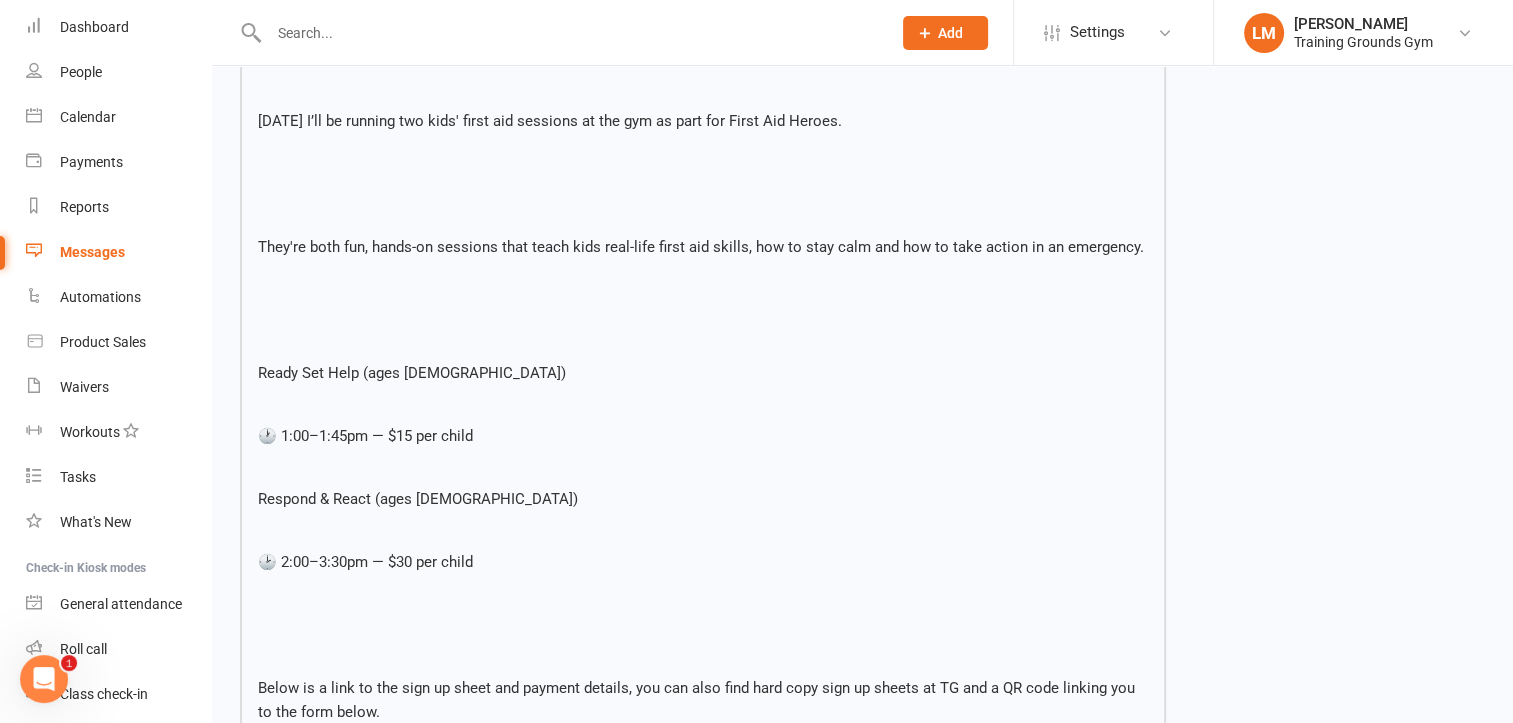 scroll, scrollTop: 0, scrollLeft: 0, axis: both 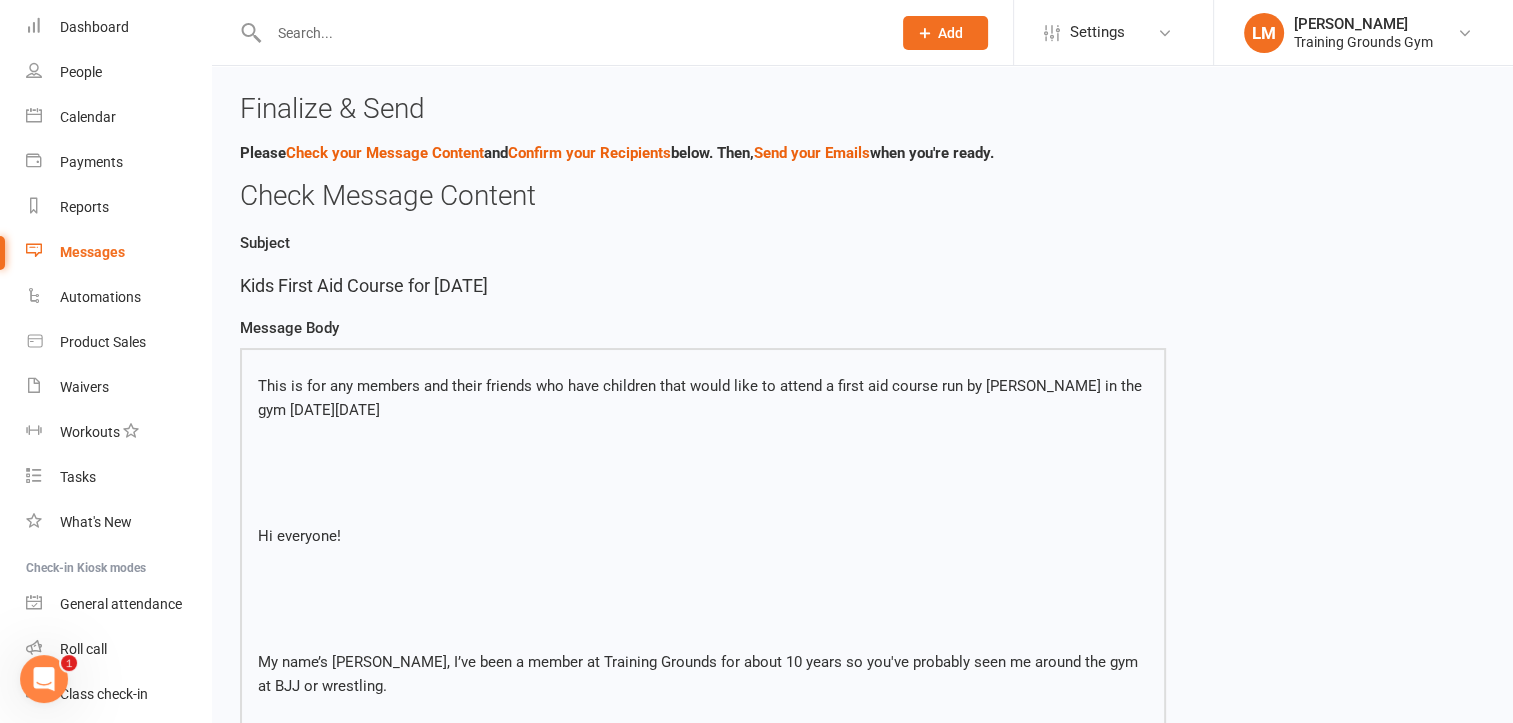 click at bounding box center [703, 473] 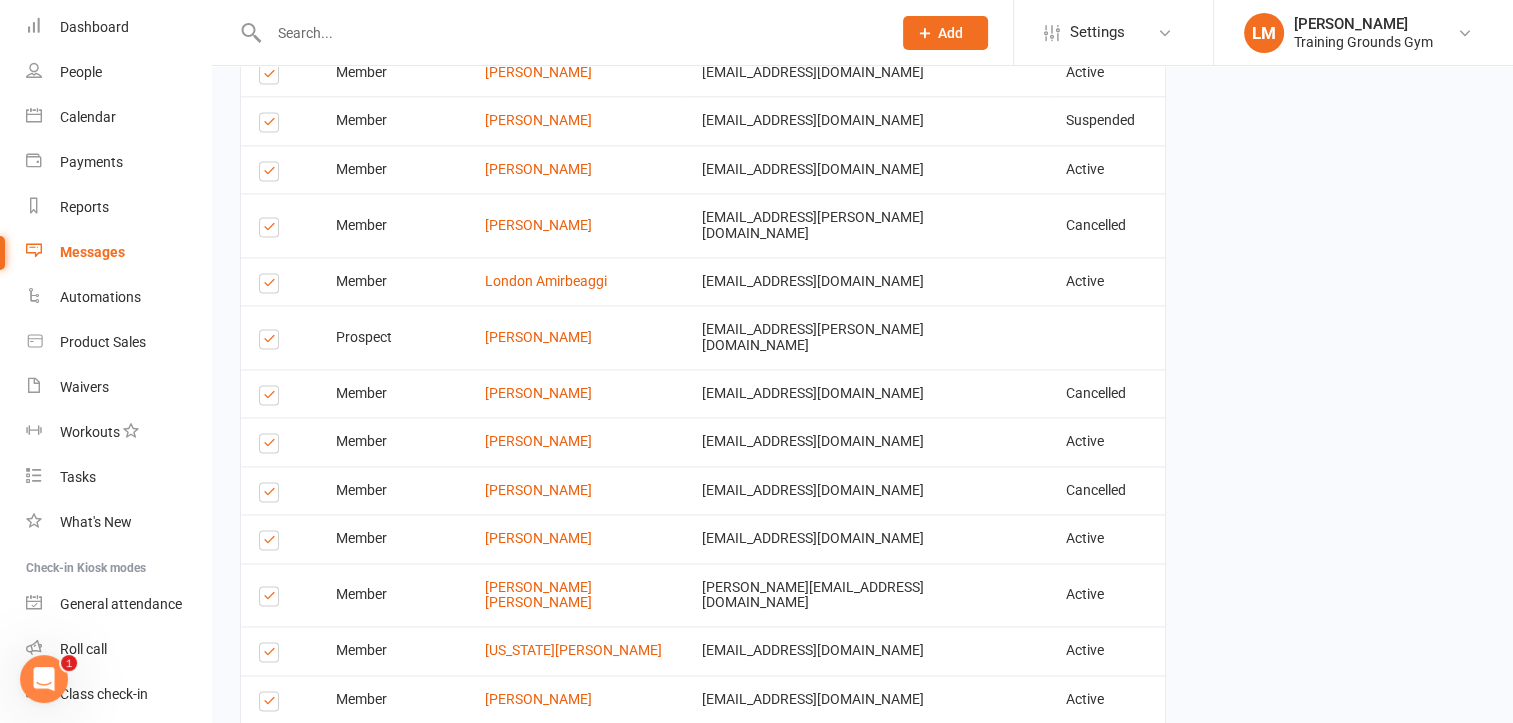 scroll, scrollTop: 4719, scrollLeft: 0, axis: vertical 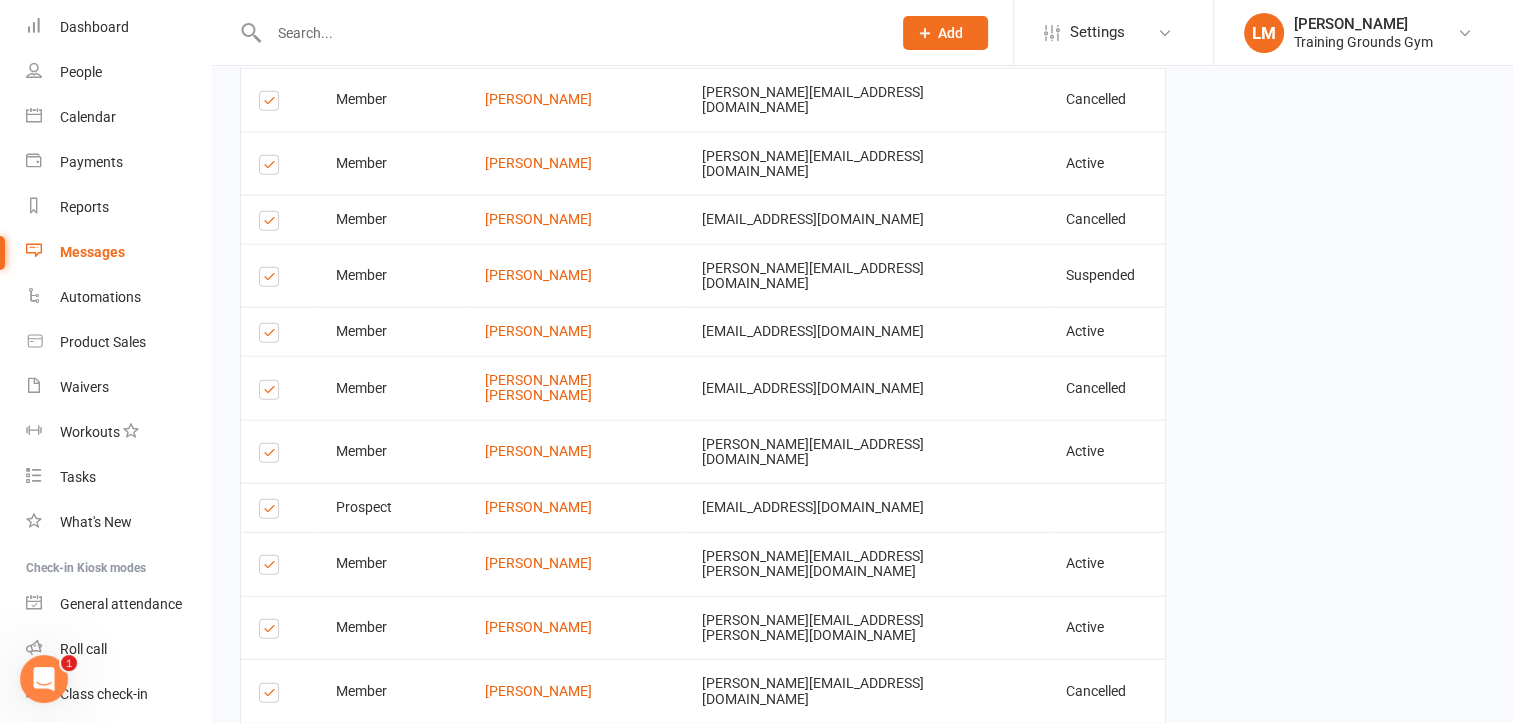 click on "Send Emails" at bounding box center (312, 941) 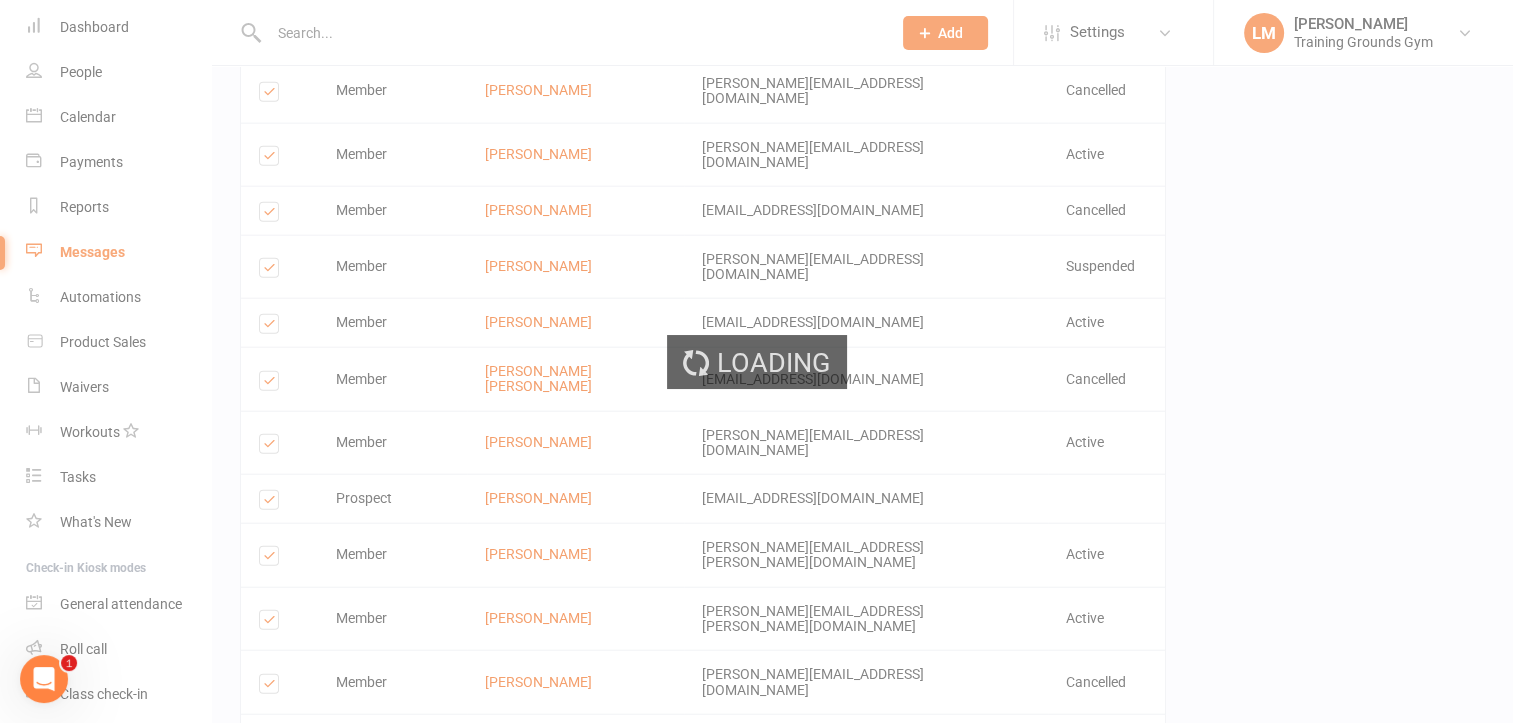 scroll, scrollTop: 4710, scrollLeft: 0, axis: vertical 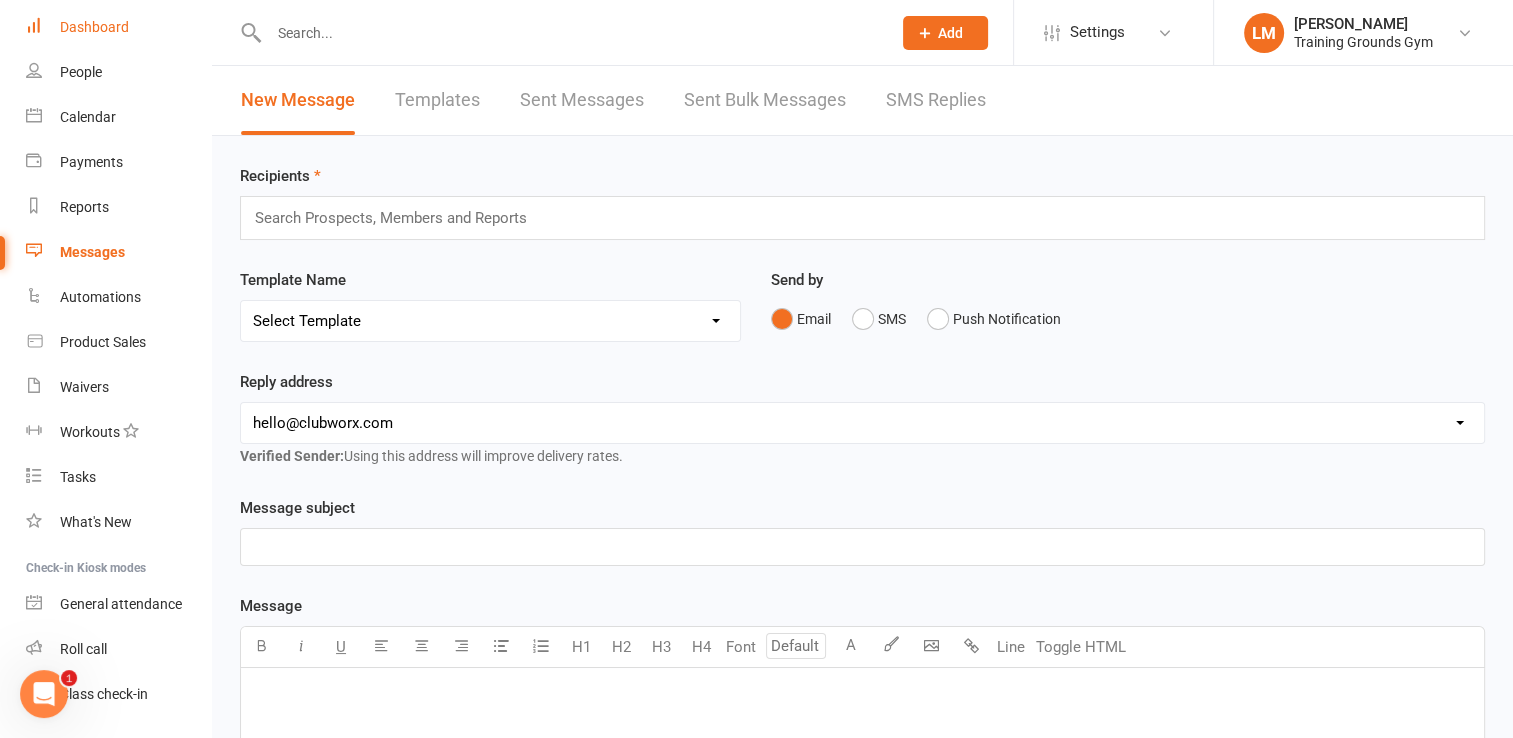 click on "Dashboard" at bounding box center (94, 27) 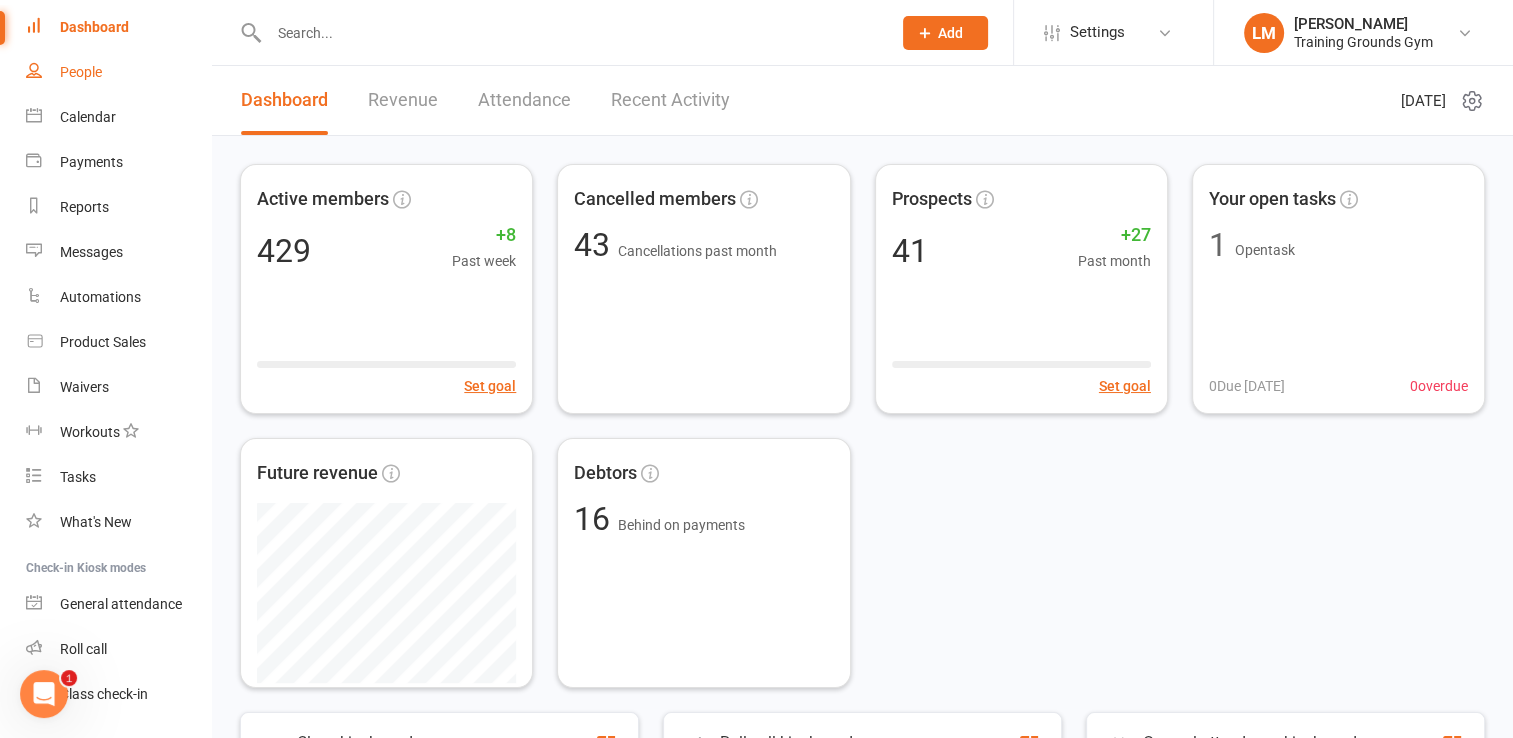 click on "People" at bounding box center [118, 72] 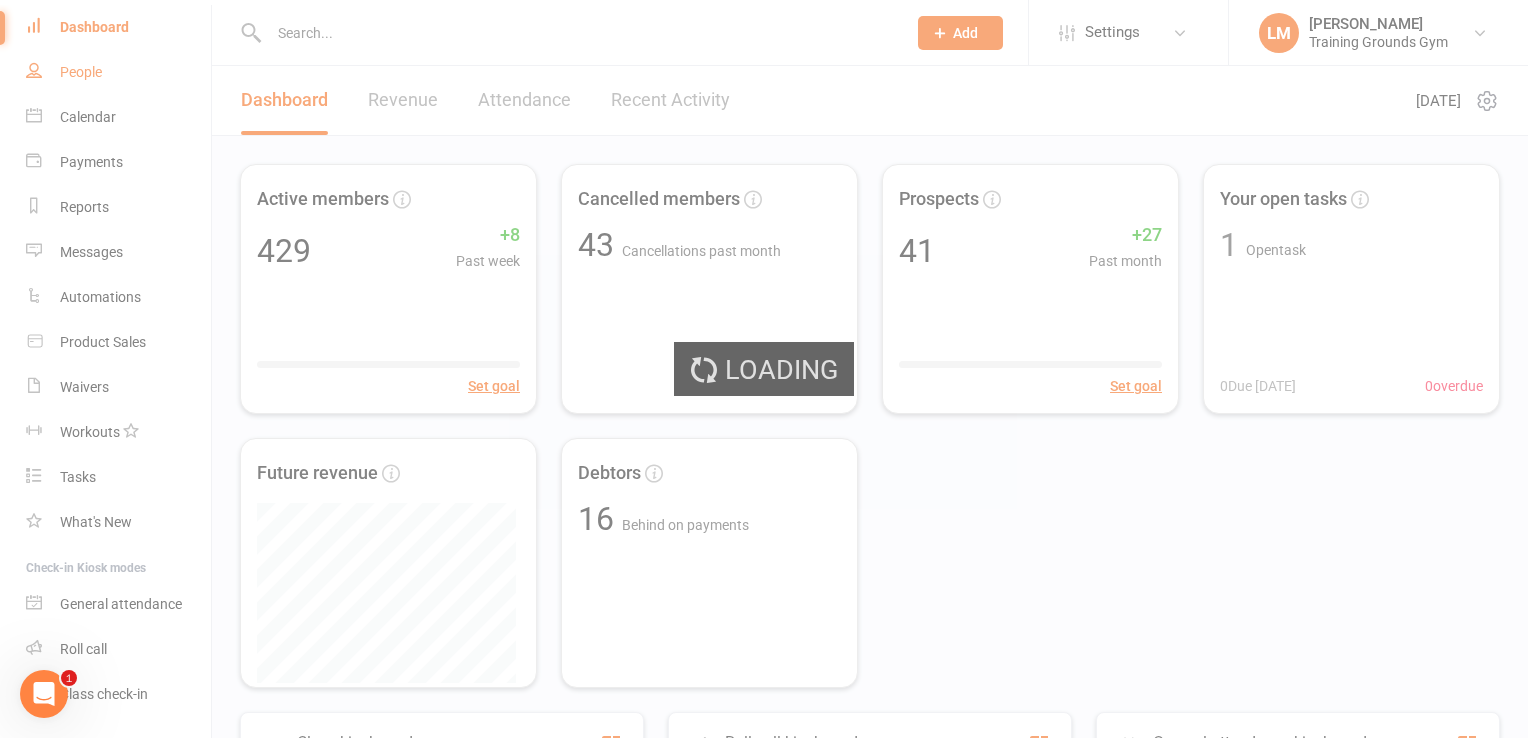 select on "100" 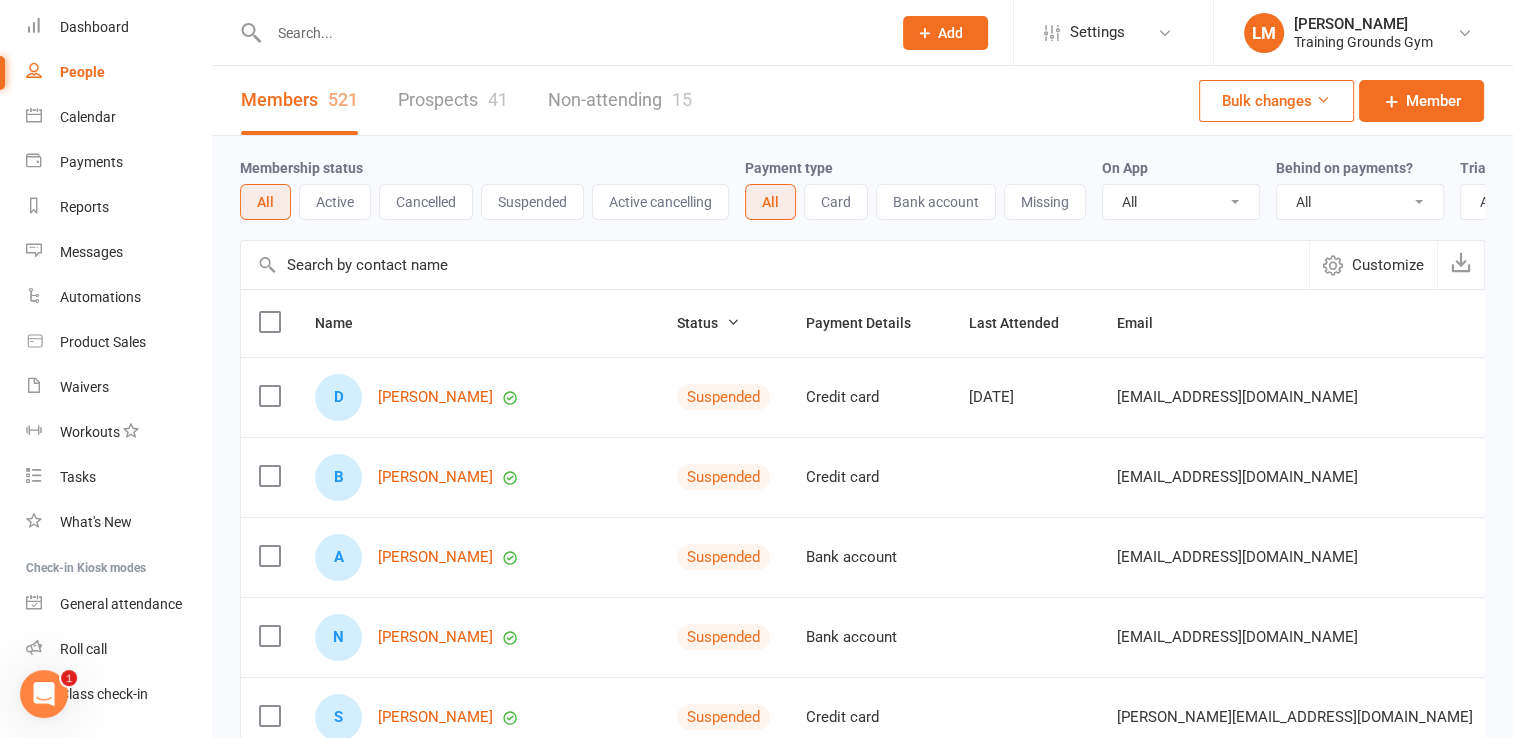 click at bounding box center (570, 33) 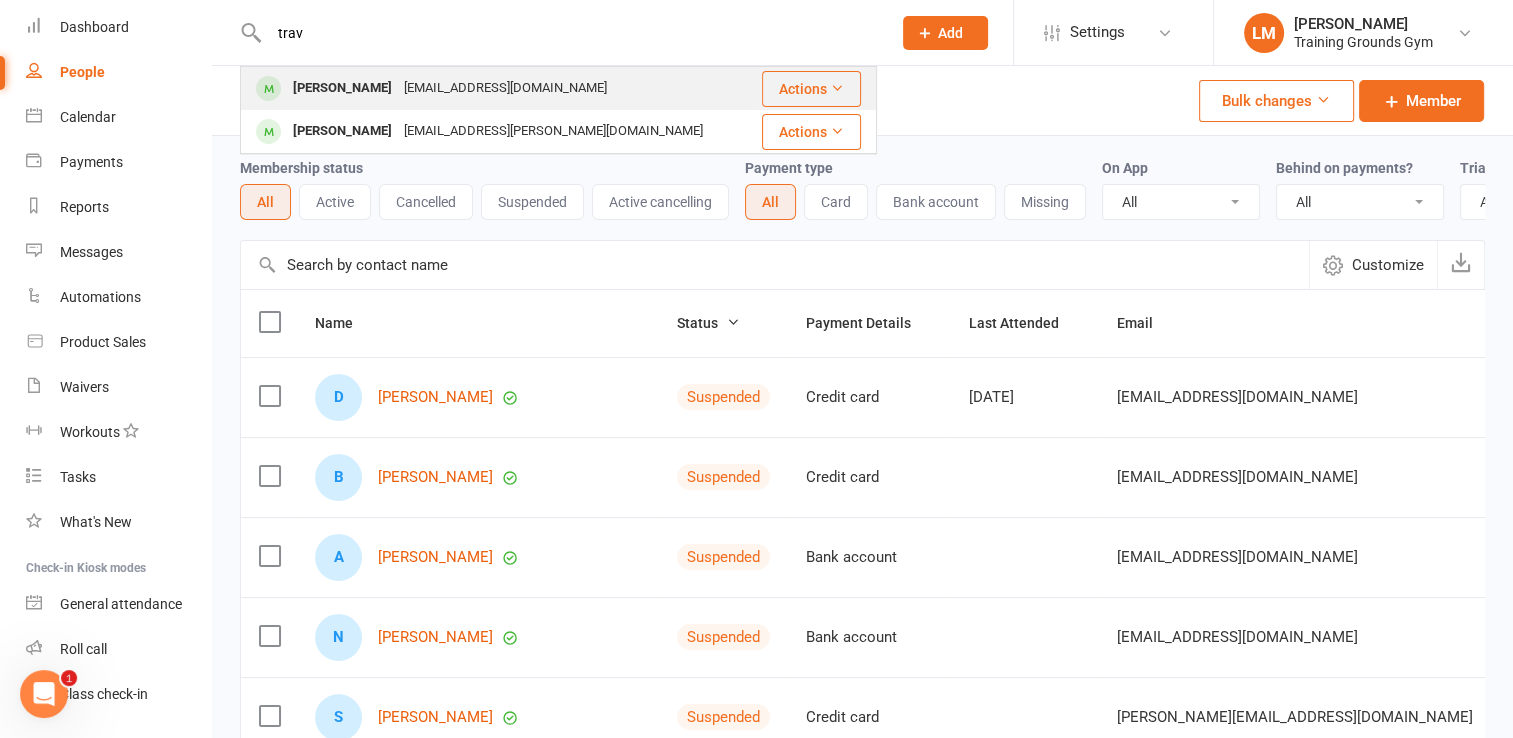 type on "trav" 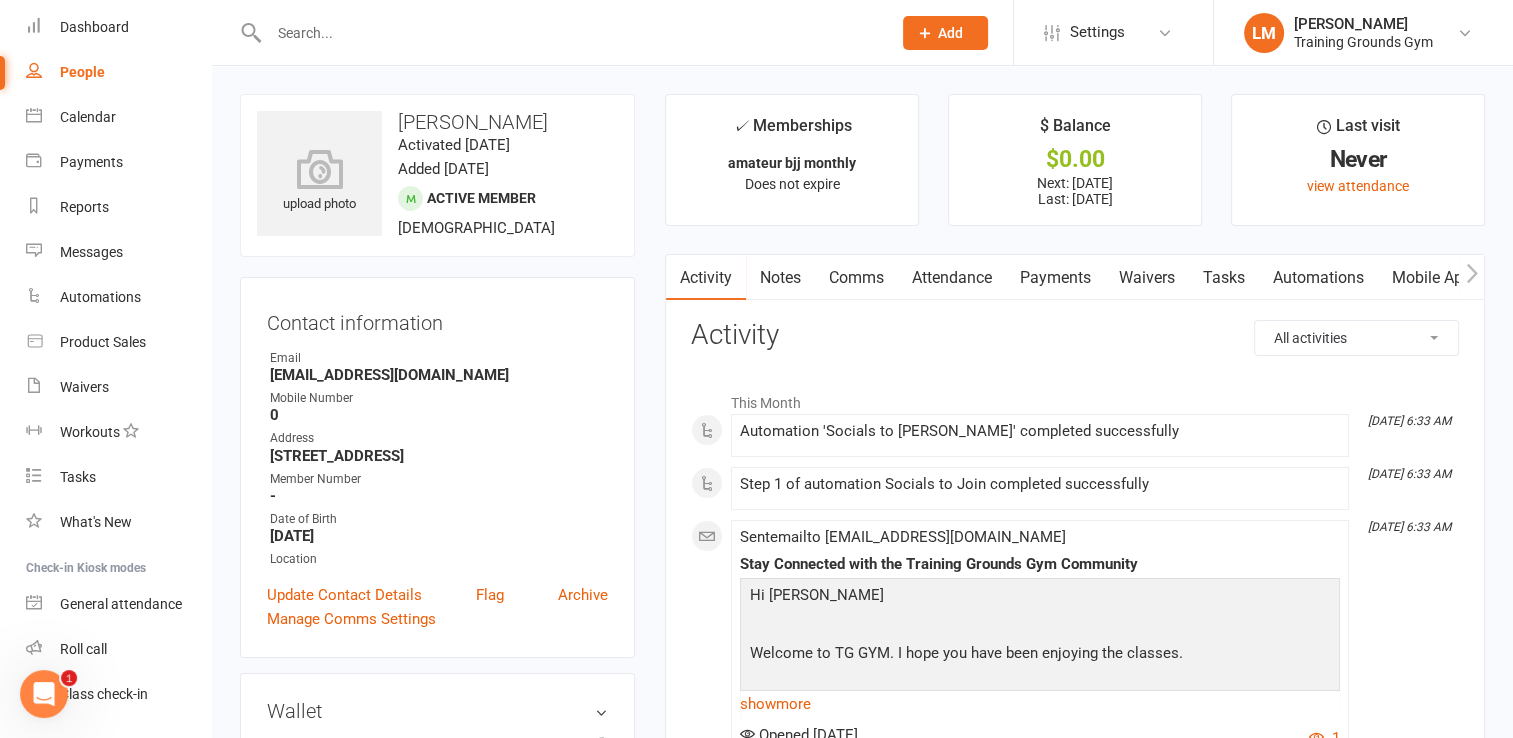 click on "Comms" at bounding box center (856, 278) 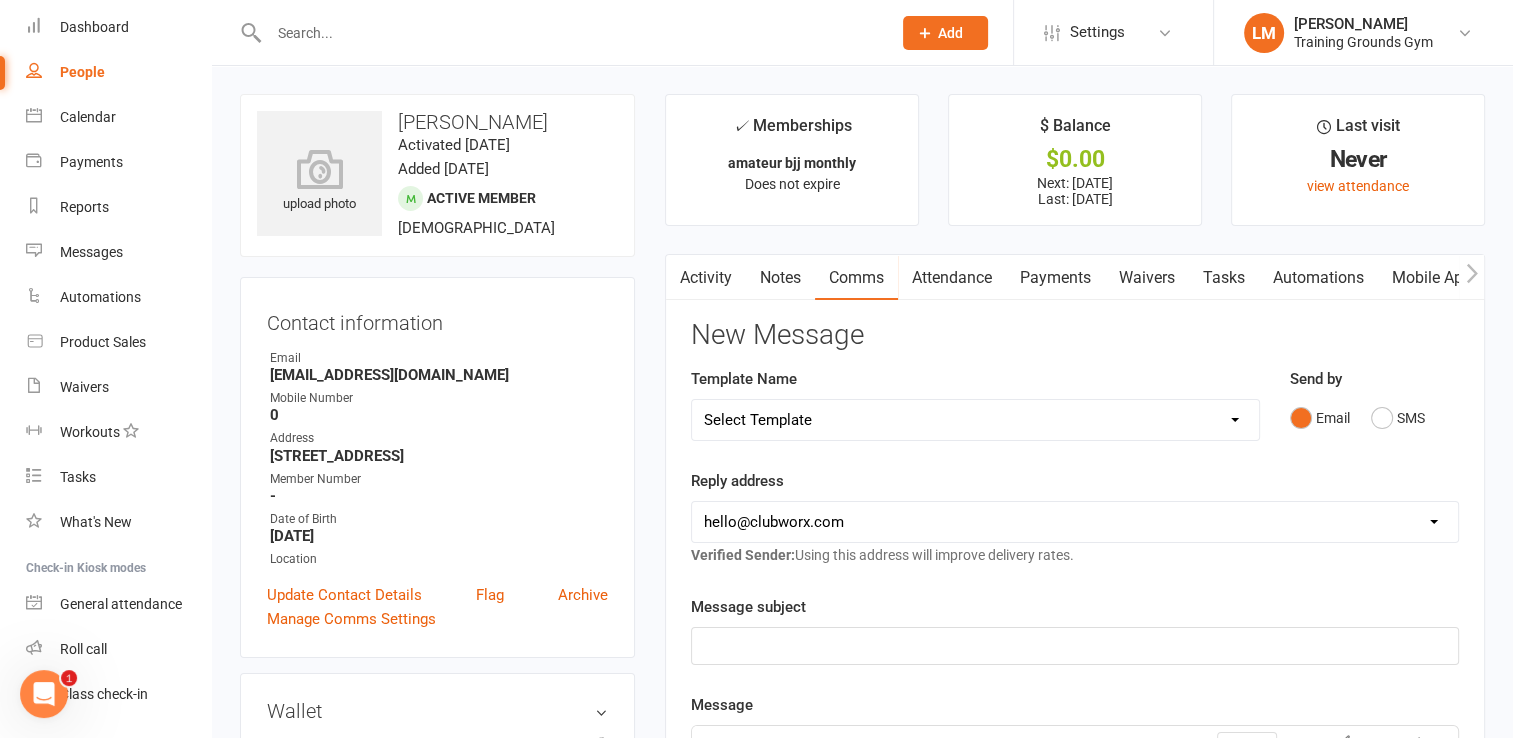 click on "Notes" at bounding box center [780, 278] 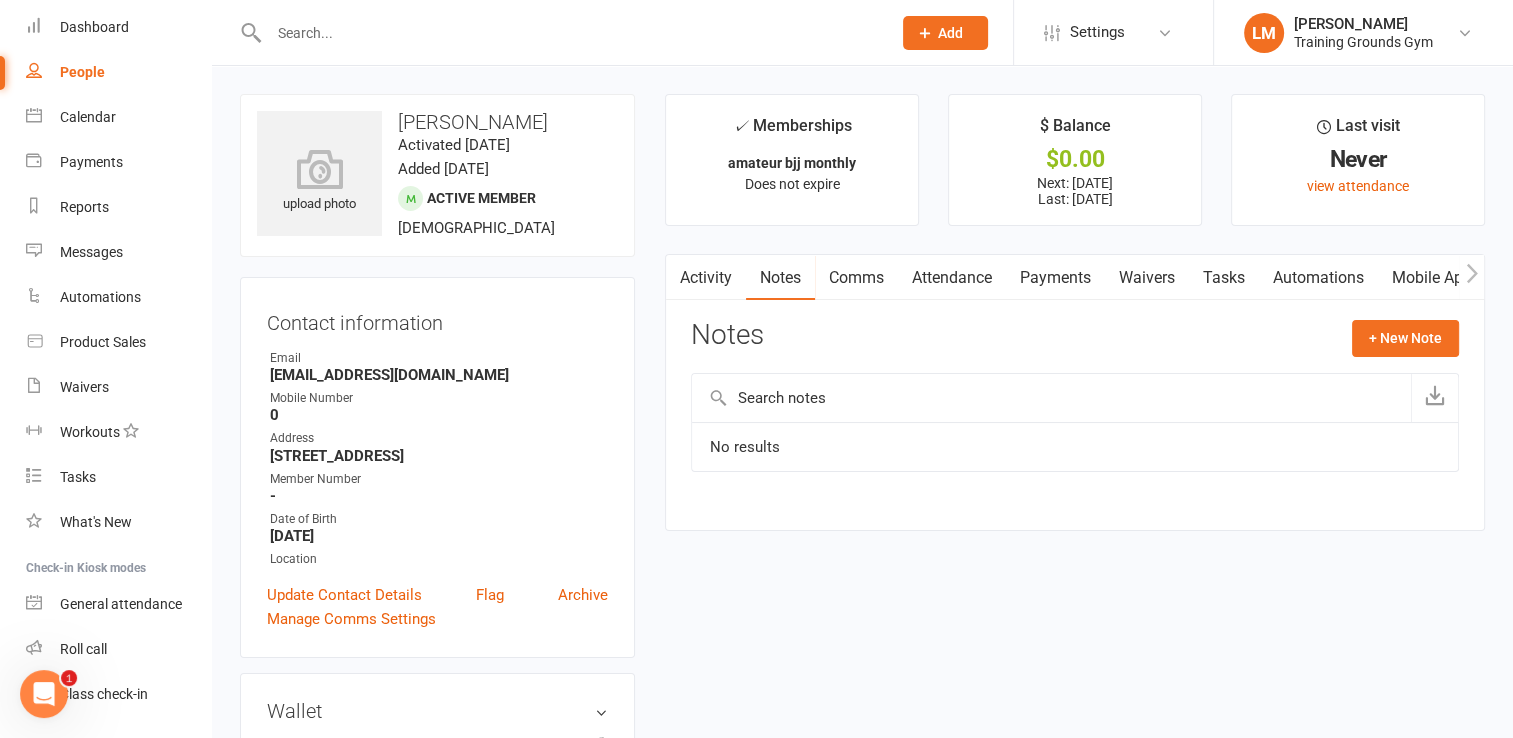 click on "Activity" at bounding box center (706, 278) 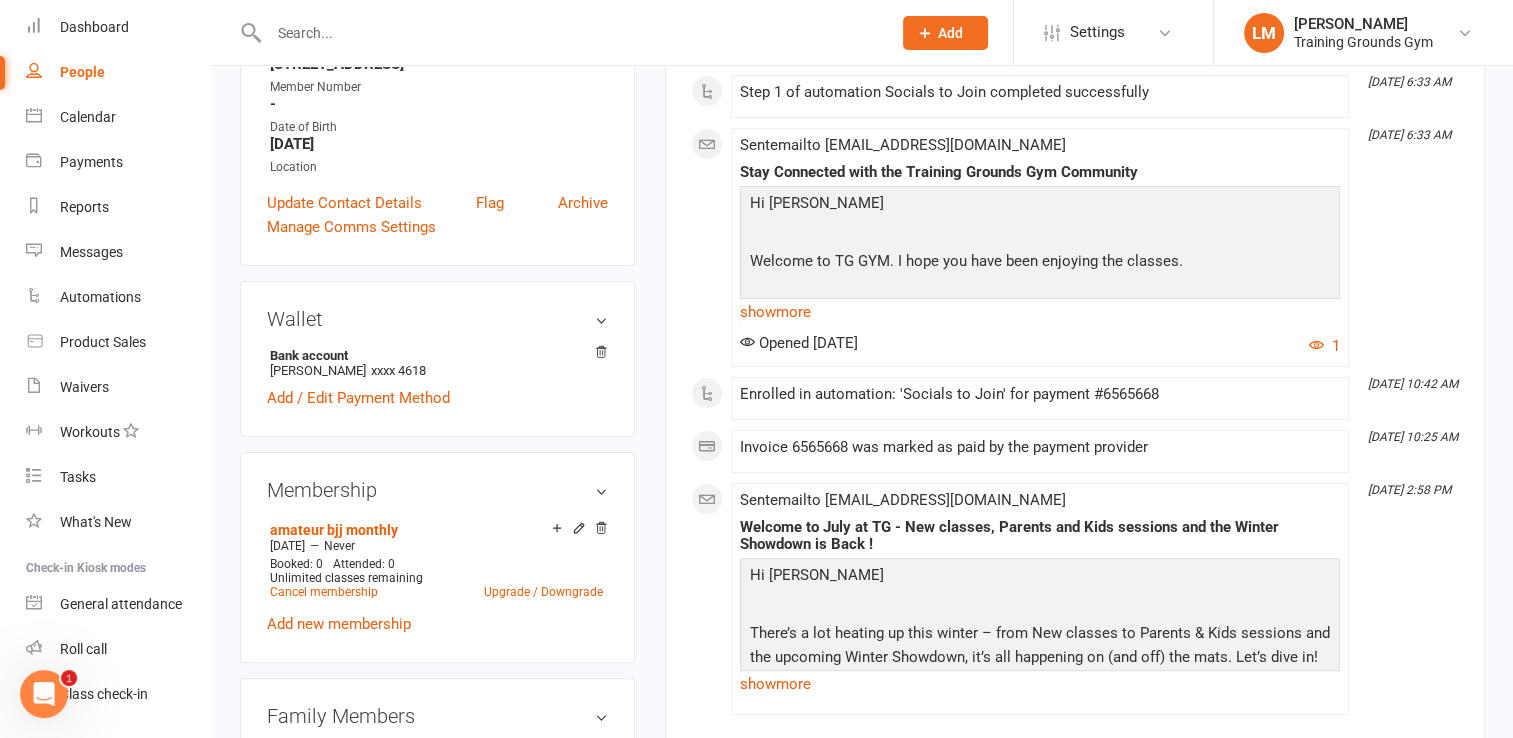 scroll, scrollTop: 396, scrollLeft: 0, axis: vertical 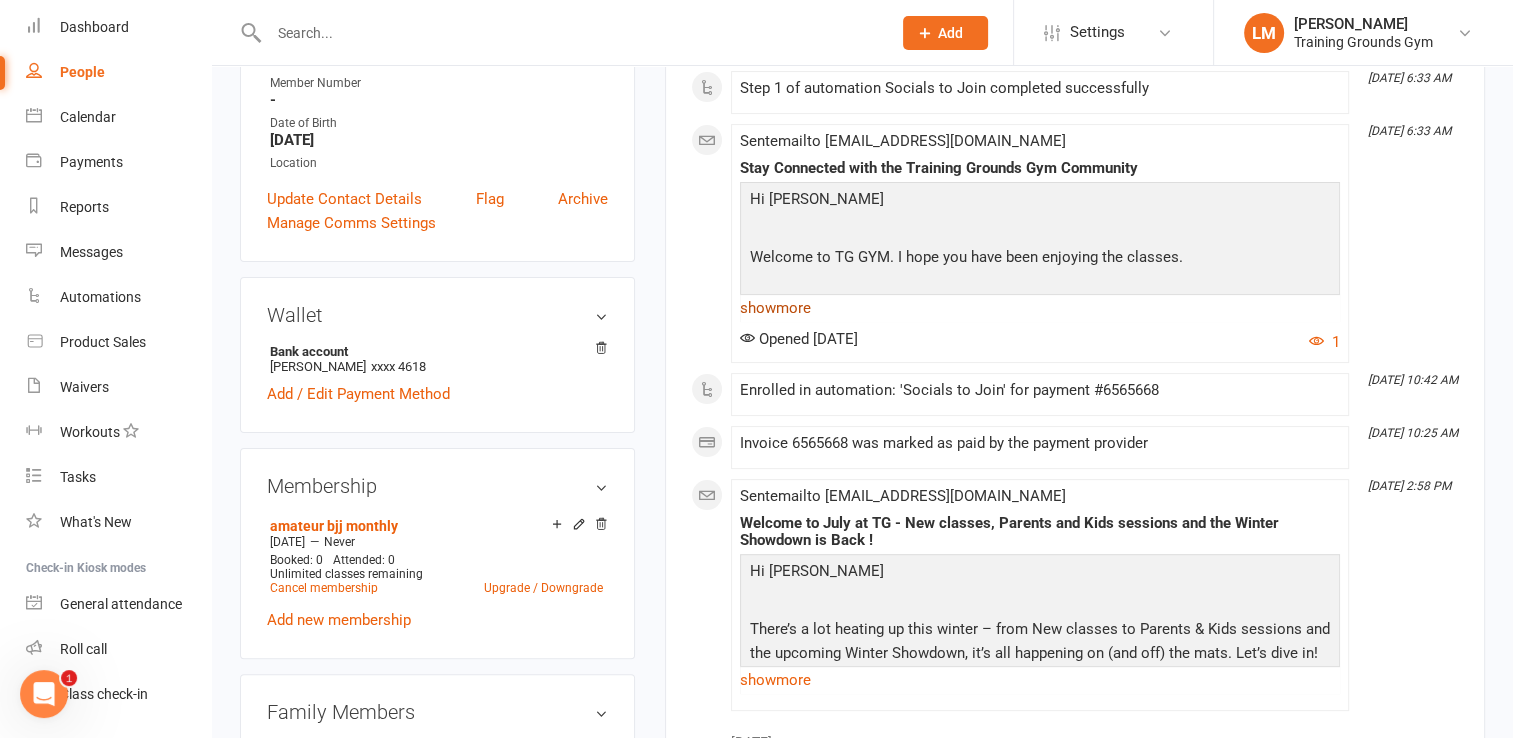 click on "show  more" at bounding box center [1040, 308] 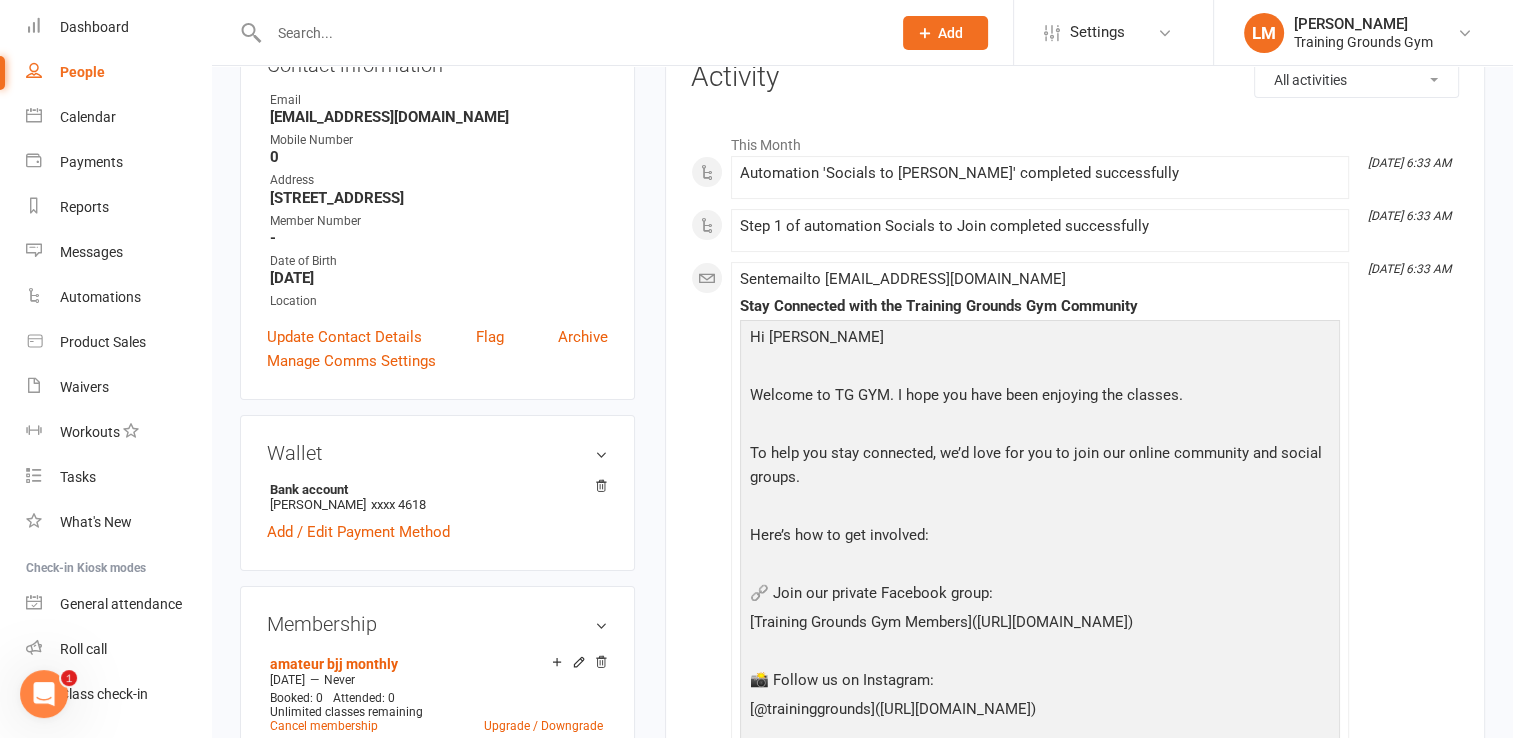 scroll, scrollTop: 0, scrollLeft: 0, axis: both 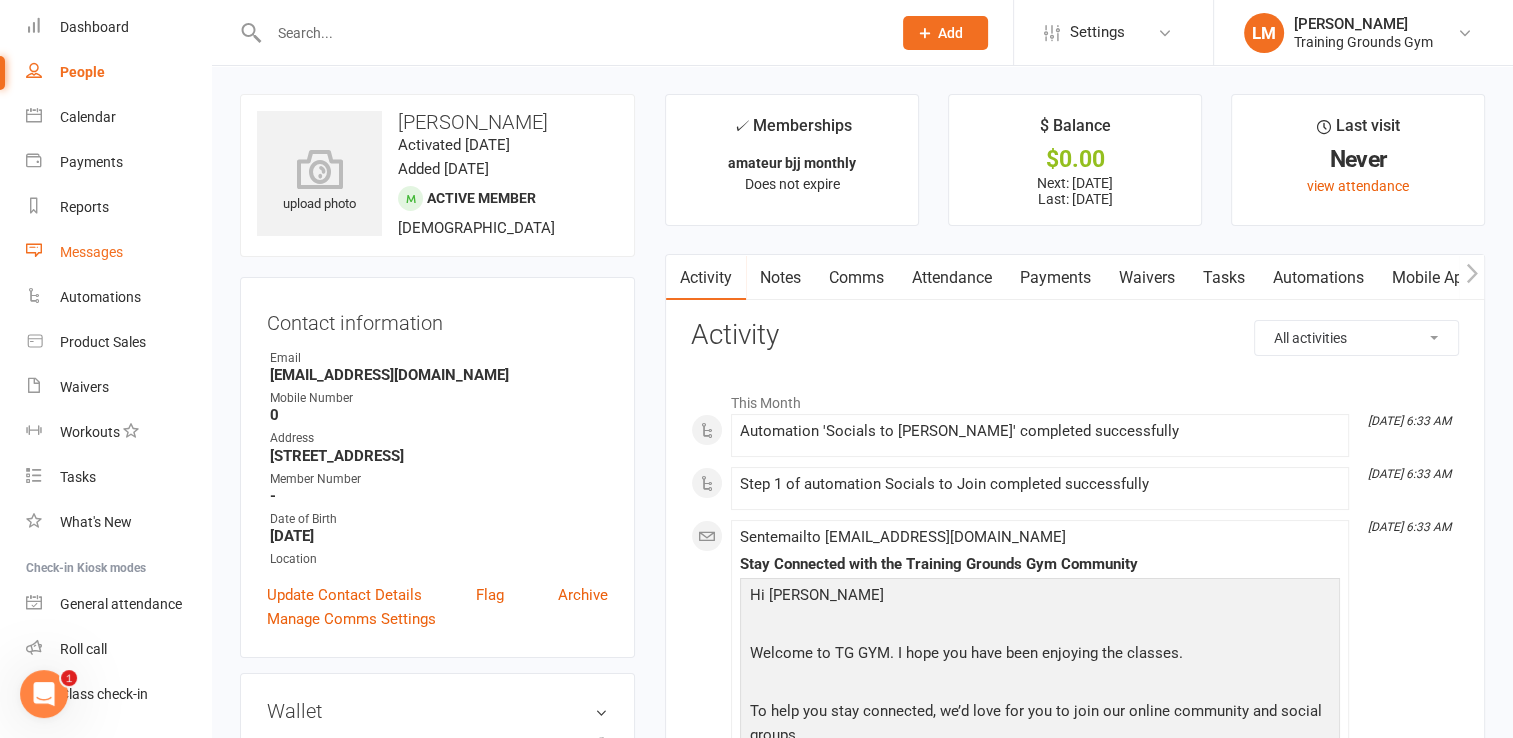 click on "Messages" at bounding box center [91, 252] 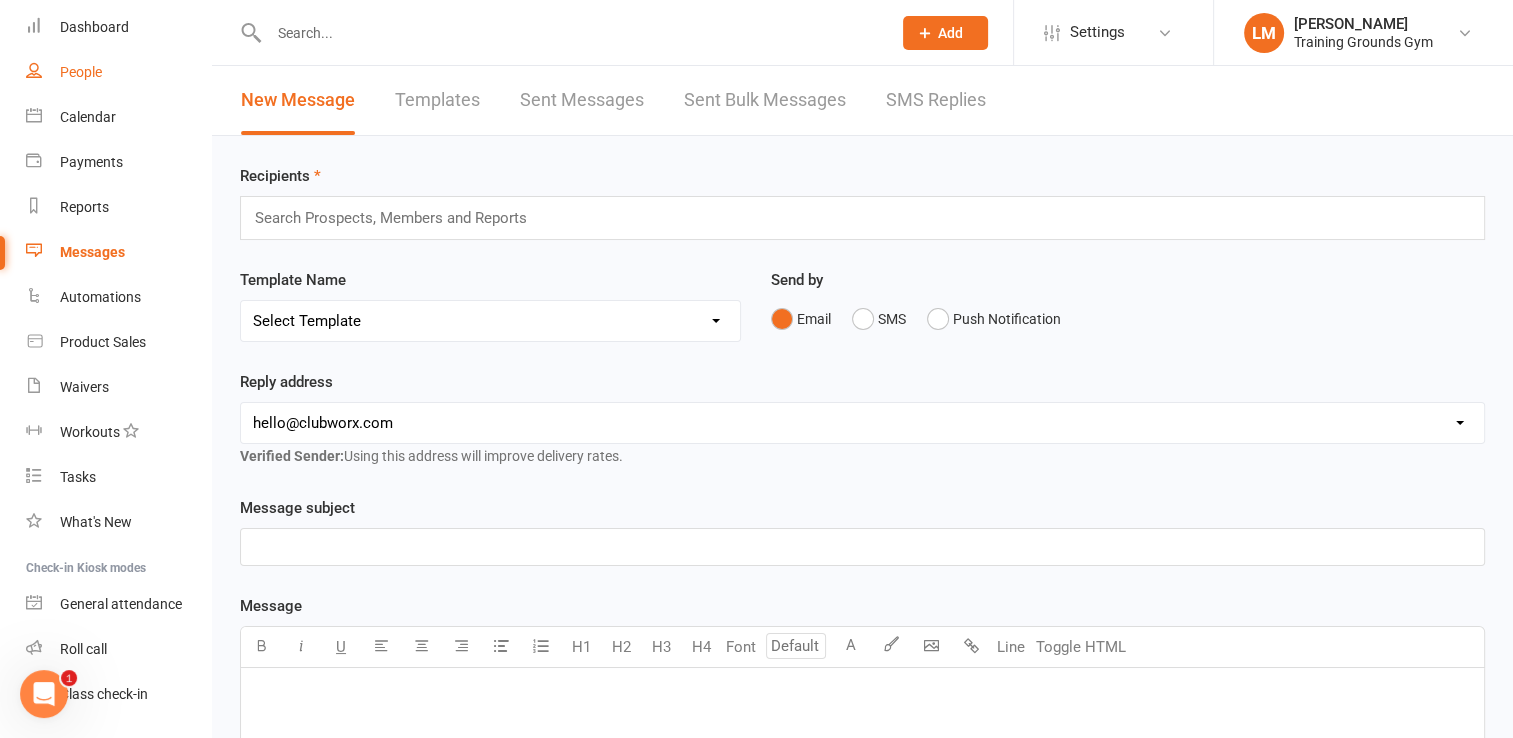 click on "People" at bounding box center [81, 72] 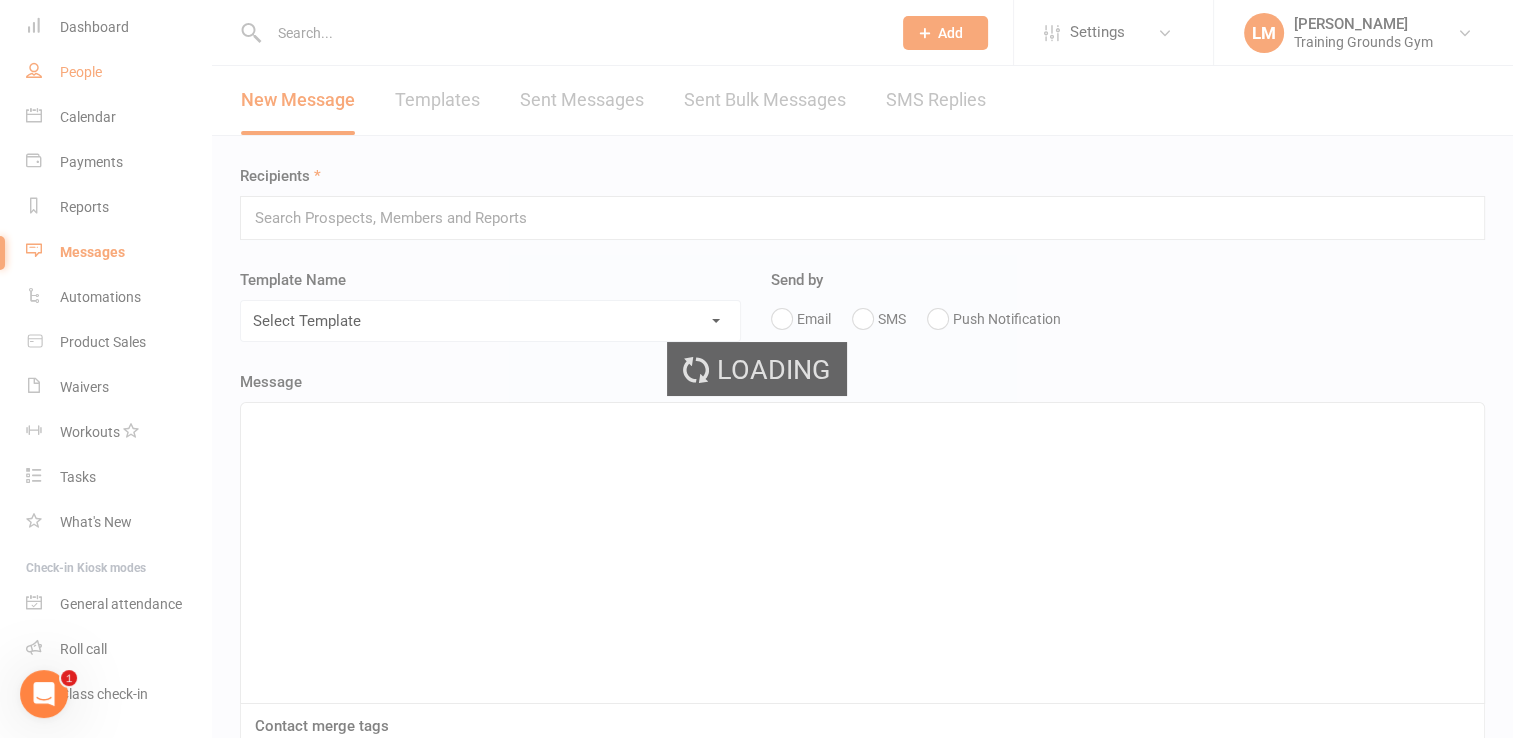 select on "100" 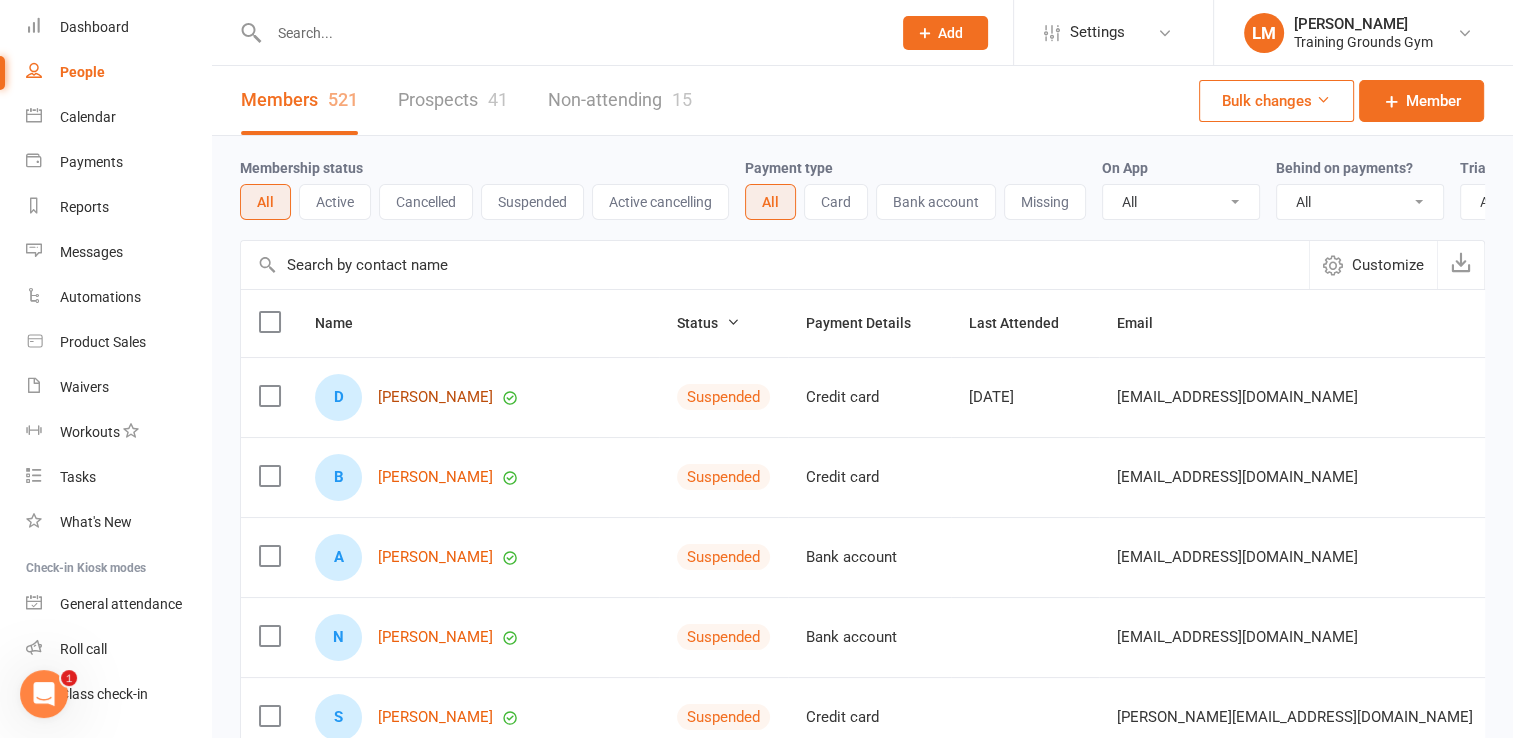 click on "[PERSON_NAME]" at bounding box center (435, 397) 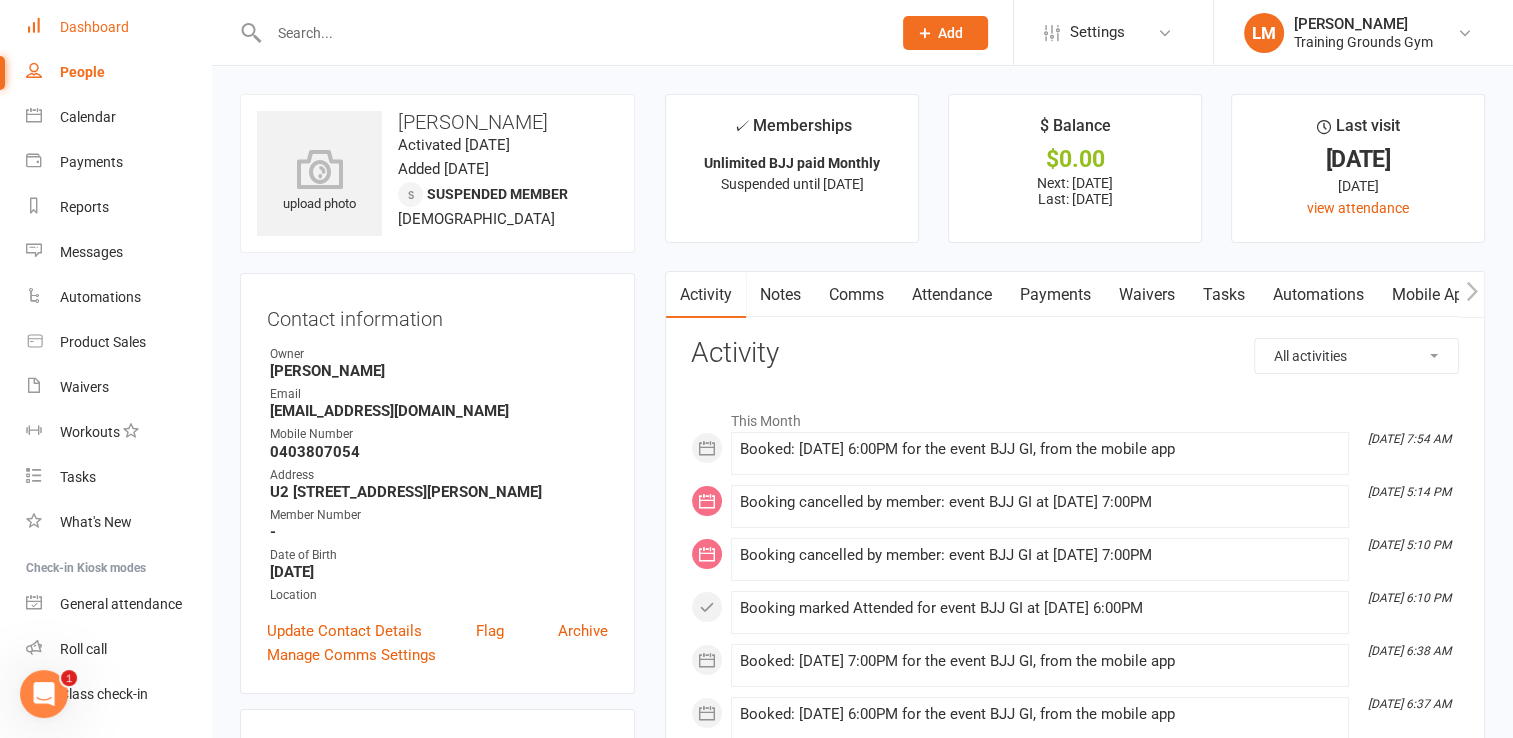 click on "Dashboard" at bounding box center (94, 27) 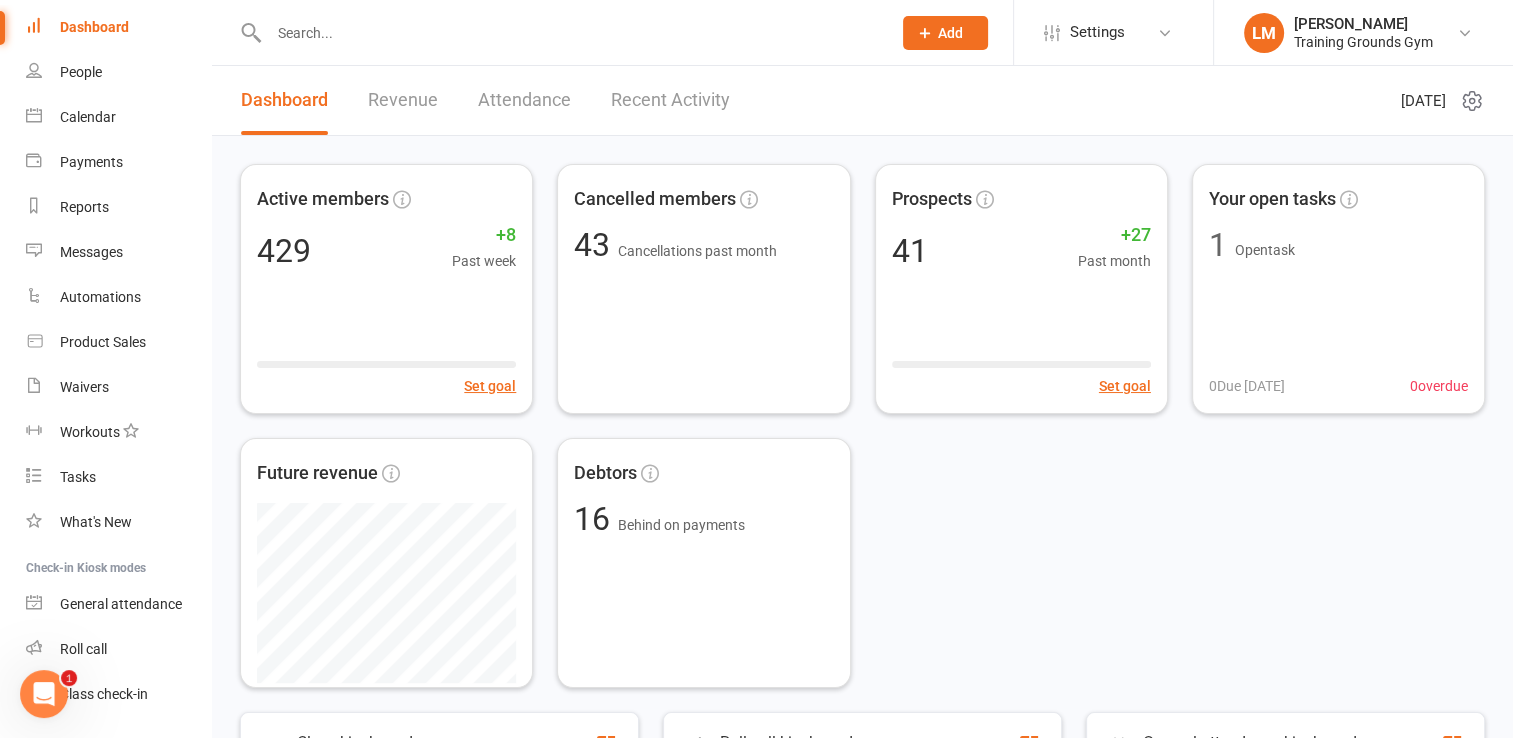 click at bounding box center (570, 33) 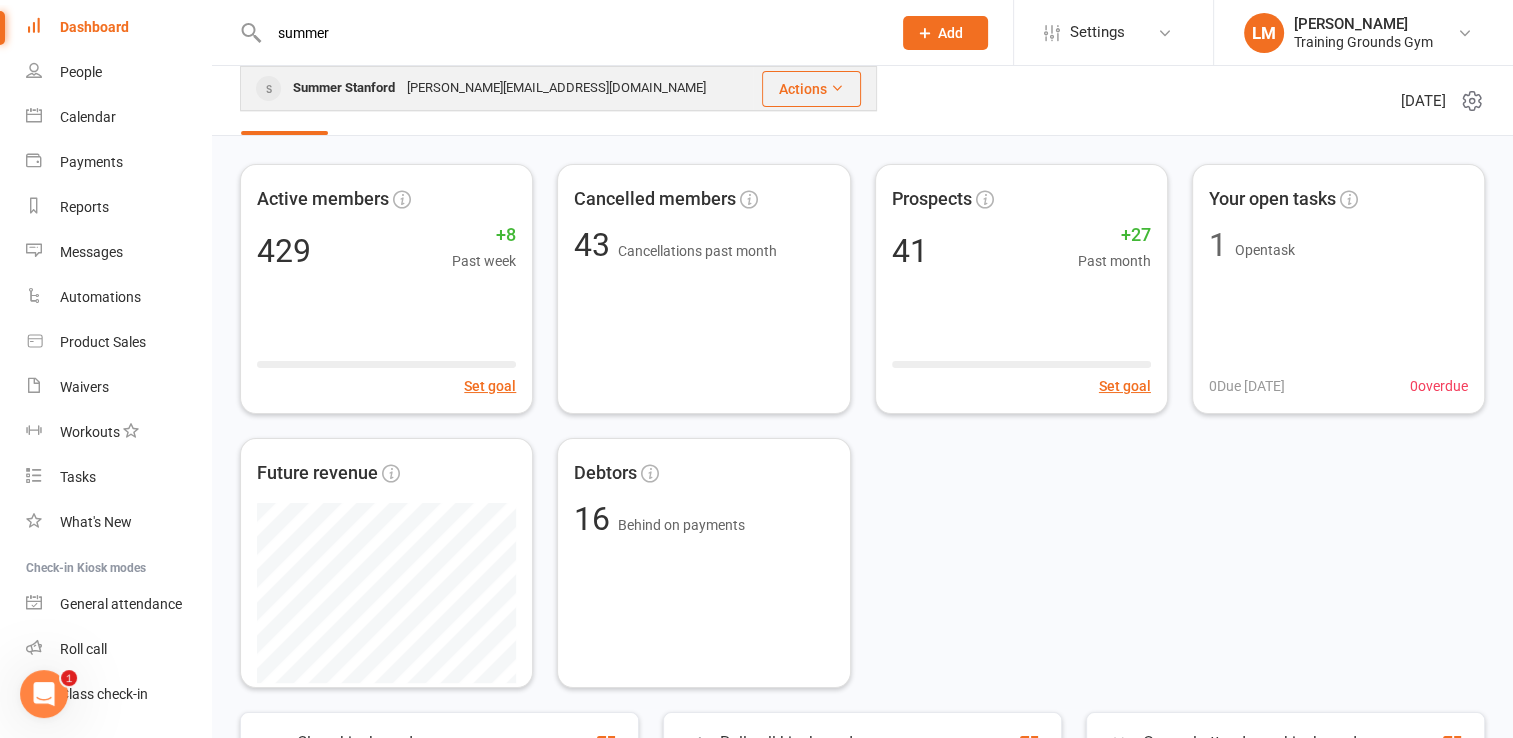 type on "summer" 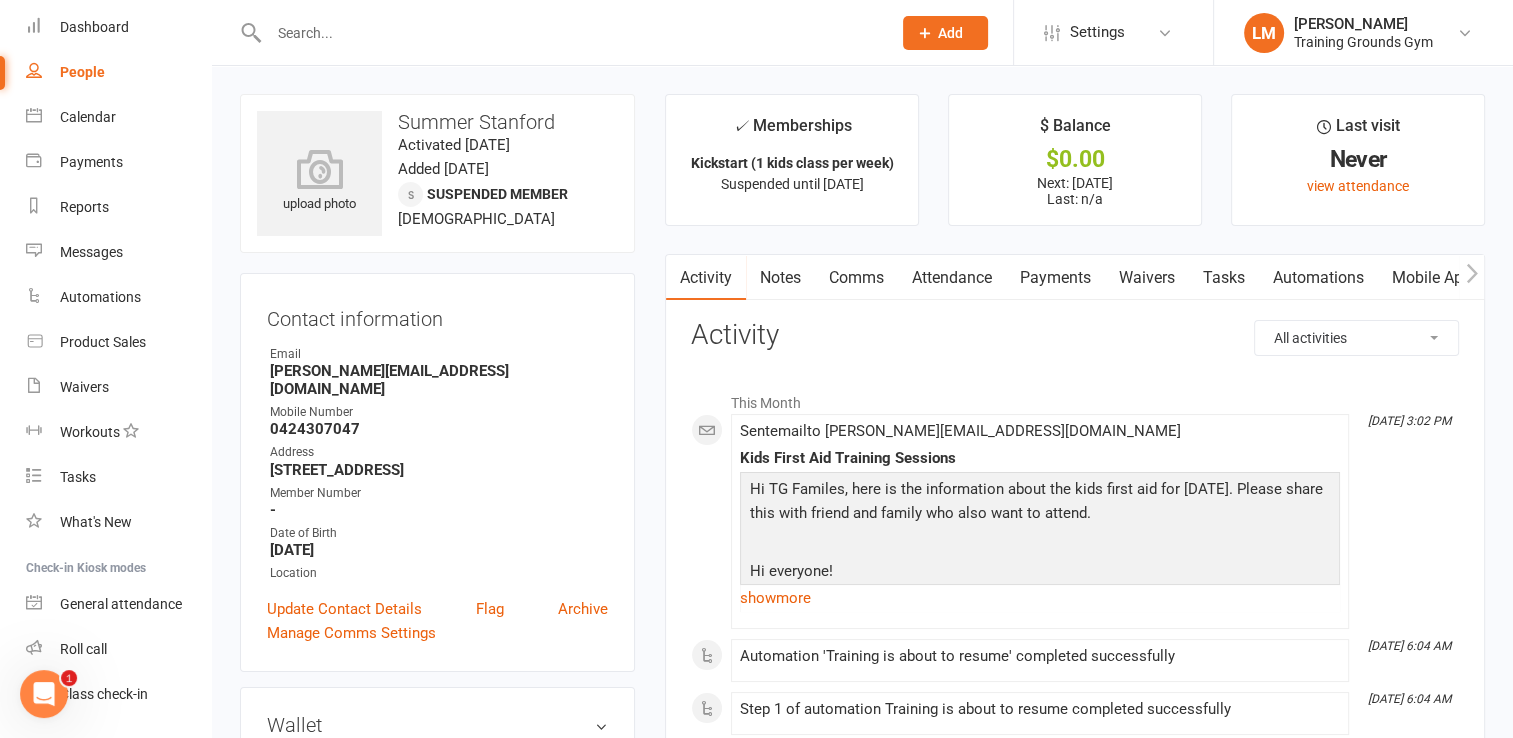 click at bounding box center [570, 33] 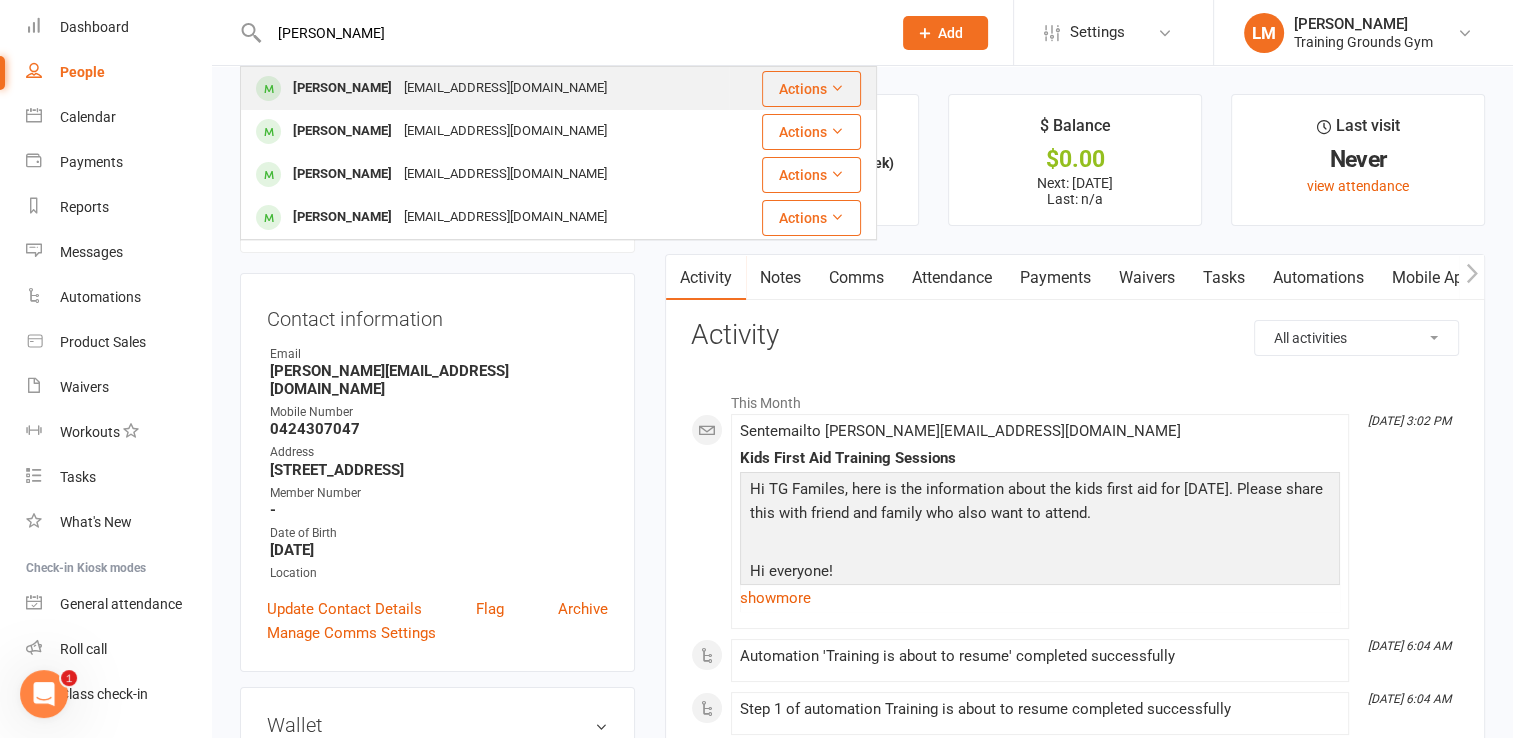 type on "[PERSON_NAME]" 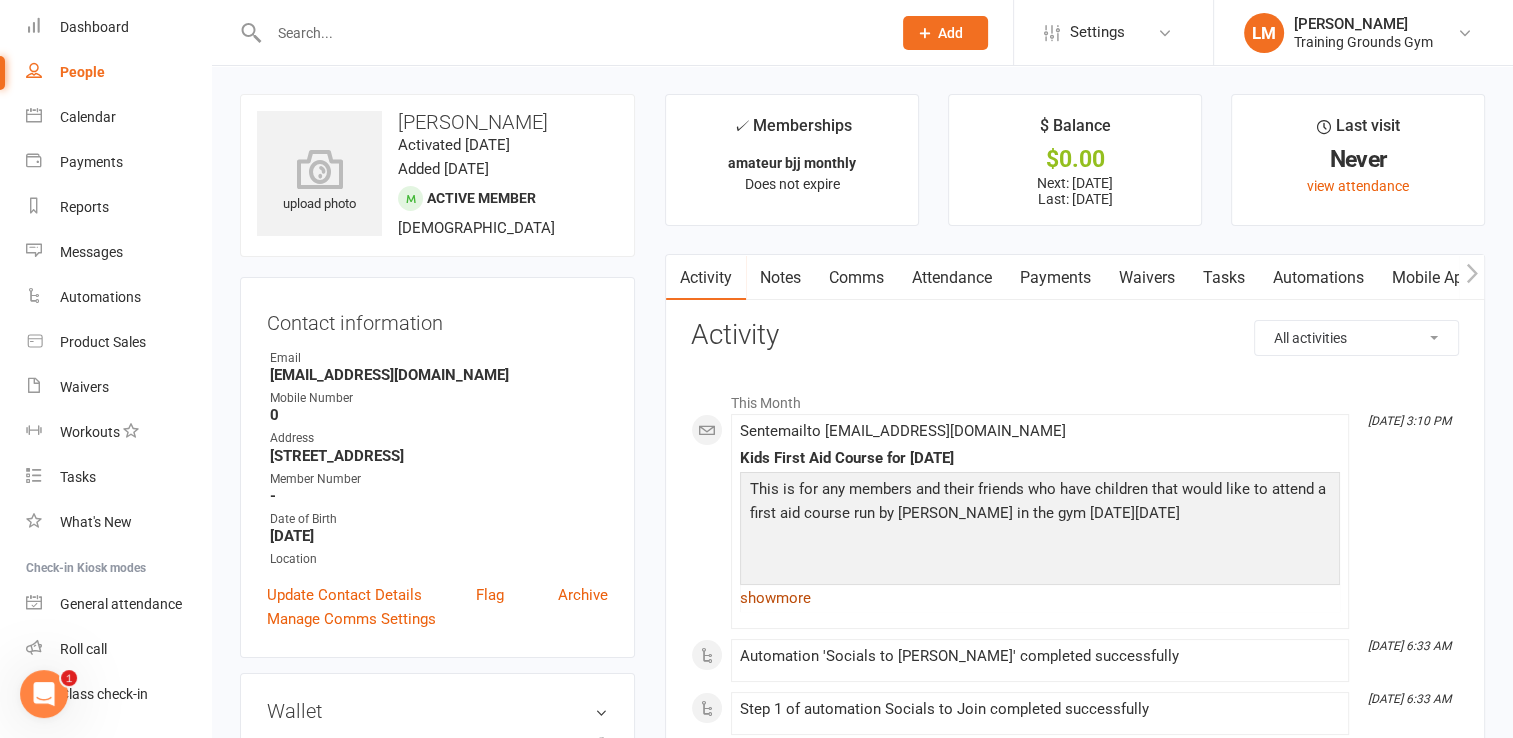 click on "show  more" at bounding box center [1040, 598] 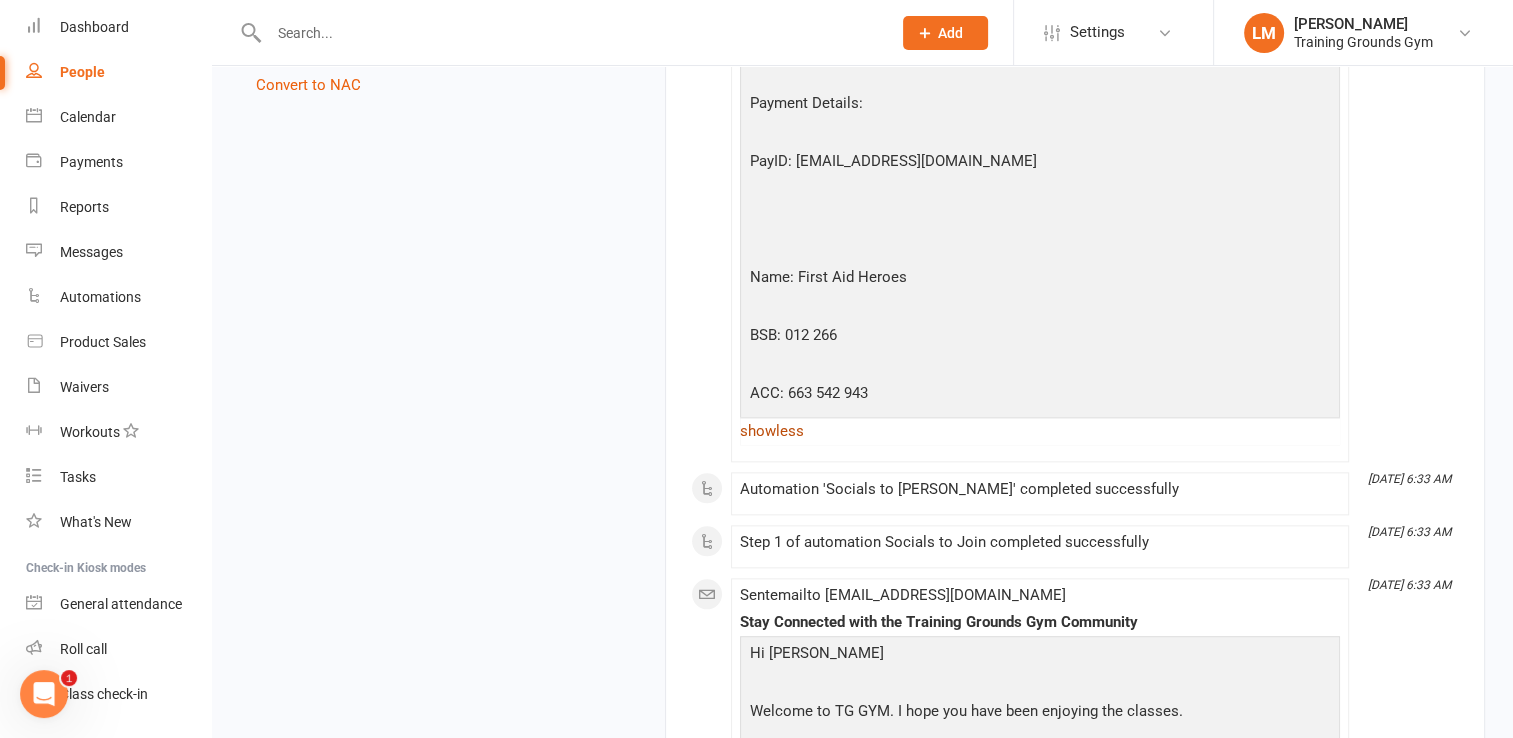 scroll, scrollTop: 2200, scrollLeft: 0, axis: vertical 